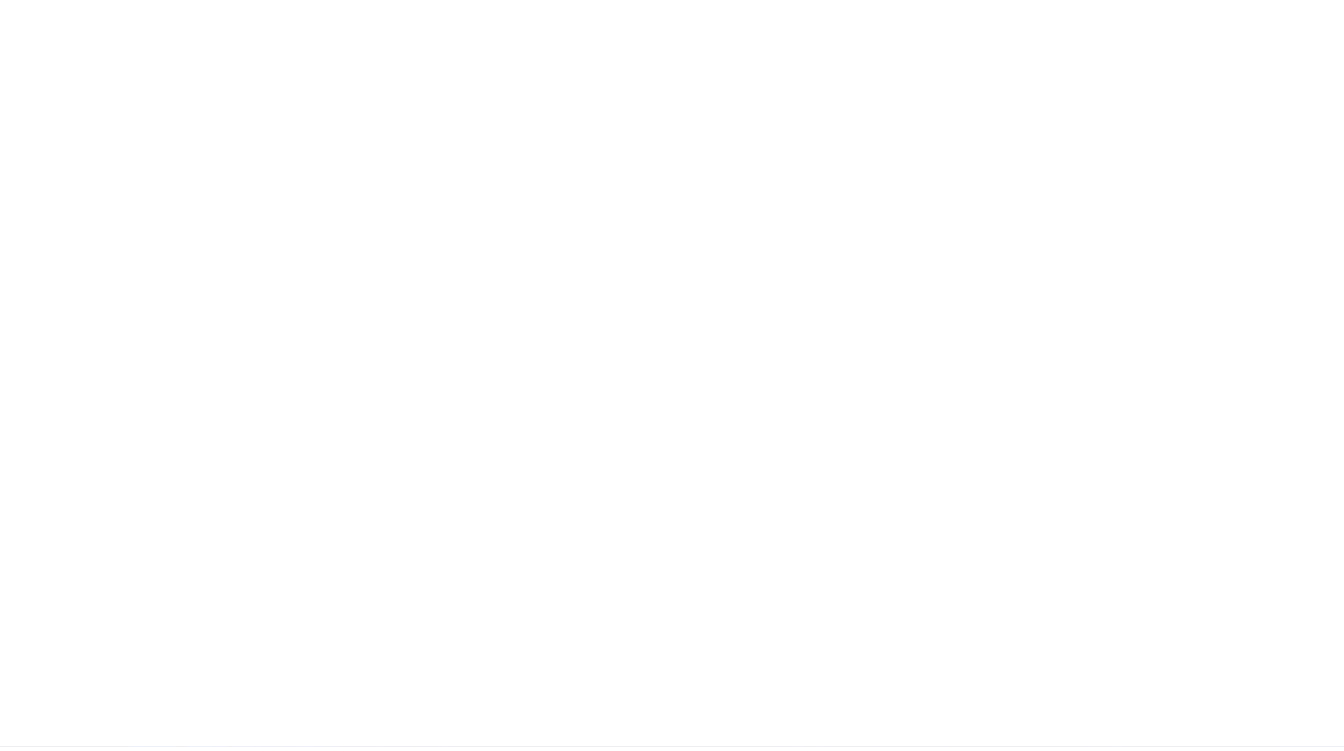 scroll, scrollTop: 0, scrollLeft: 0, axis: both 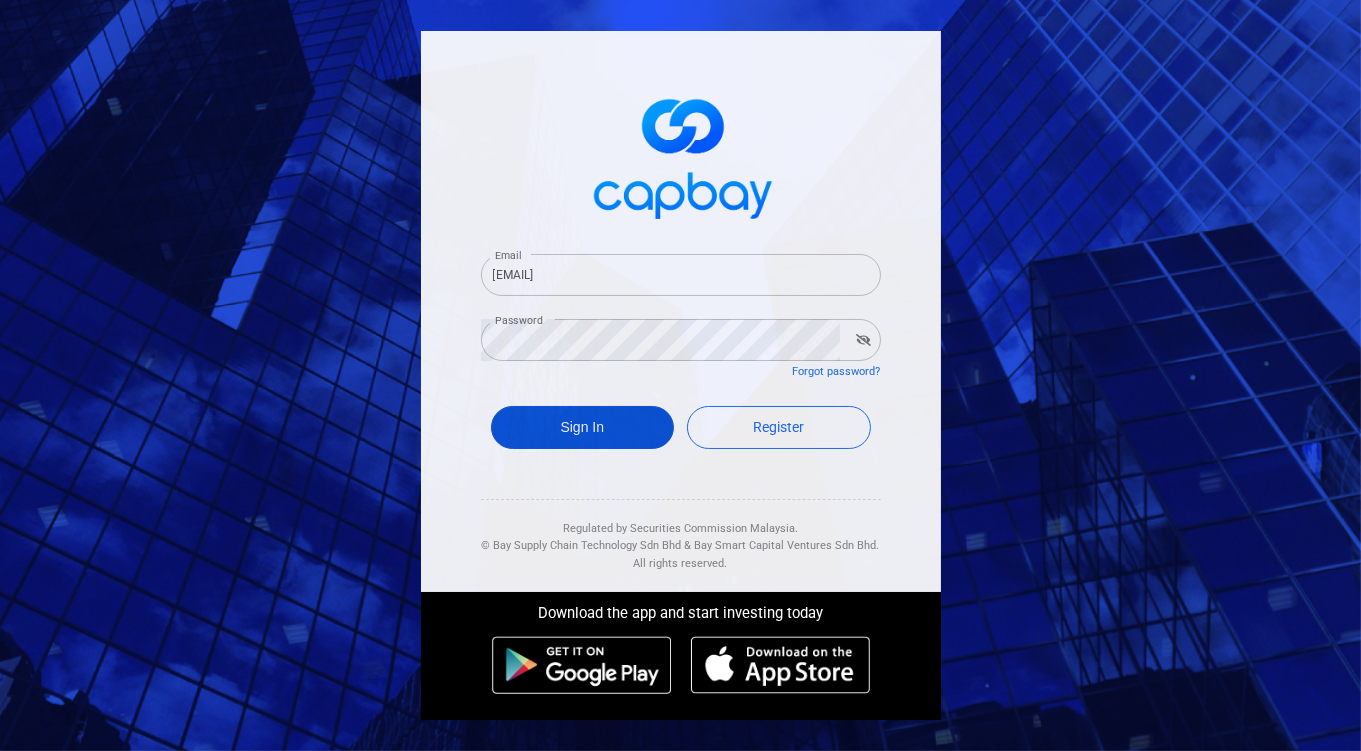 click on "Sign In" at bounding box center [583, 427] 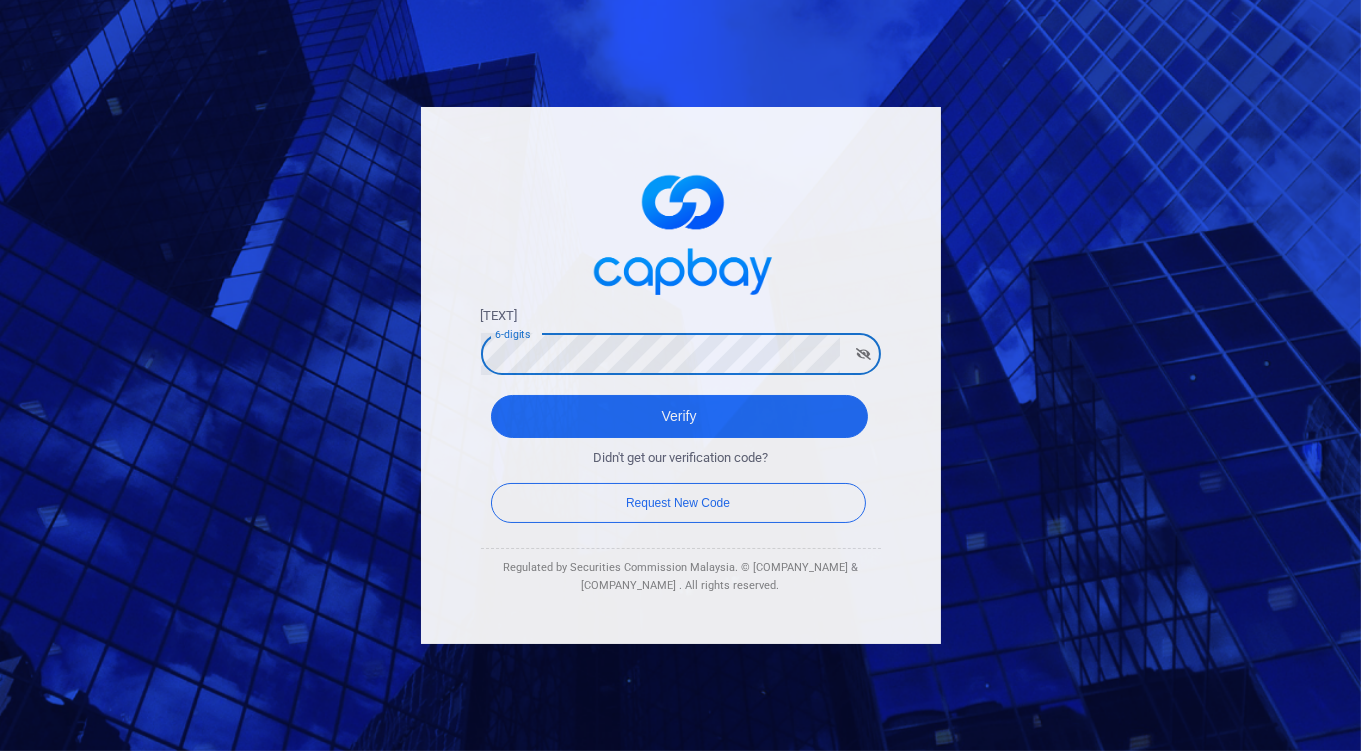 click on "Verify" at bounding box center (679, 416) 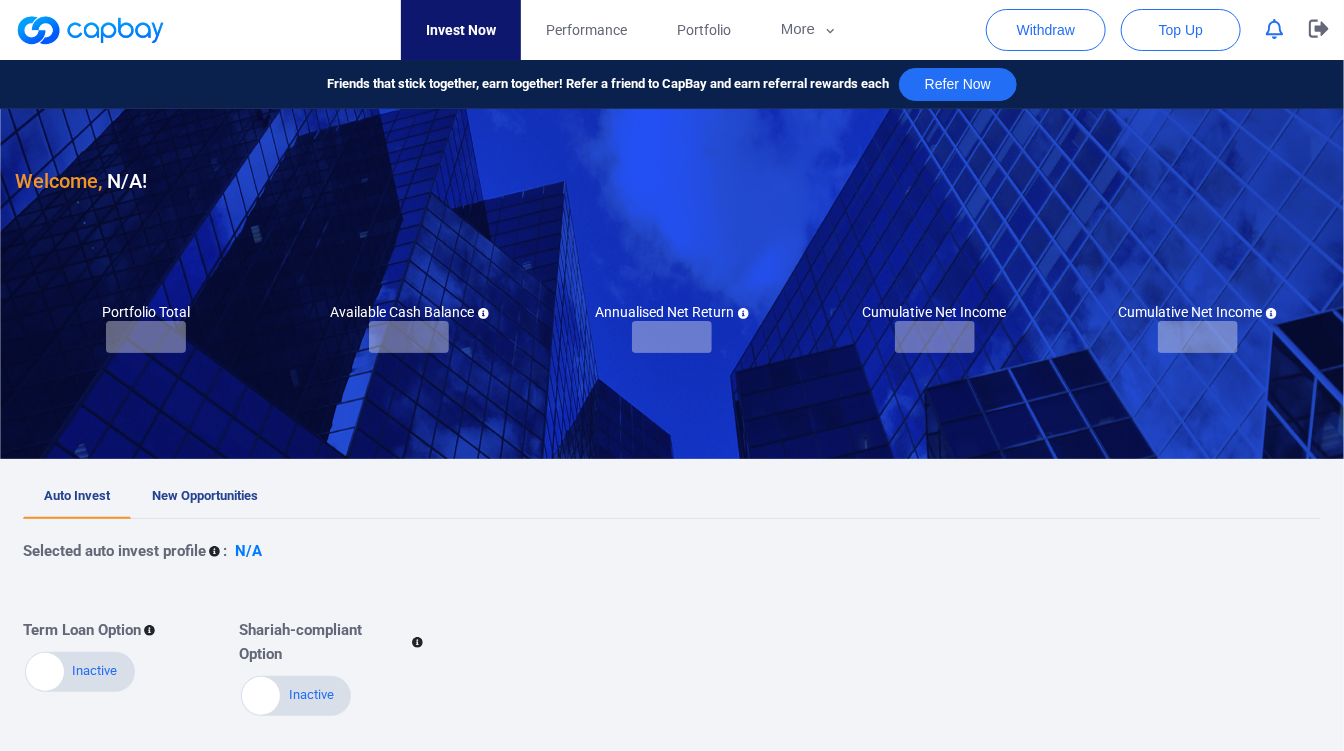 checkbox on "true" 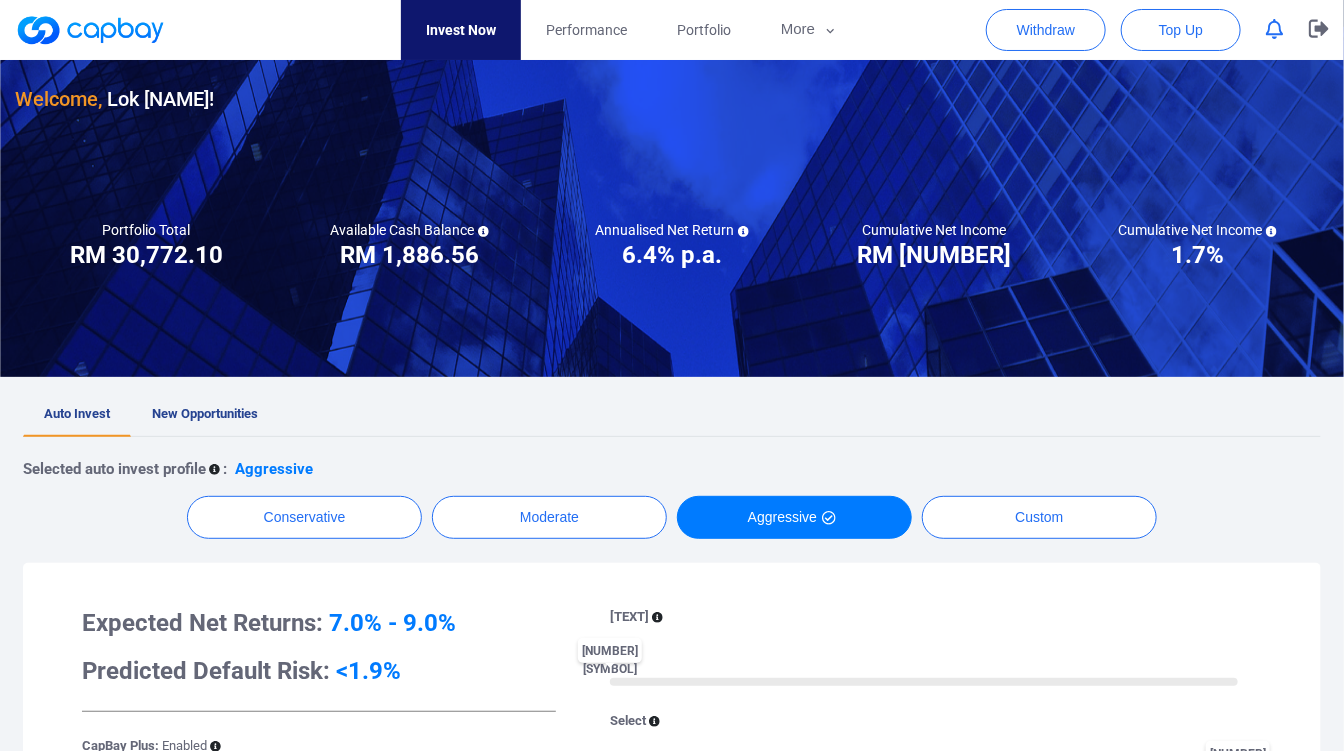 scroll, scrollTop: 222, scrollLeft: 0, axis: vertical 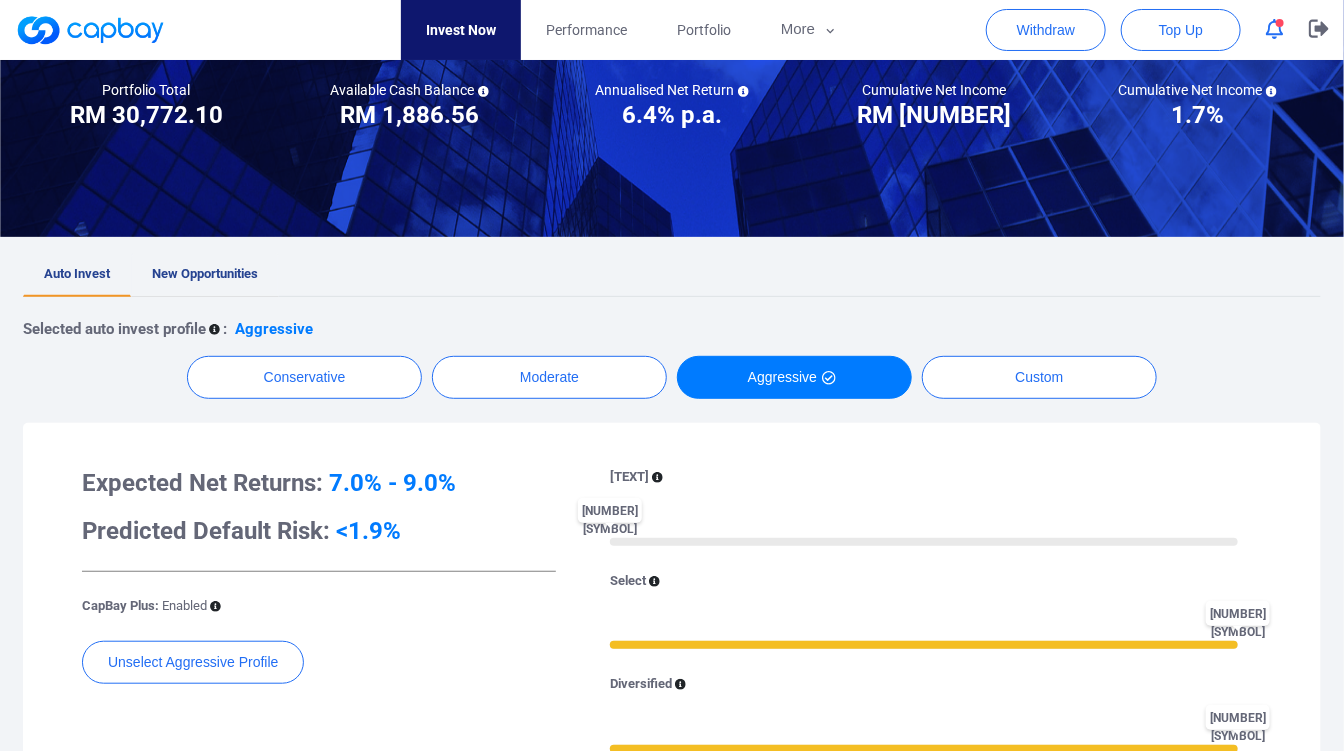 click on "New Opportunities" at bounding box center [205, 275] 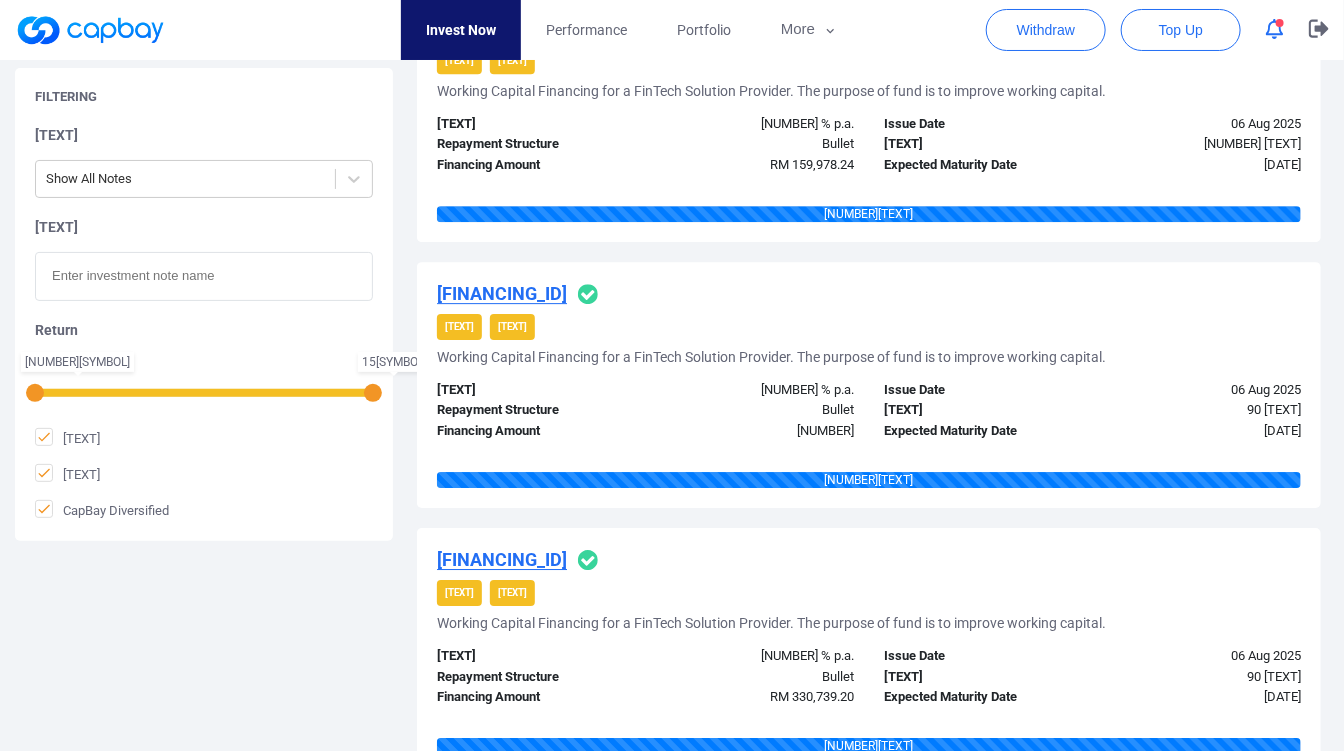 scroll, scrollTop: 2444, scrollLeft: 0, axis: vertical 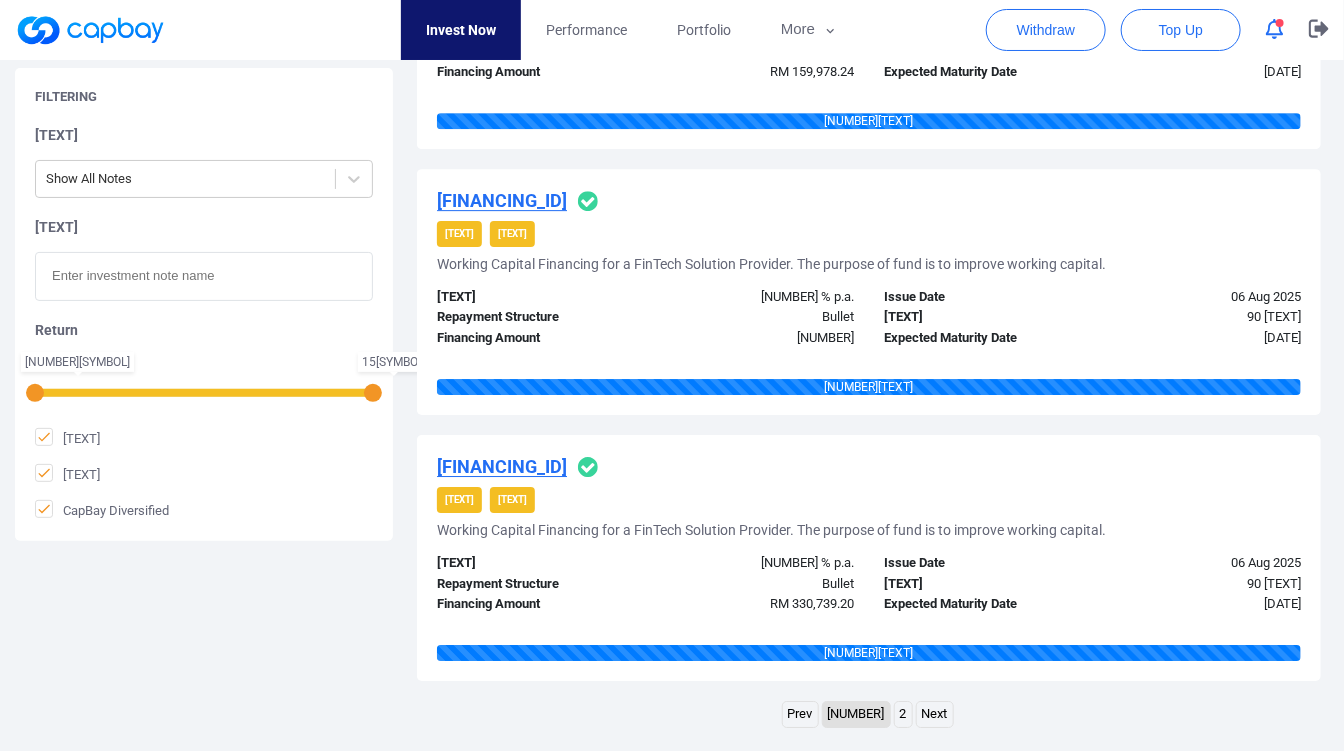 click on "Prev 1 2 Next" at bounding box center (869, 717) 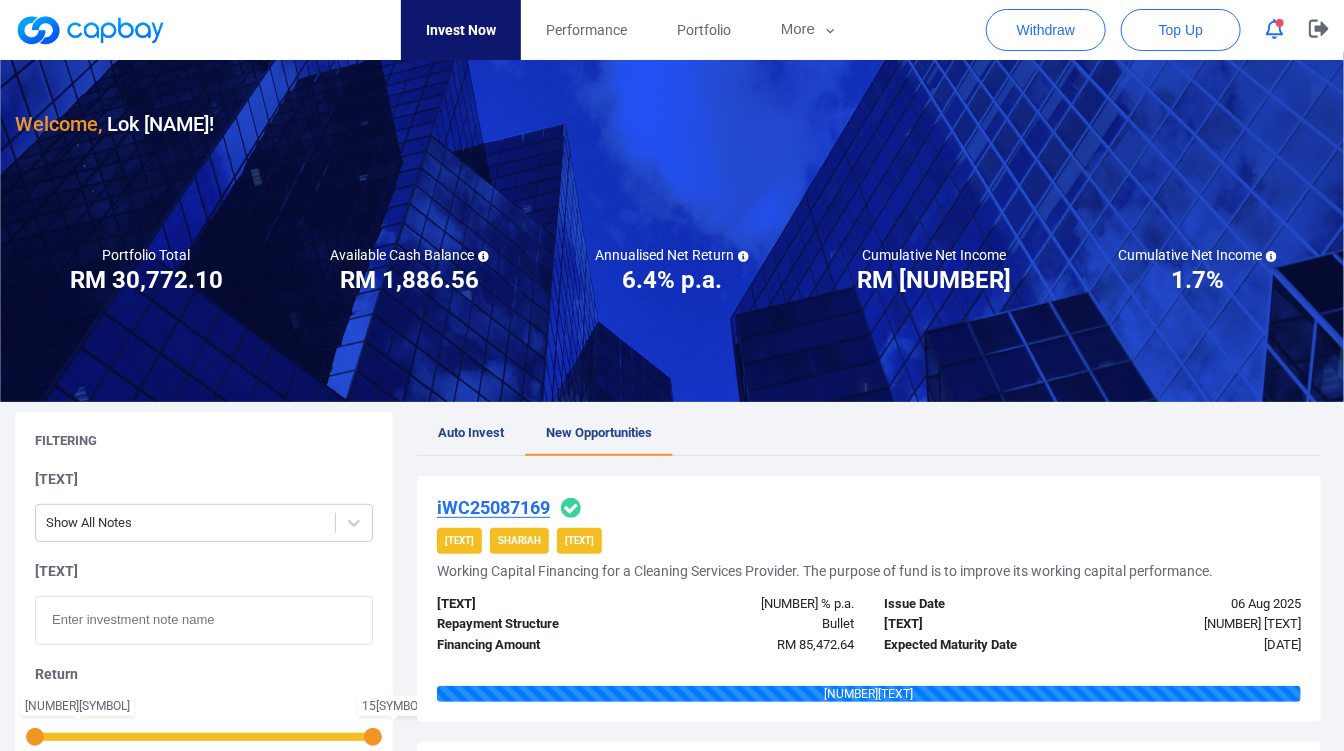 scroll, scrollTop: 0, scrollLeft: 0, axis: both 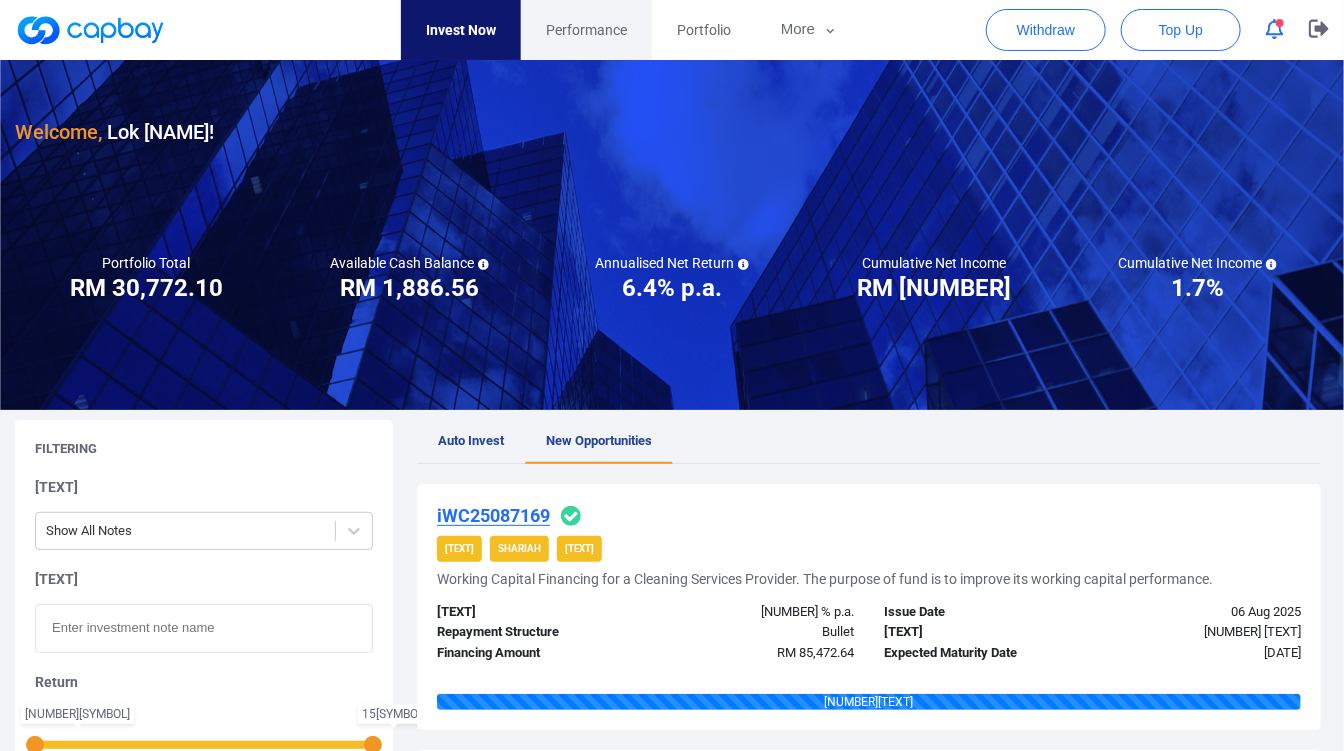 click on "Performance" at bounding box center (586, 30) 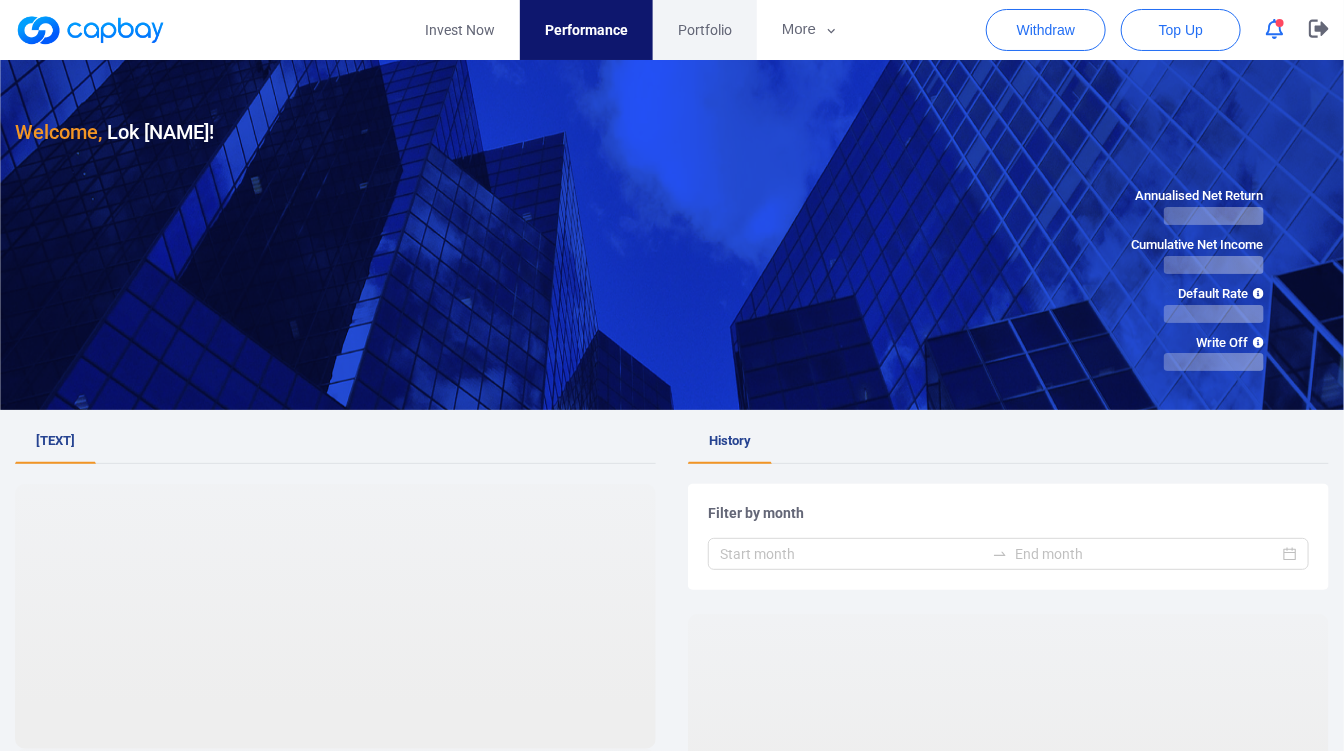click on "Portfolio" at bounding box center (705, 30) 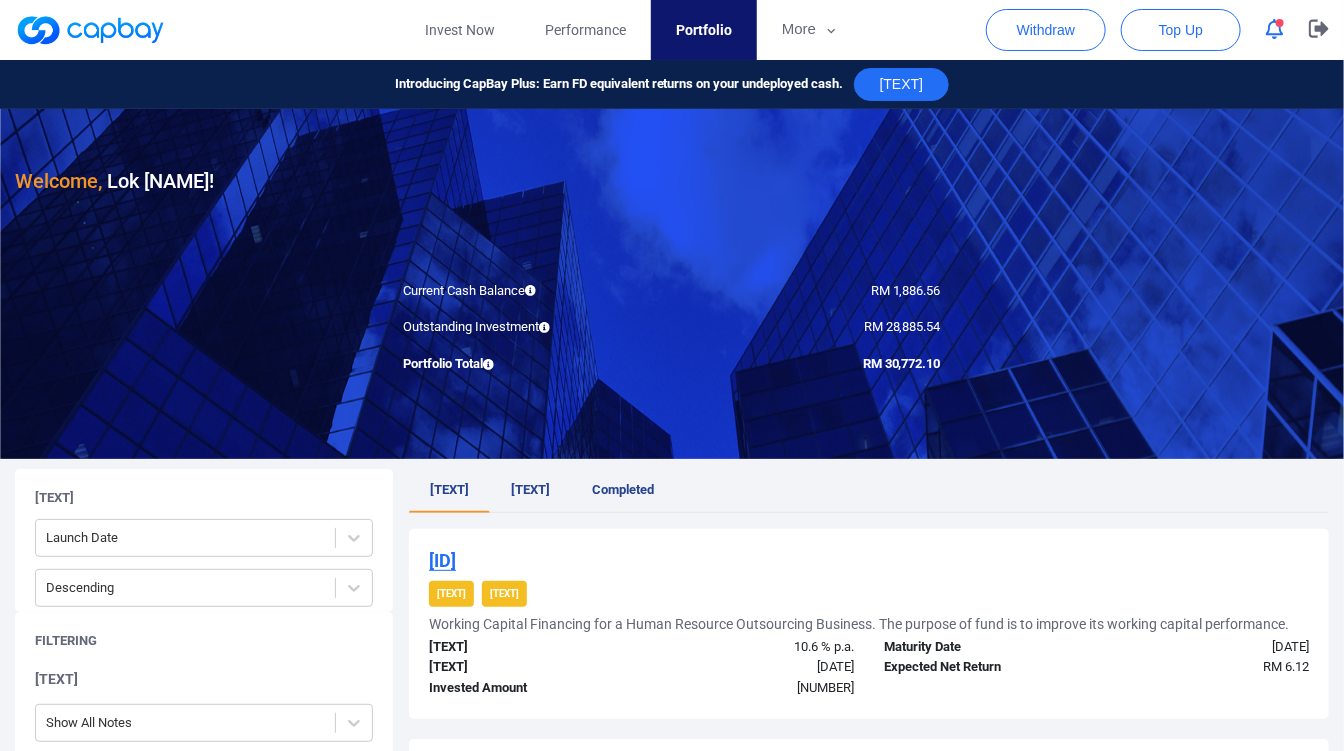 scroll, scrollTop: 222, scrollLeft: 0, axis: vertical 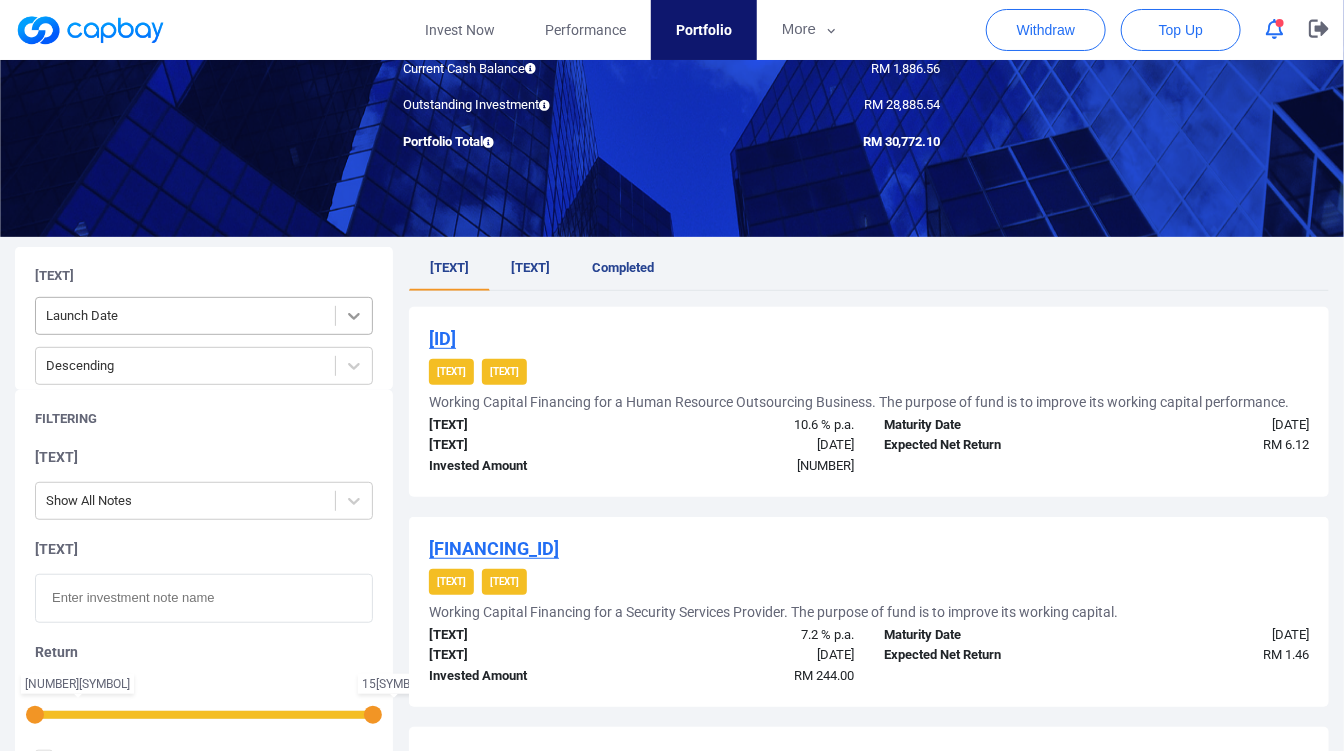 click at bounding box center [354, 316] 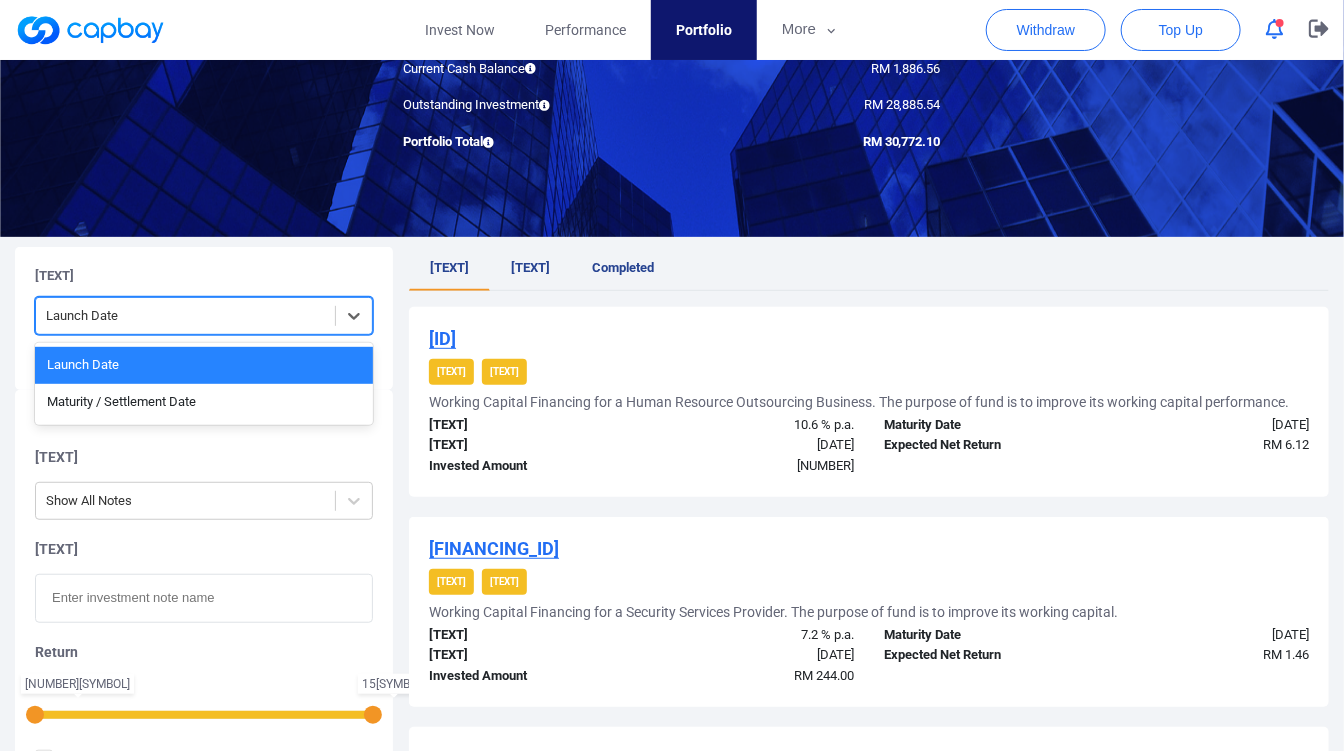 click on "Launch Date" at bounding box center (204, 316) 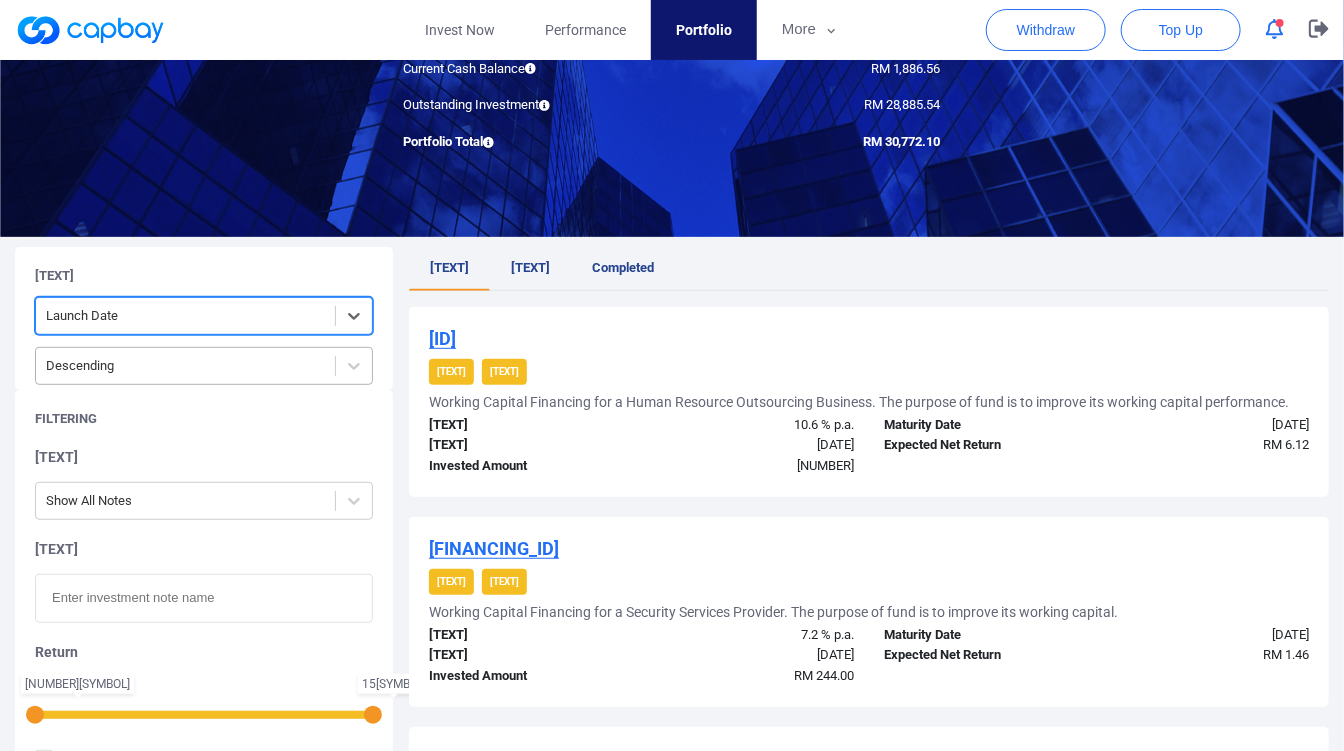 click on "Descending" at bounding box center (185, 366) 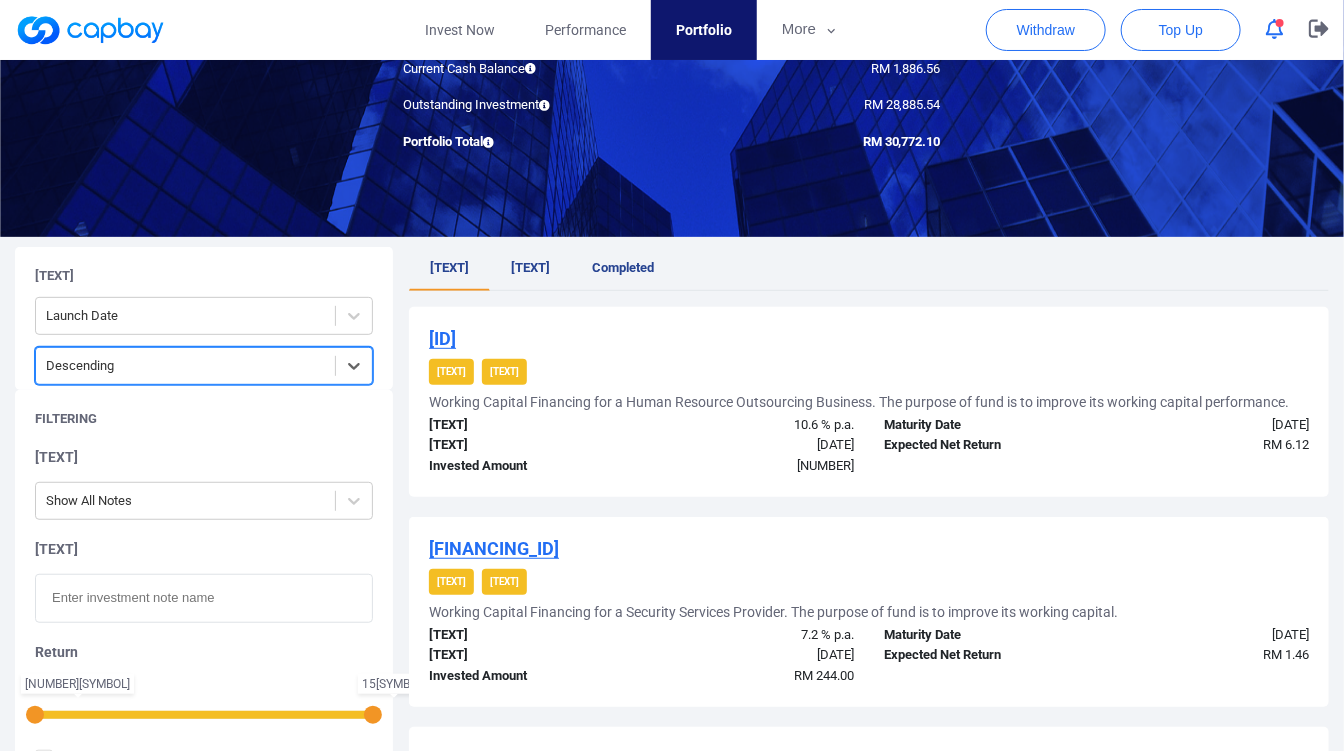click on "Descending" at bounding box center (185, 366) 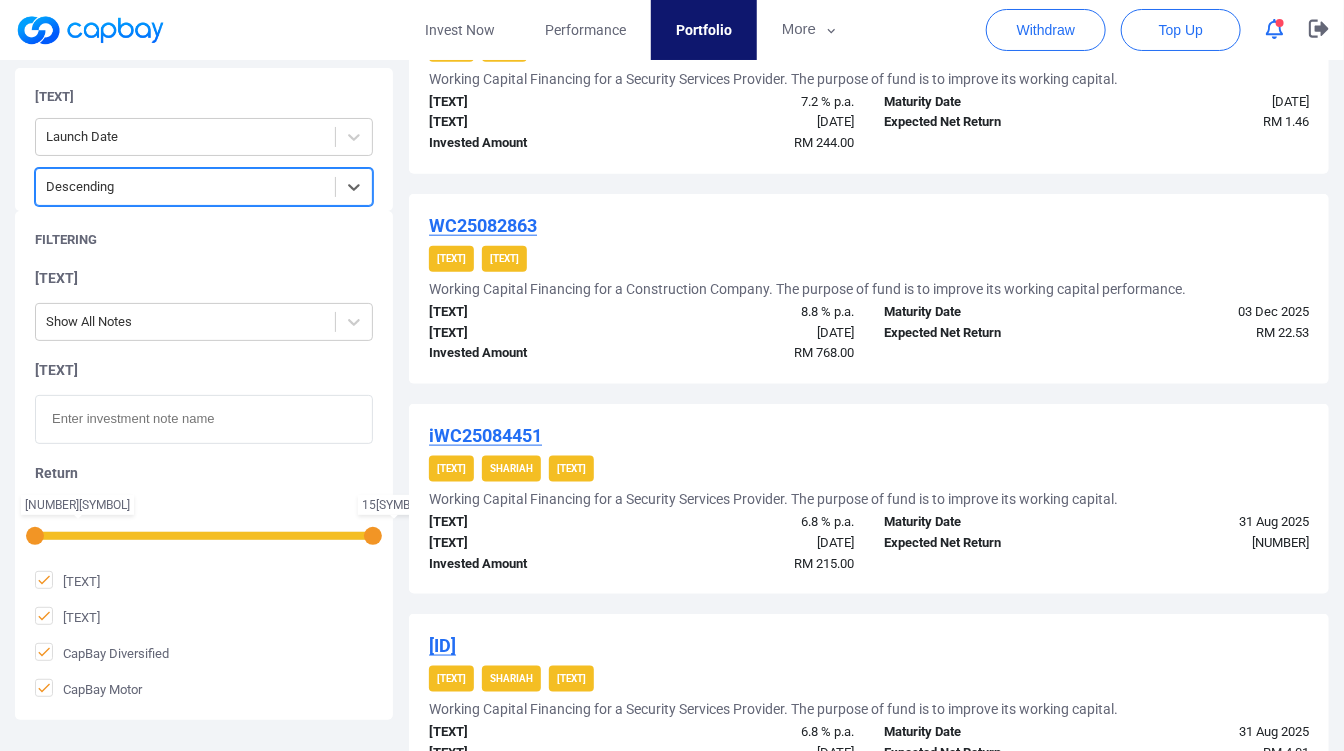 scroll, scrollTop: 222, scrollLeft: 0, axis: vertical 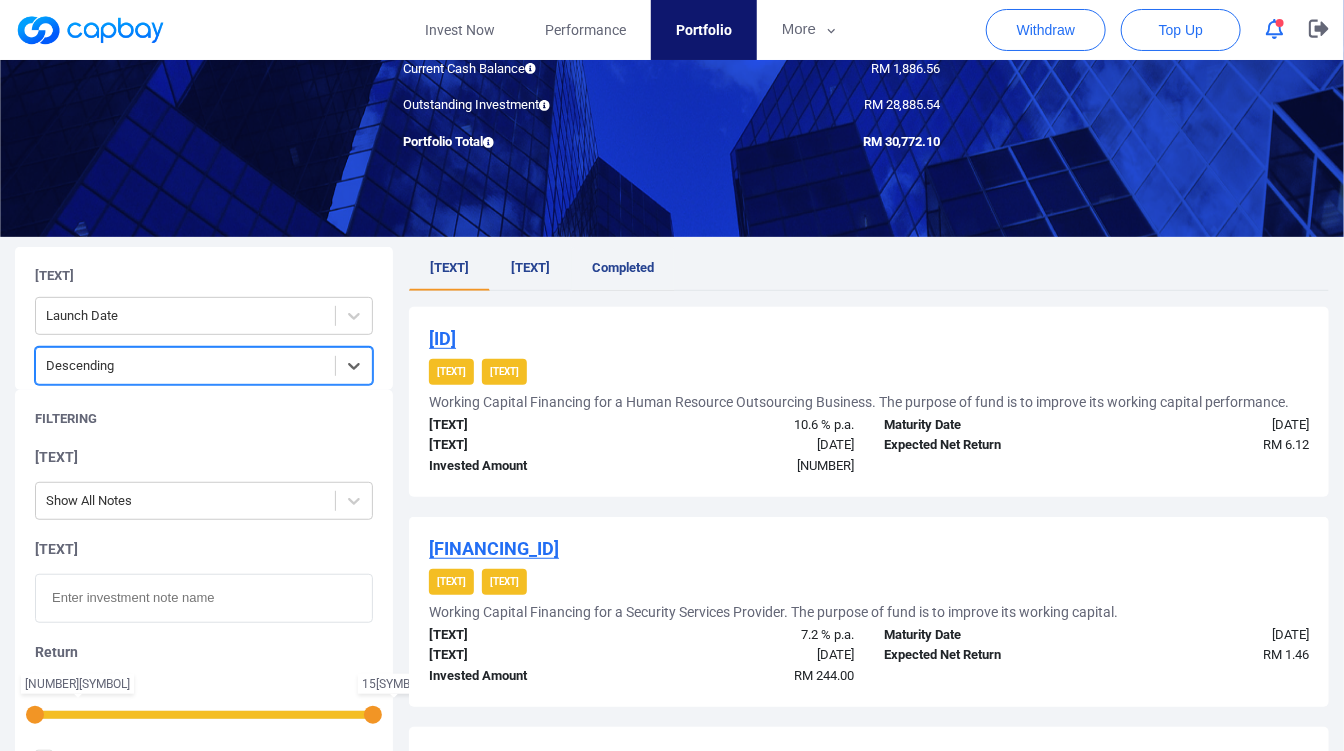 click on "Completed" at bounding box center [623, 267] 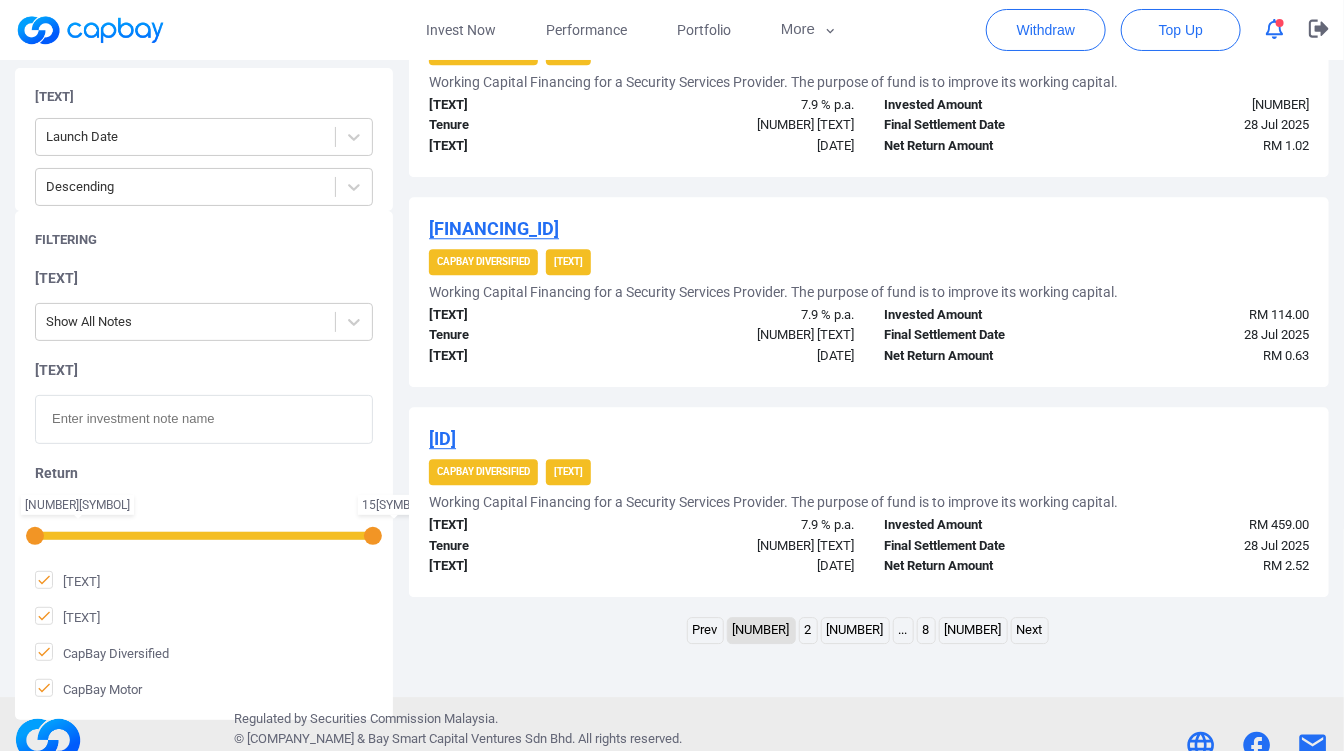 scroll, scrollTop: 2041, scrollLeft: 0, axis: vertical 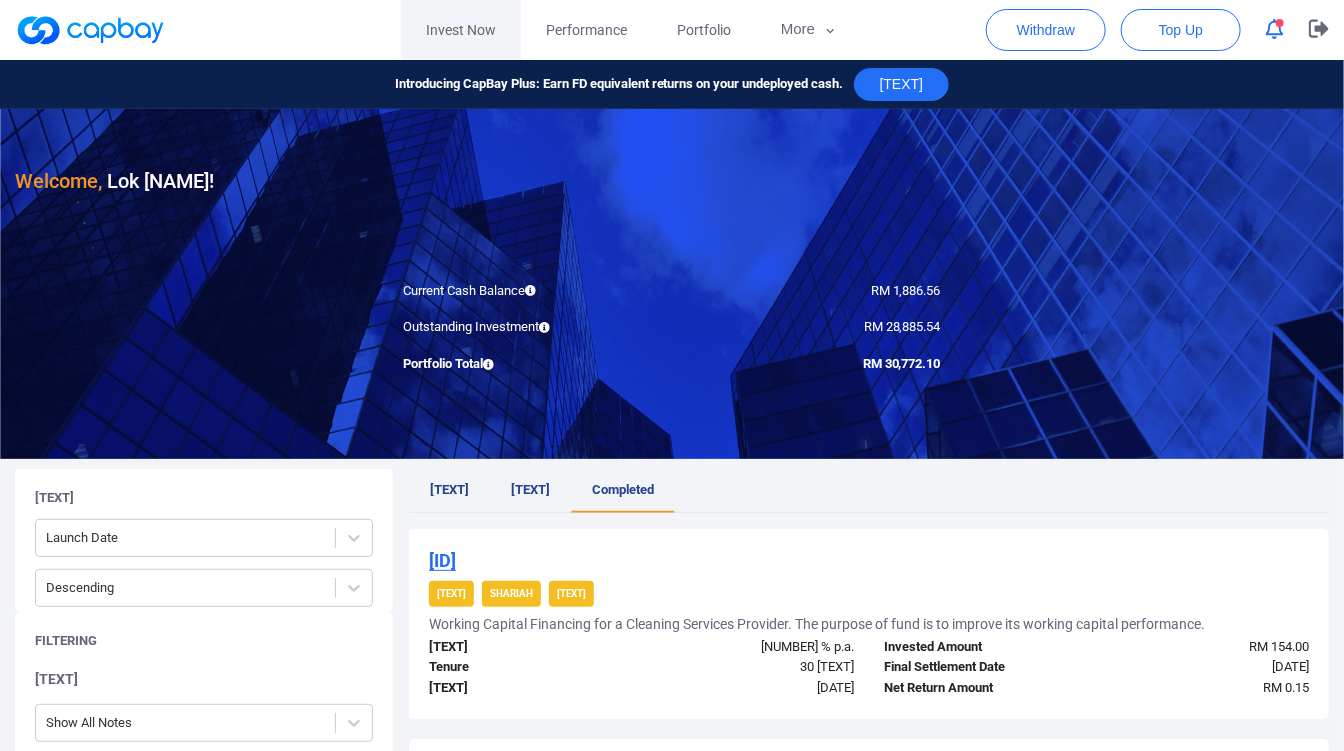 click on "Invest Now" at bounding box center [461, 30] 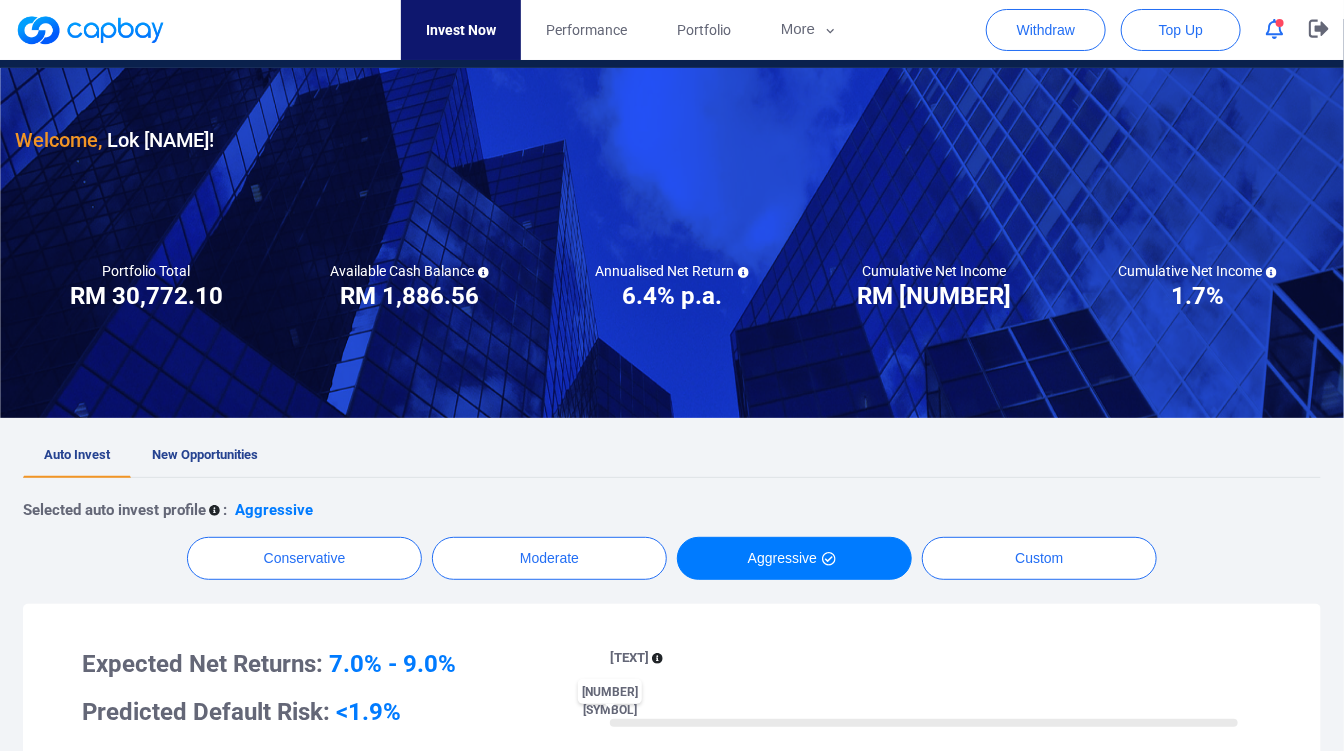 scroll, scrollTop: 40, scrollLeft: 0, axis: vertical 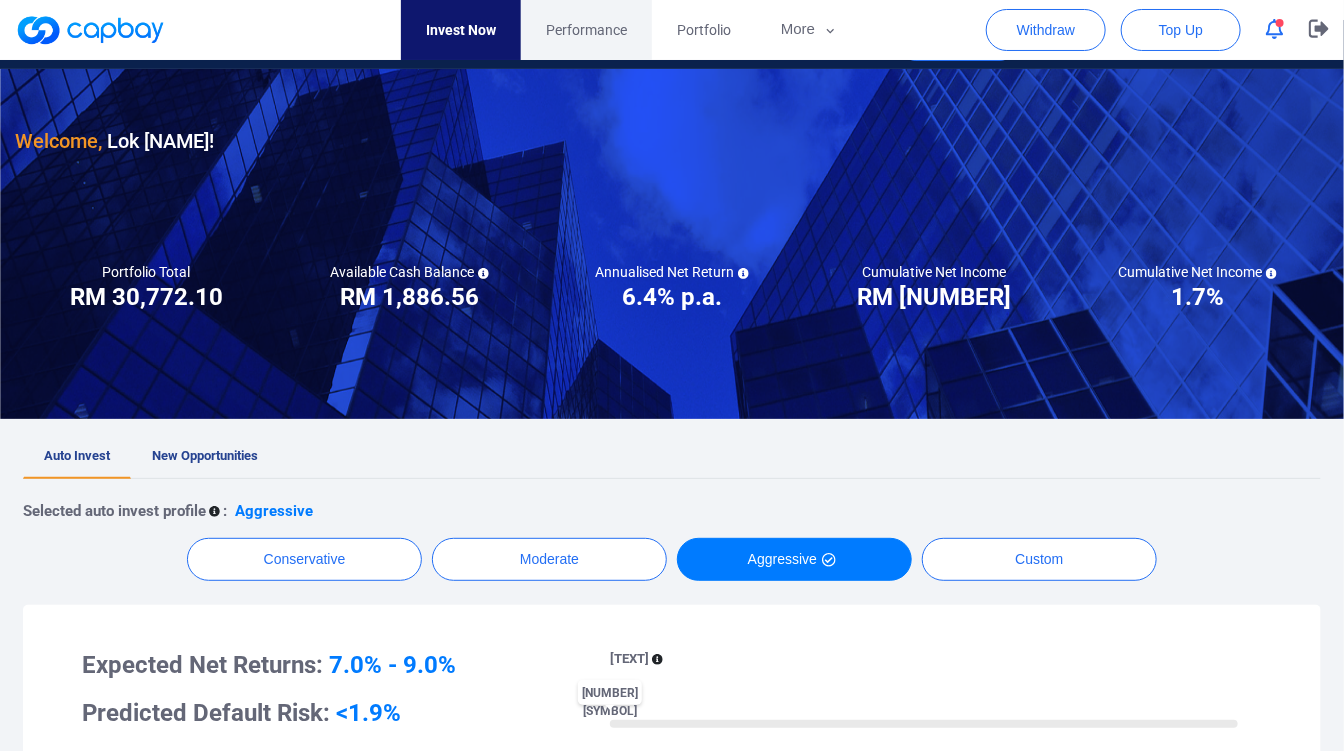 click on "Performance" at bounding box center [586, 30] 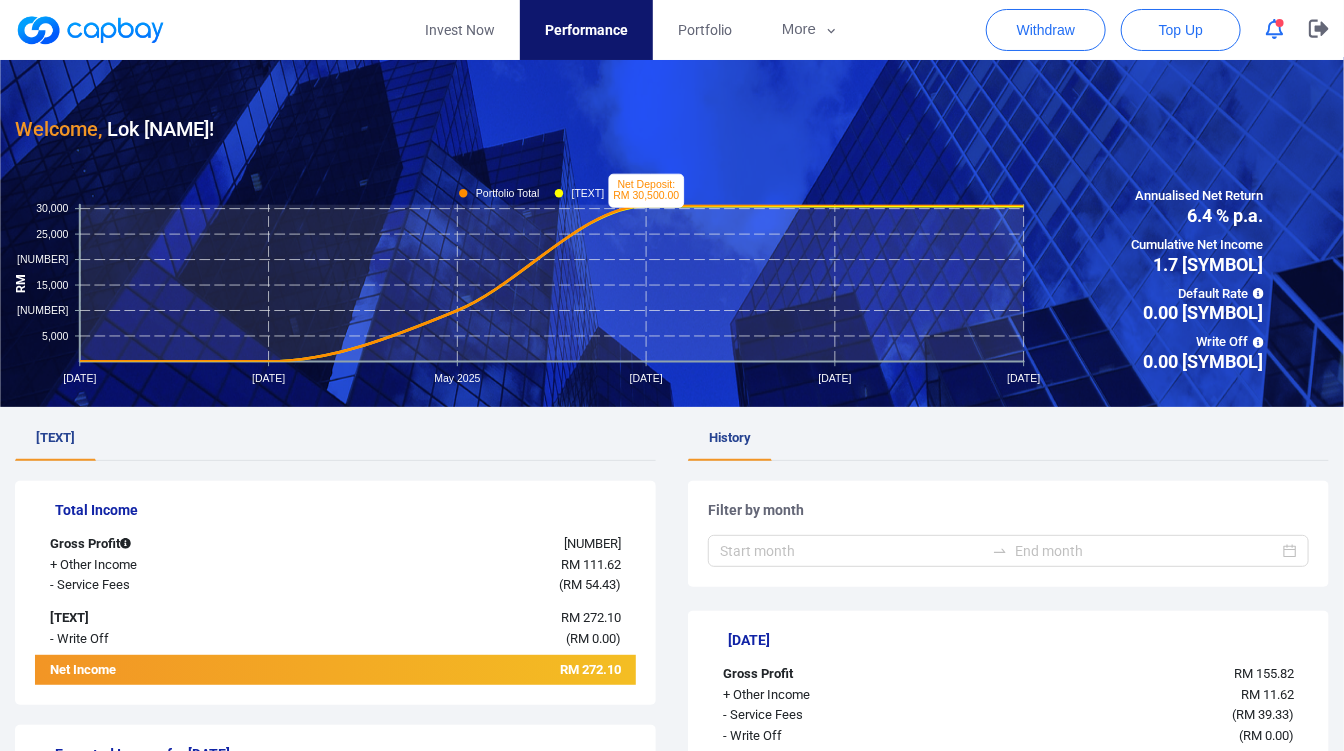 scroll, scrollTop: 0, scrollLeft: 0, axis: both 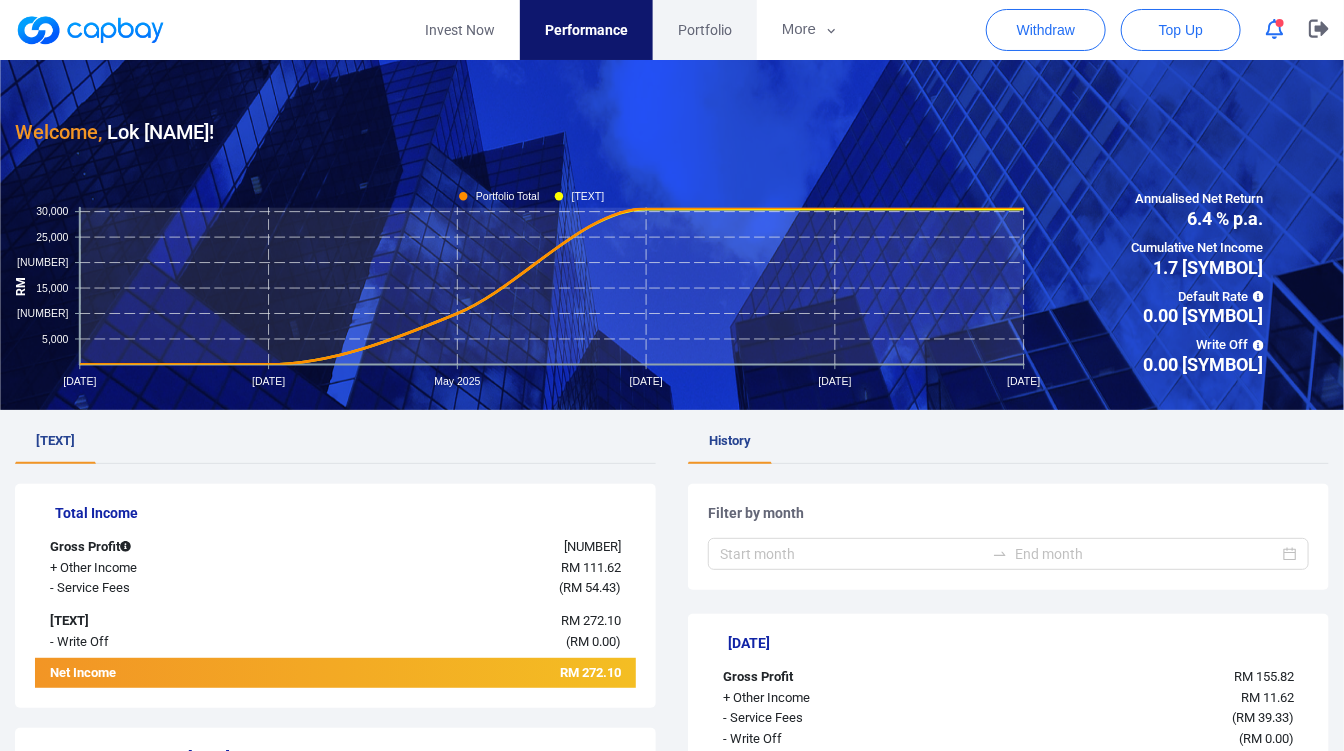 click on "Portfolio" at bounding box center [705, 30] 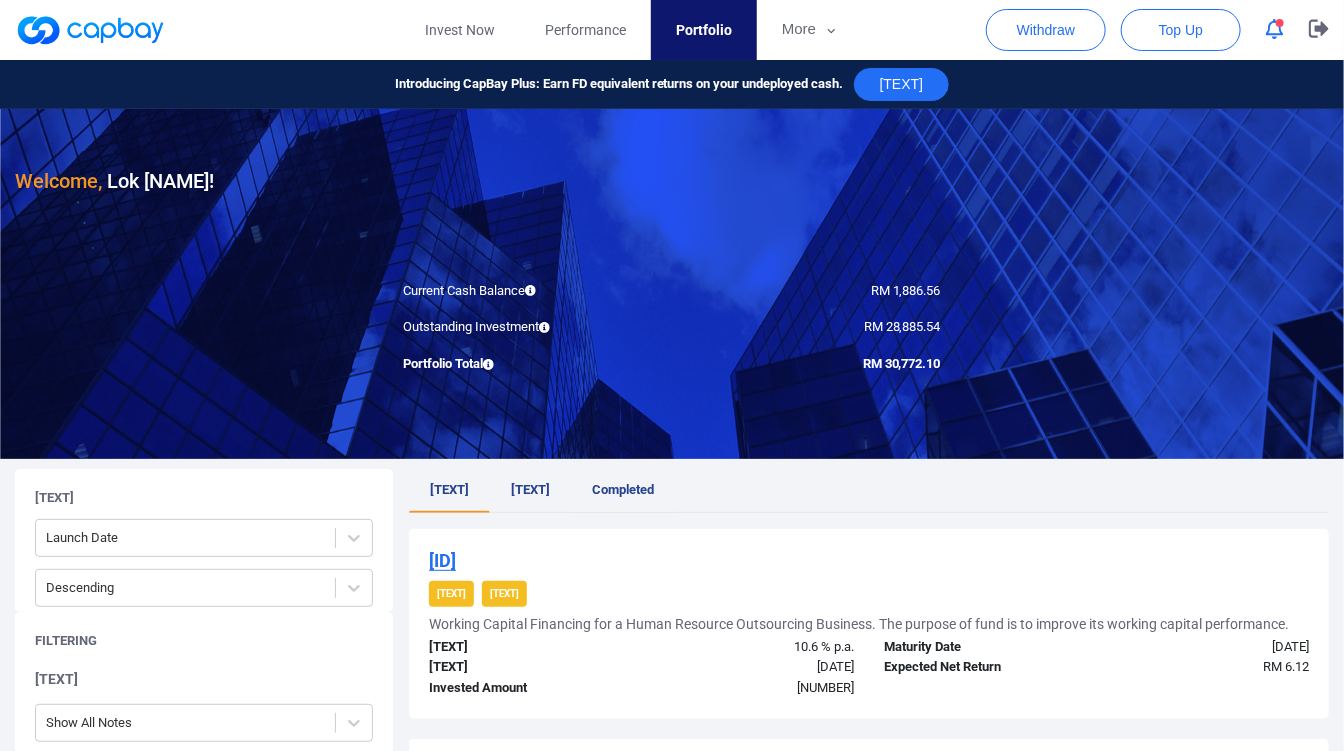 click on "Completed" at bounding box center [623, 491] 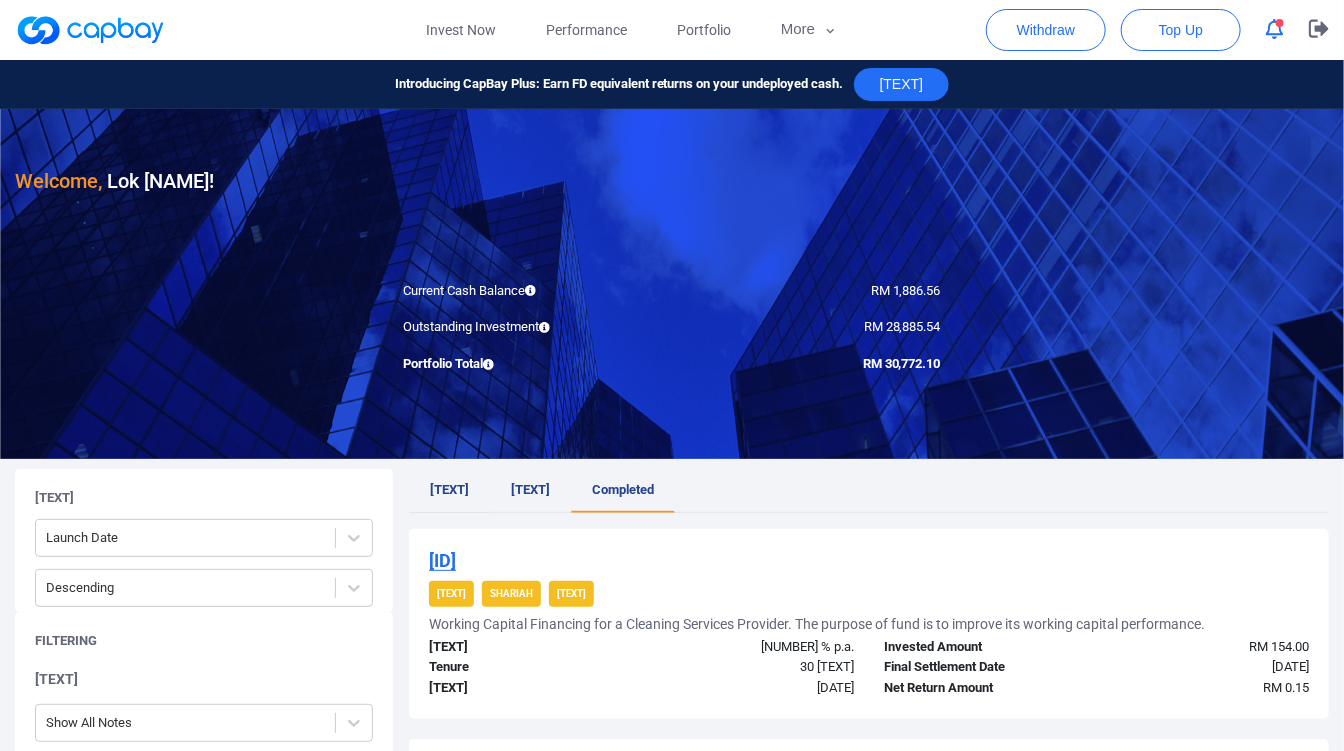 click on "Current" at bounding box center [449, 489] 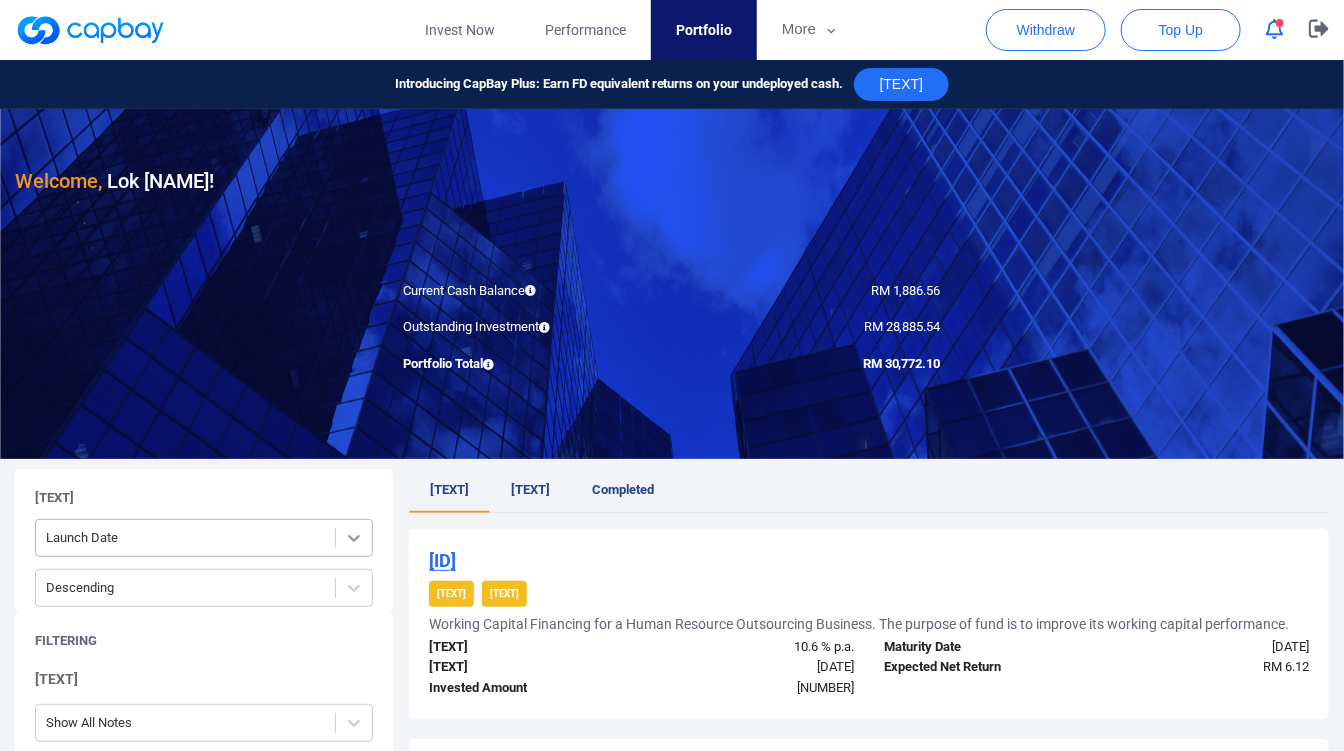 click at bounding box center (354, 538) 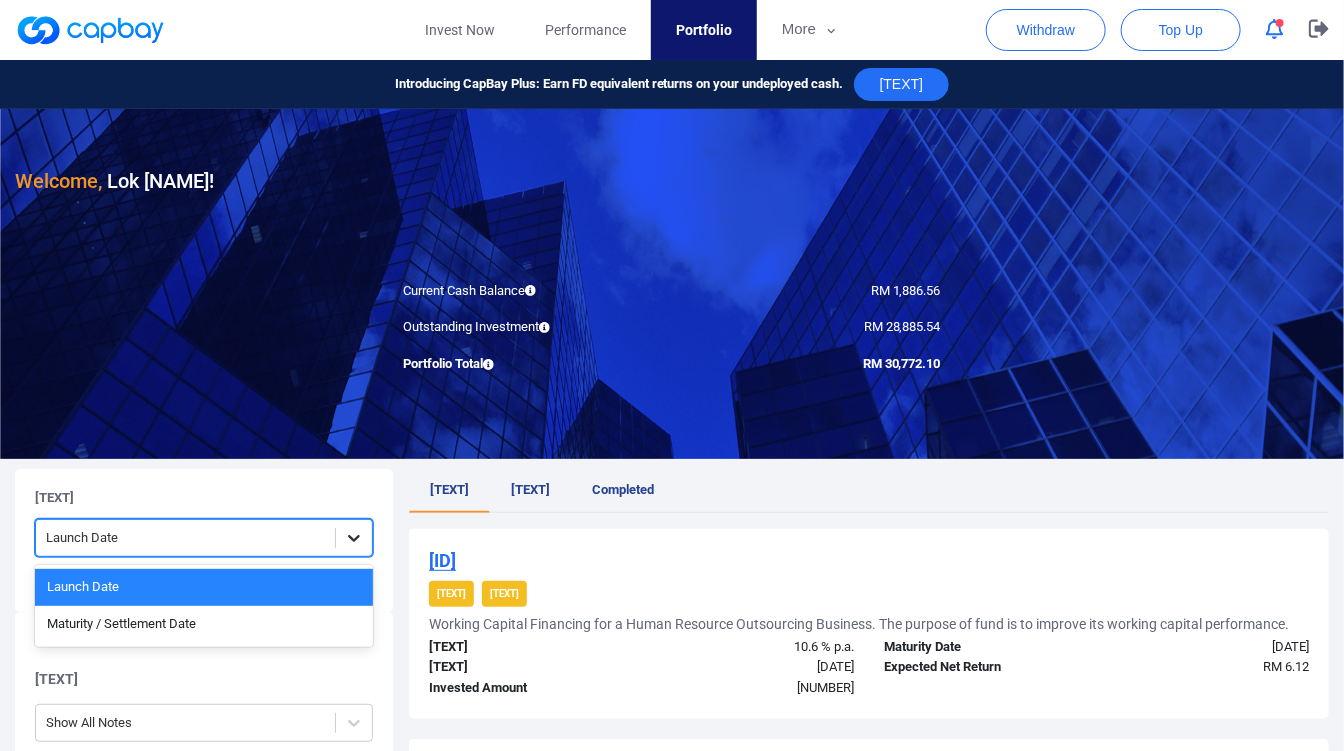 drag, startPoint x: 356, startPoint y: 520, endPoint x: 356, endPoint y: 536, distance: 16 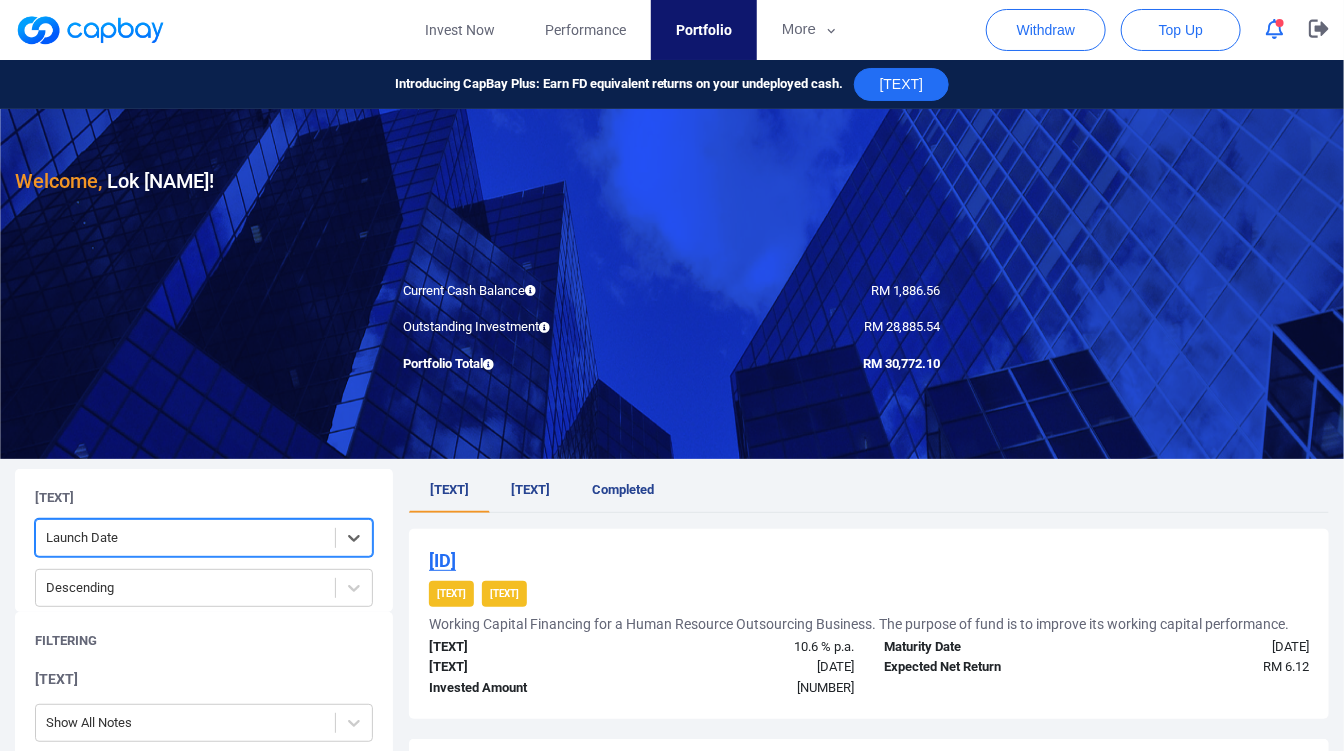 drag, startPoint x: 364, startPoint y: 537, endPoint x: 357, endPoint y: 559, distance: 23.086792 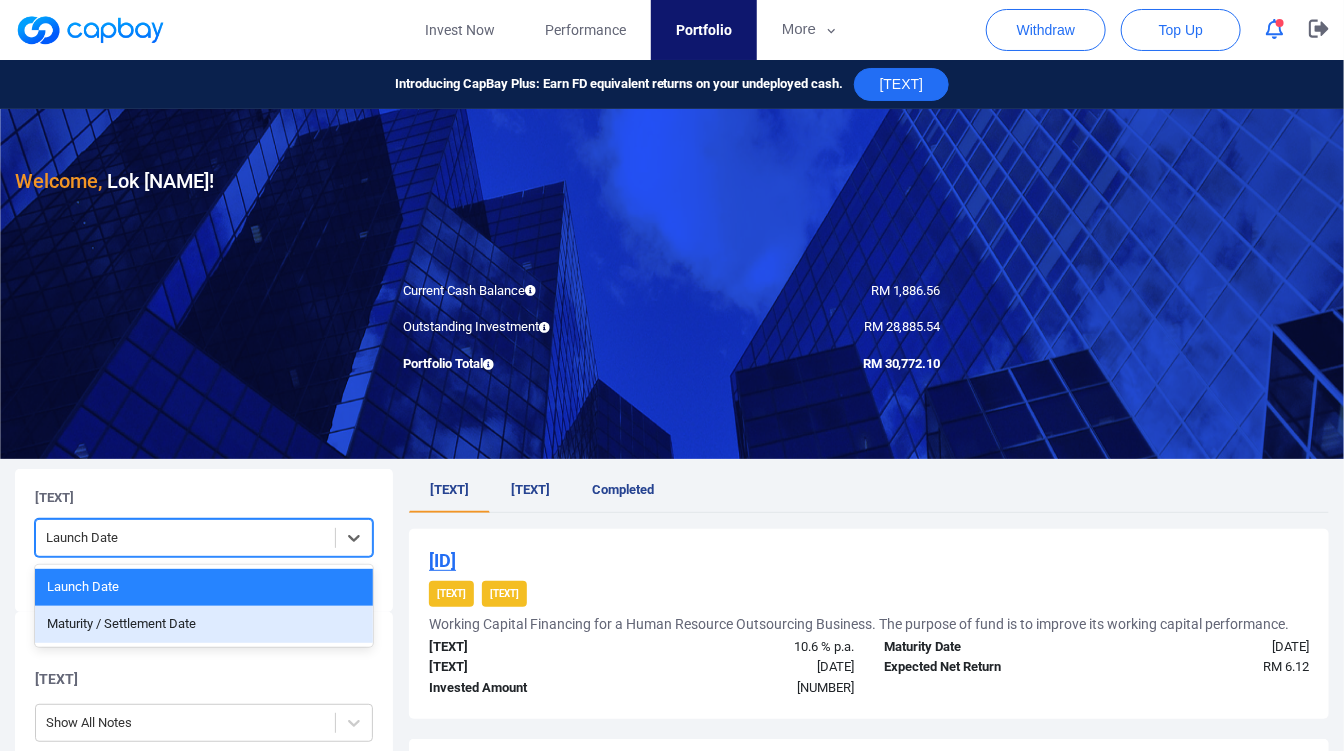 click on "Maturity / Settlement Date" at bounding box center (204, 624) 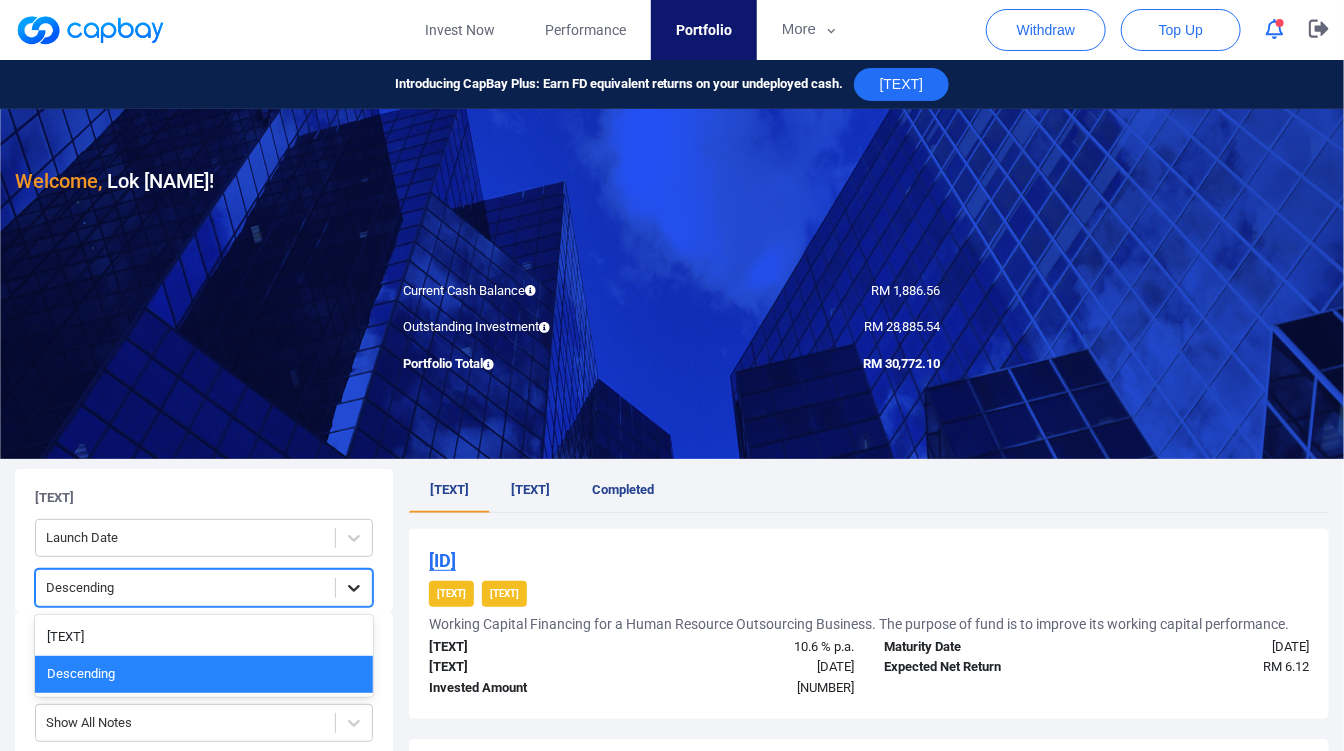 click 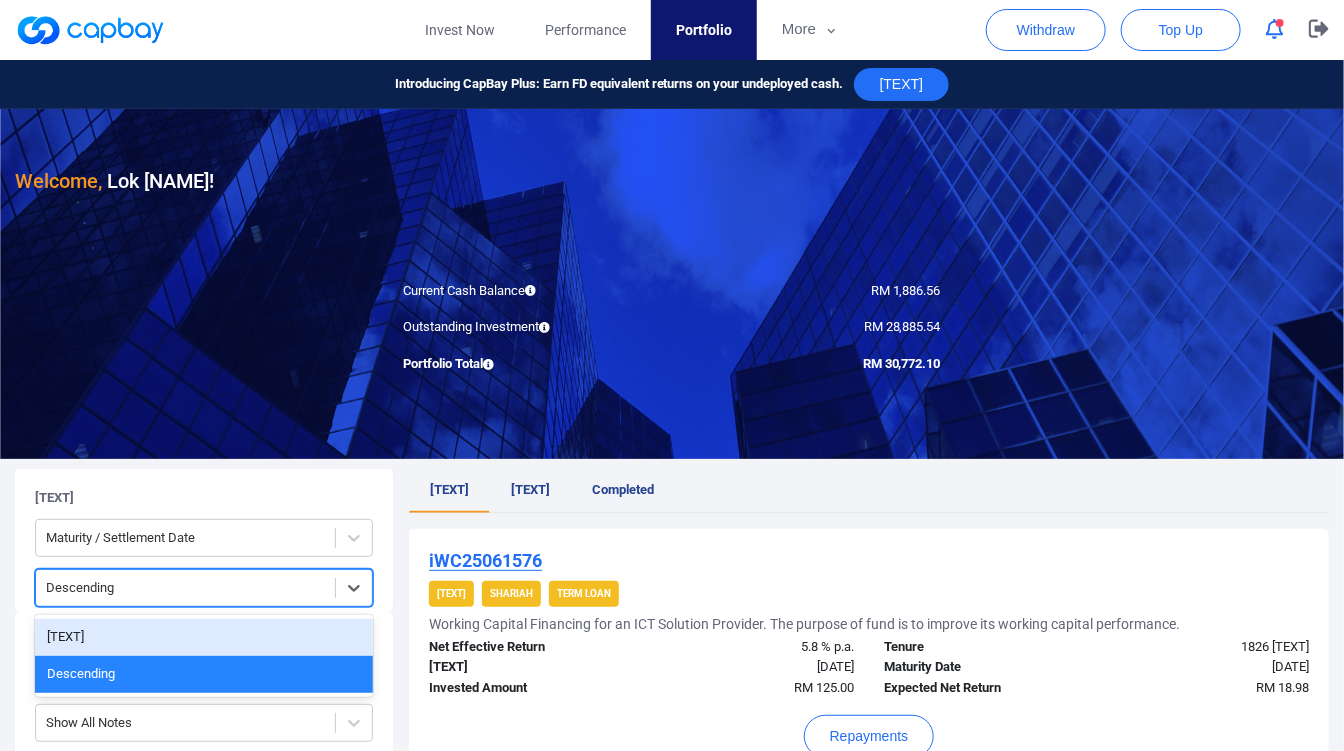 click on "Ascending" at bounding box center (204, 637) 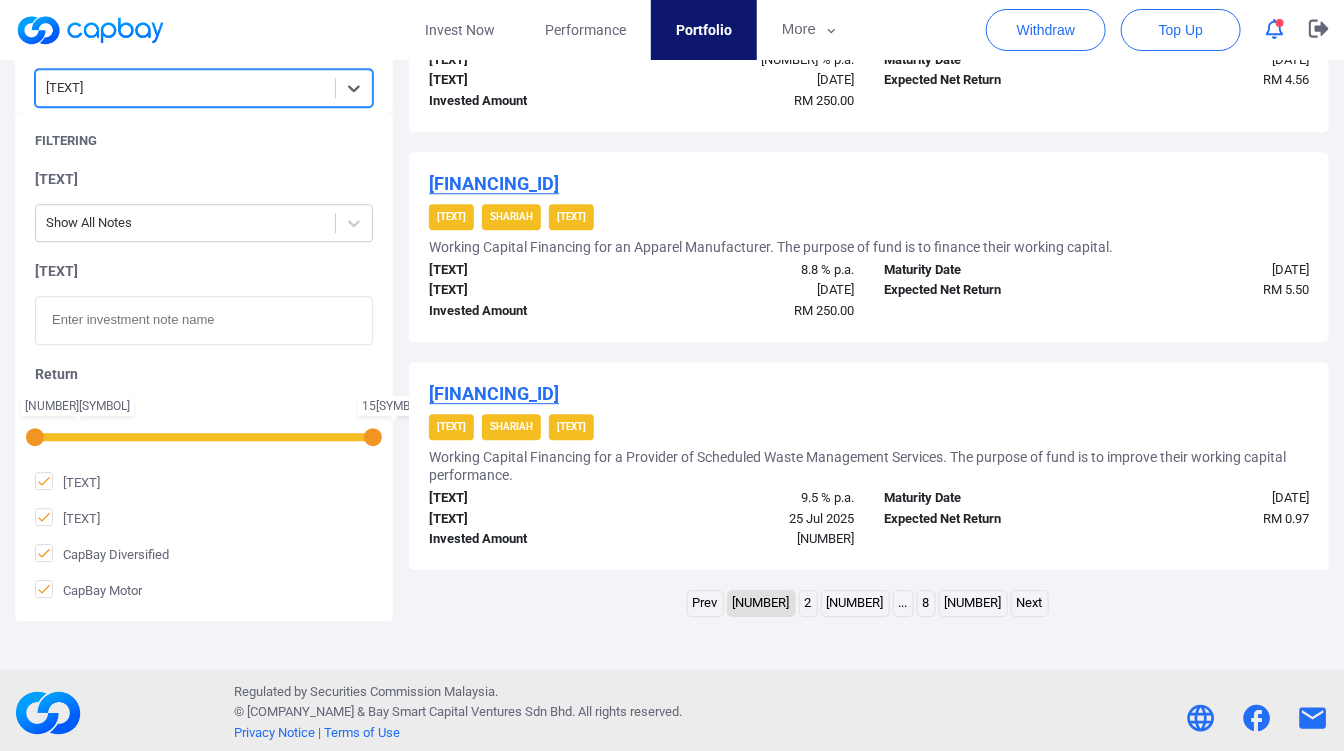 scroll, scrollTop: 2077, scrollLeft: 0, axis: vertical 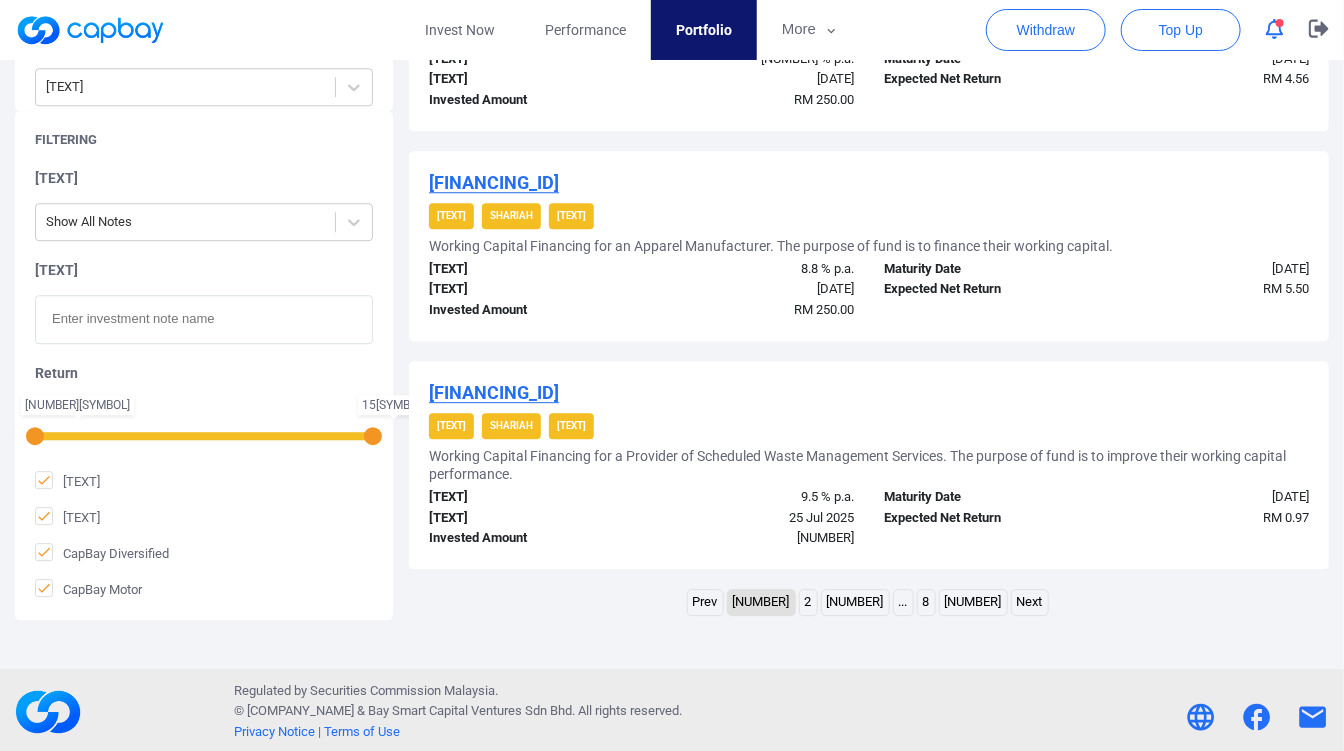 click on "2" at bounding box center (808, 602) 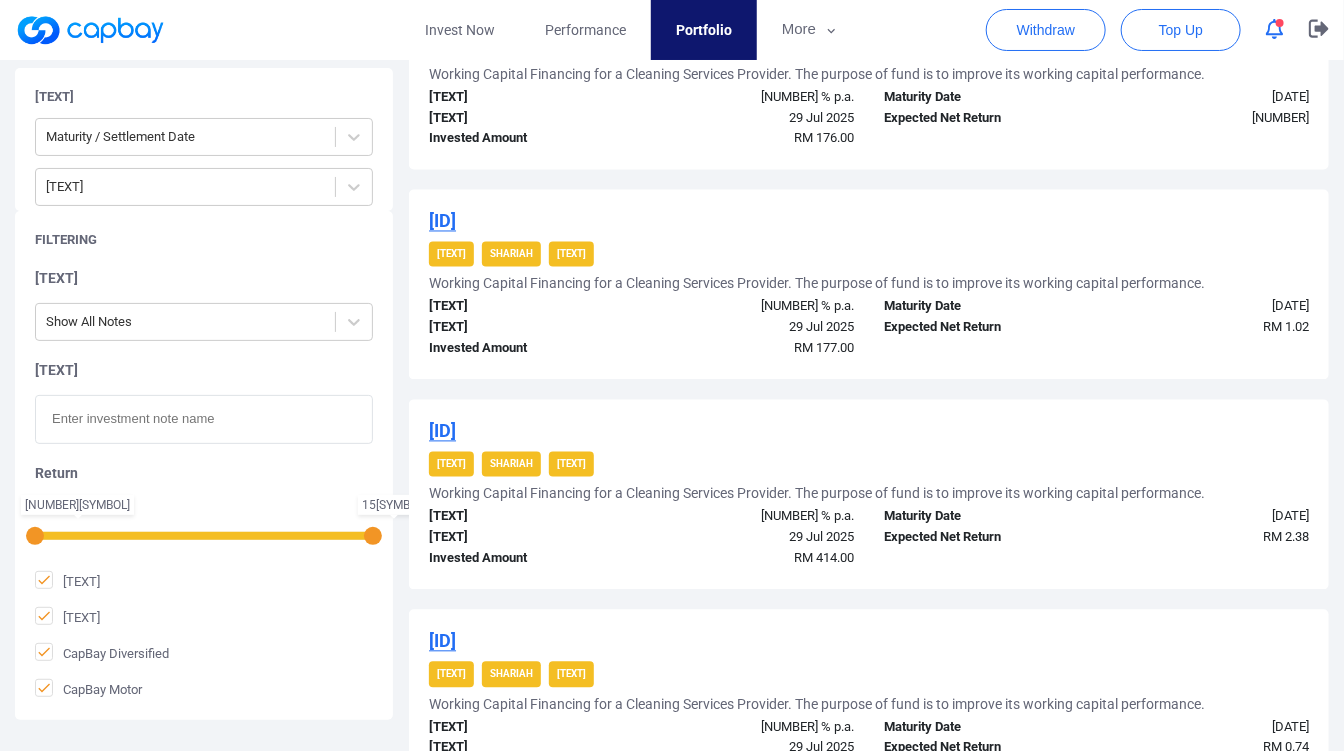 scroll, scrollTop: 2041, scrollLeft: 0, axis: vertical 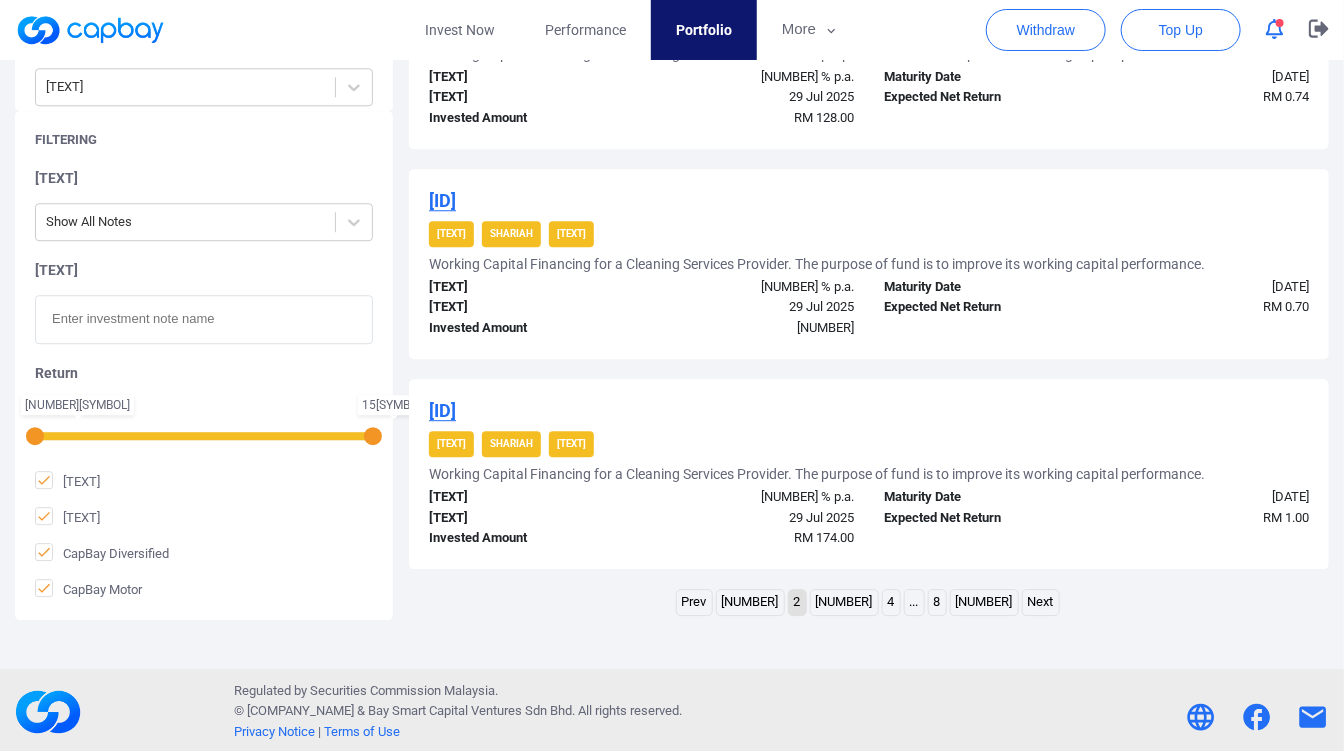 click on "3" at bounding box center (844, 602) 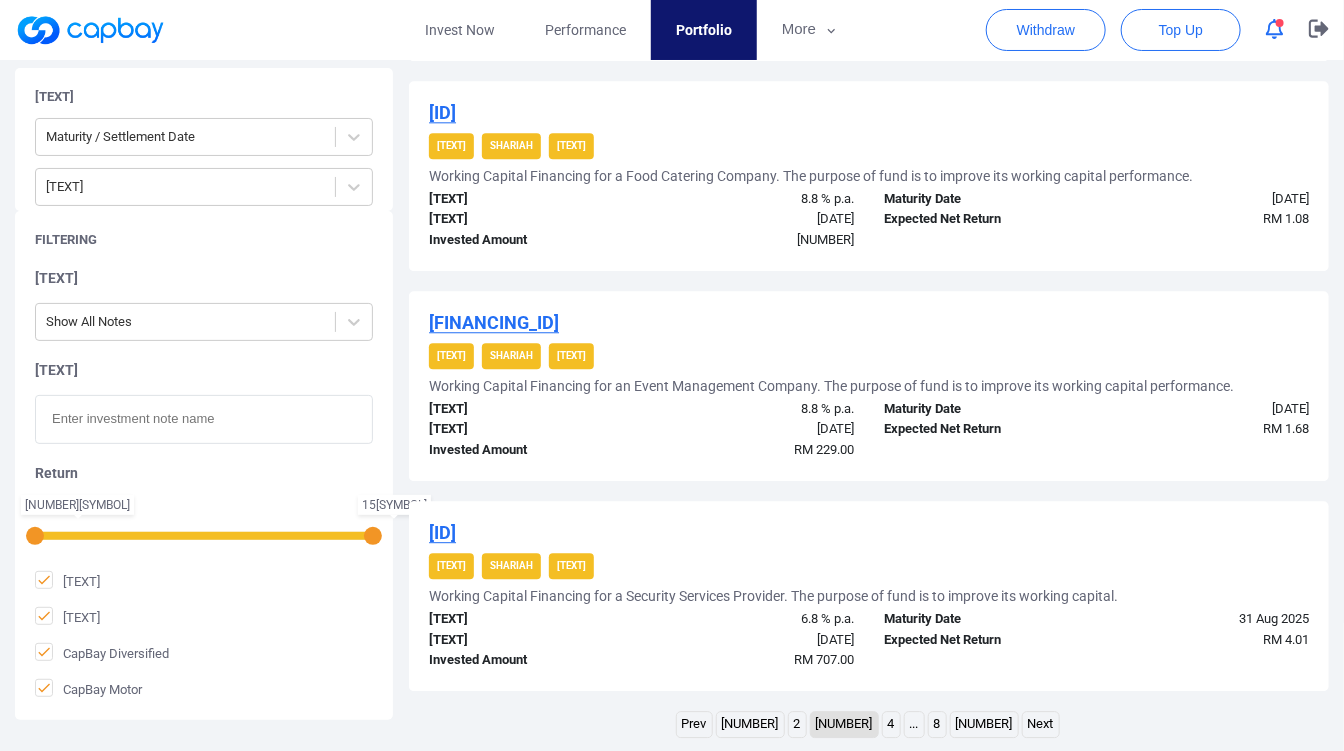 scroll, scrollTop: 1946, scrollLeft: 0, axis: vertical 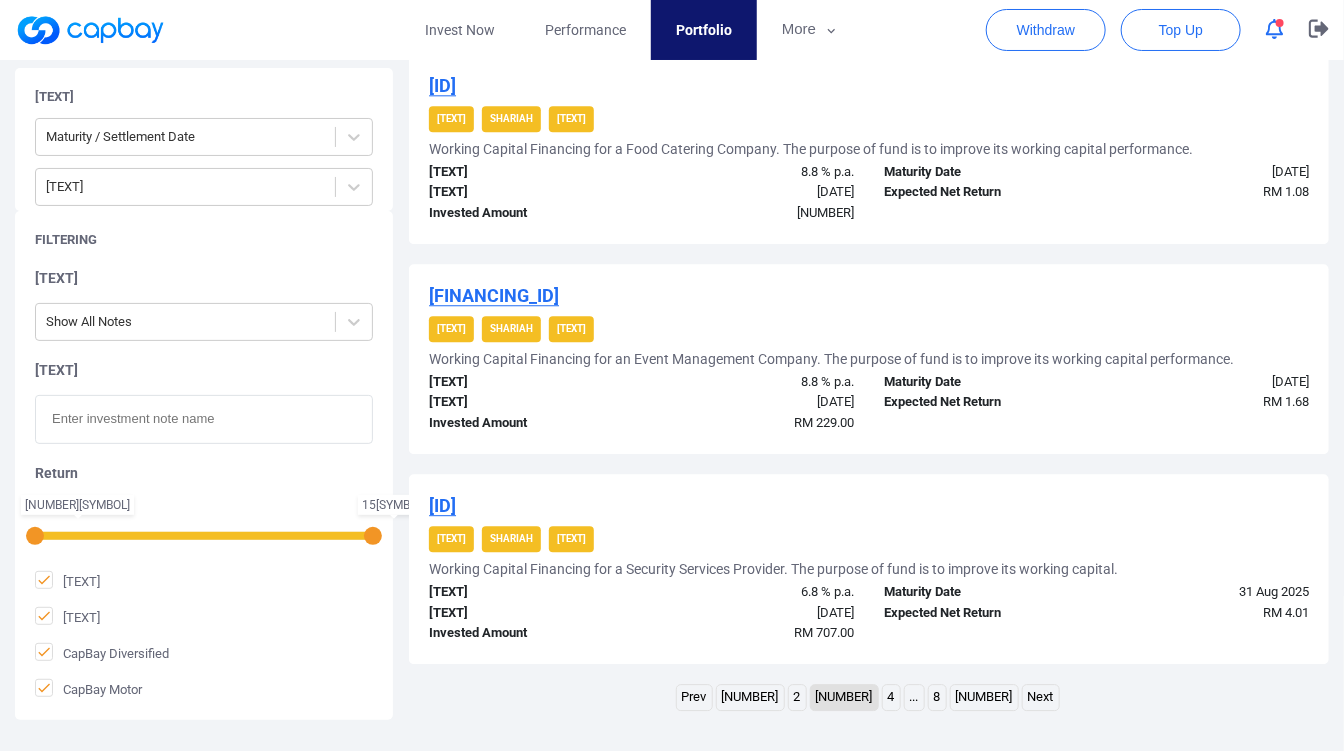 click on "4" at bounding box center (891, 697) 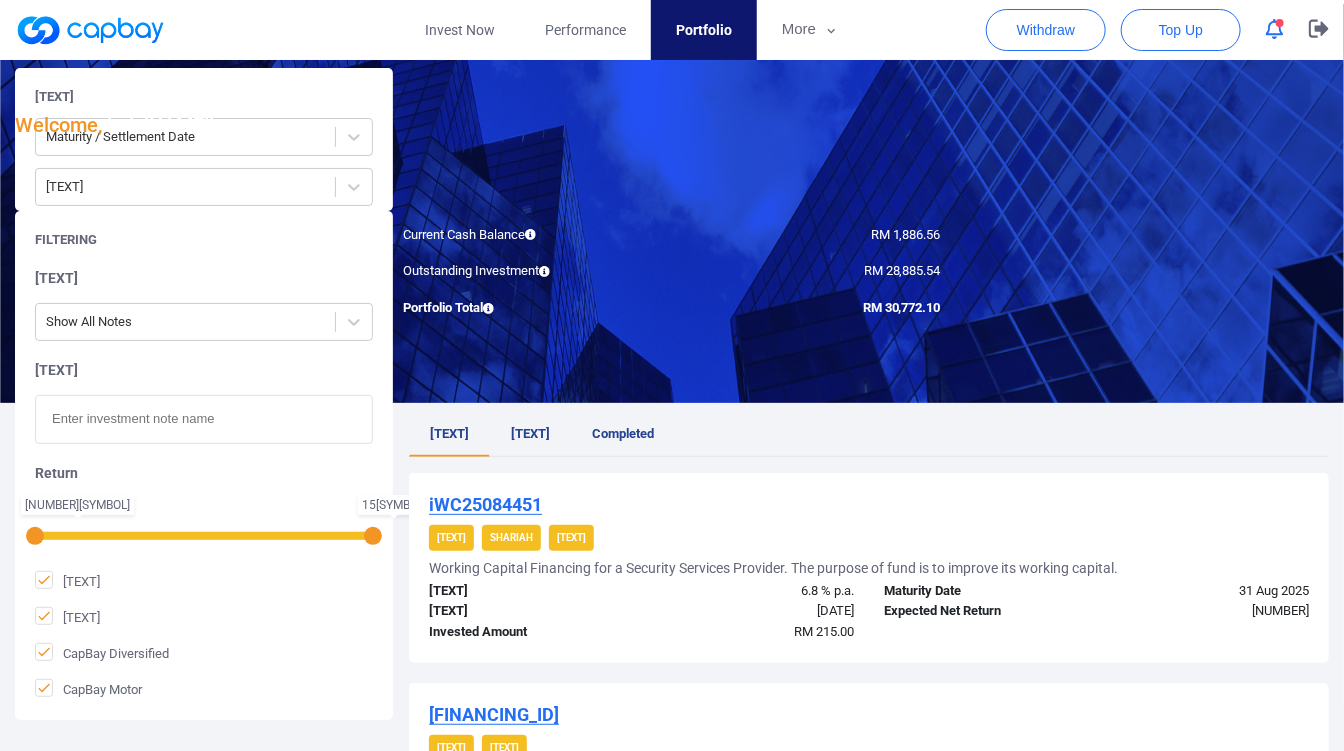 scroll, scrollTop: 0, scrollLeft: 0, axis: both 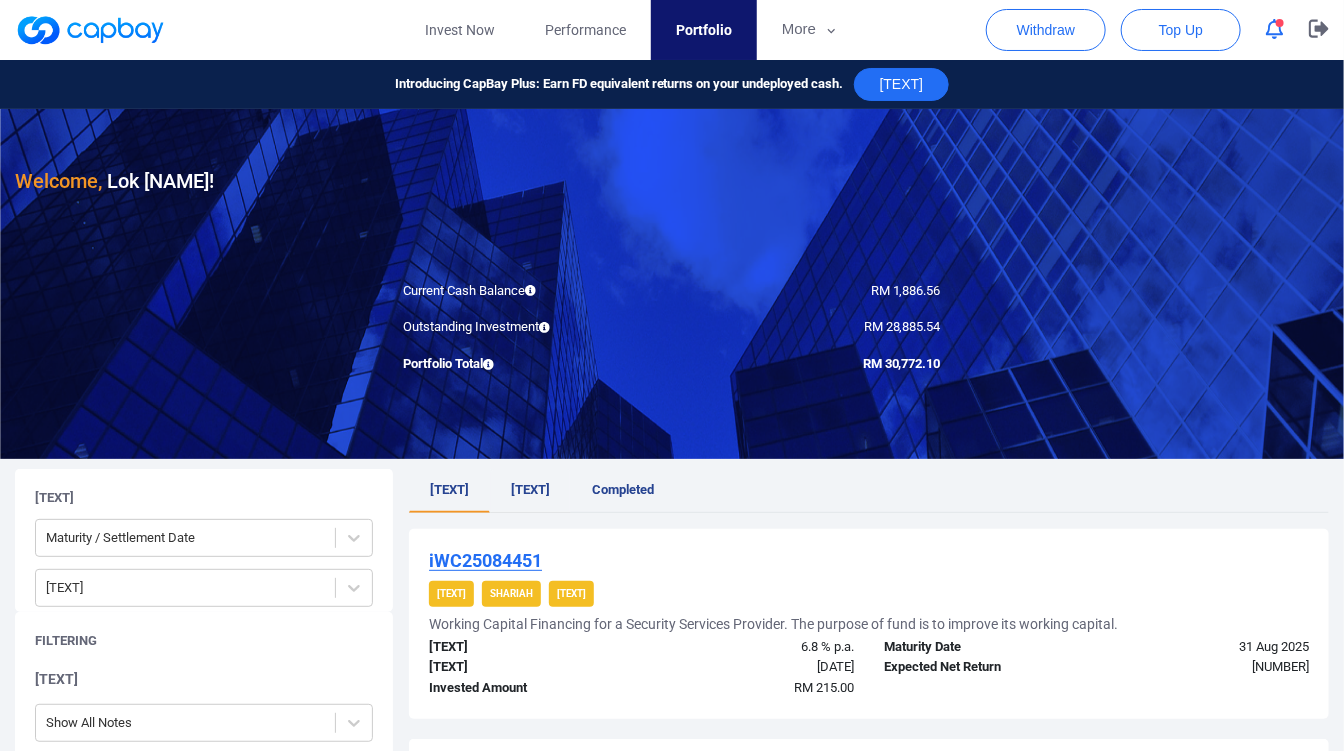 click on "Recovering" at bounding box center (530, 489) 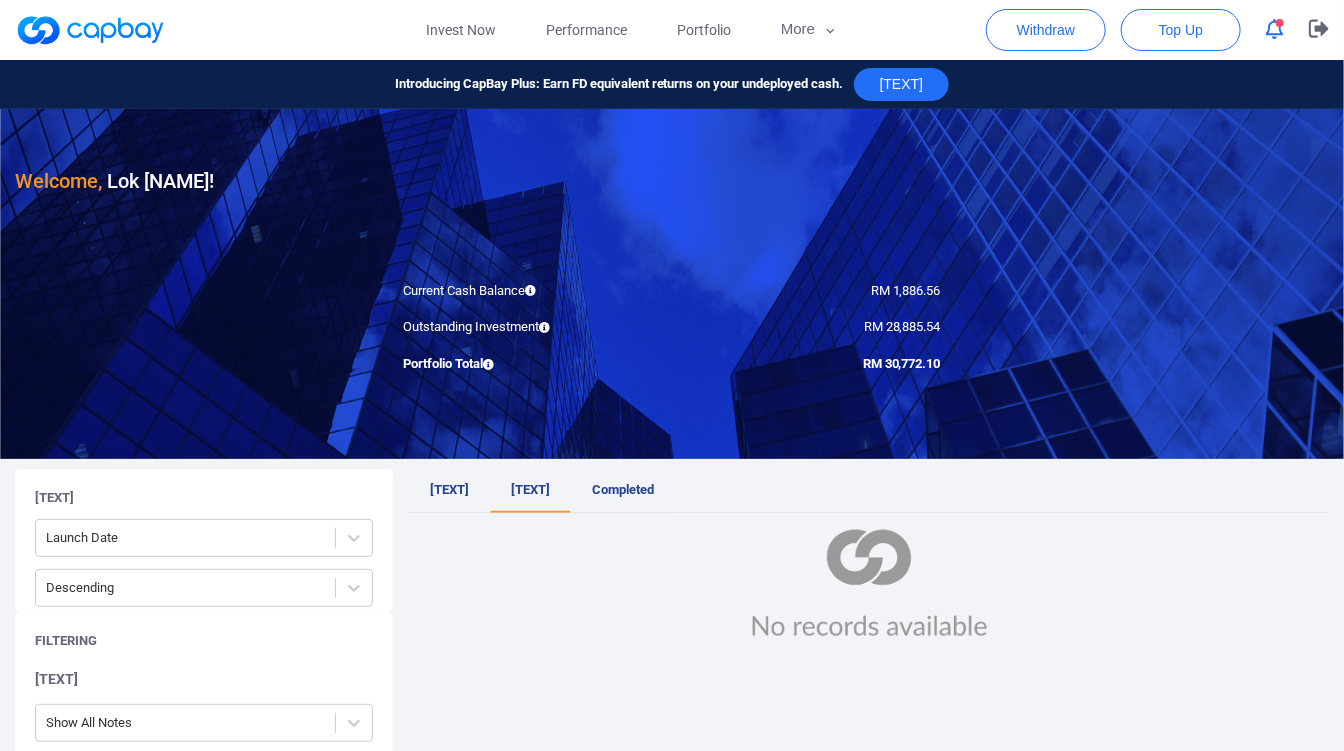 click on "Completed" at bounding box center (623, 491) 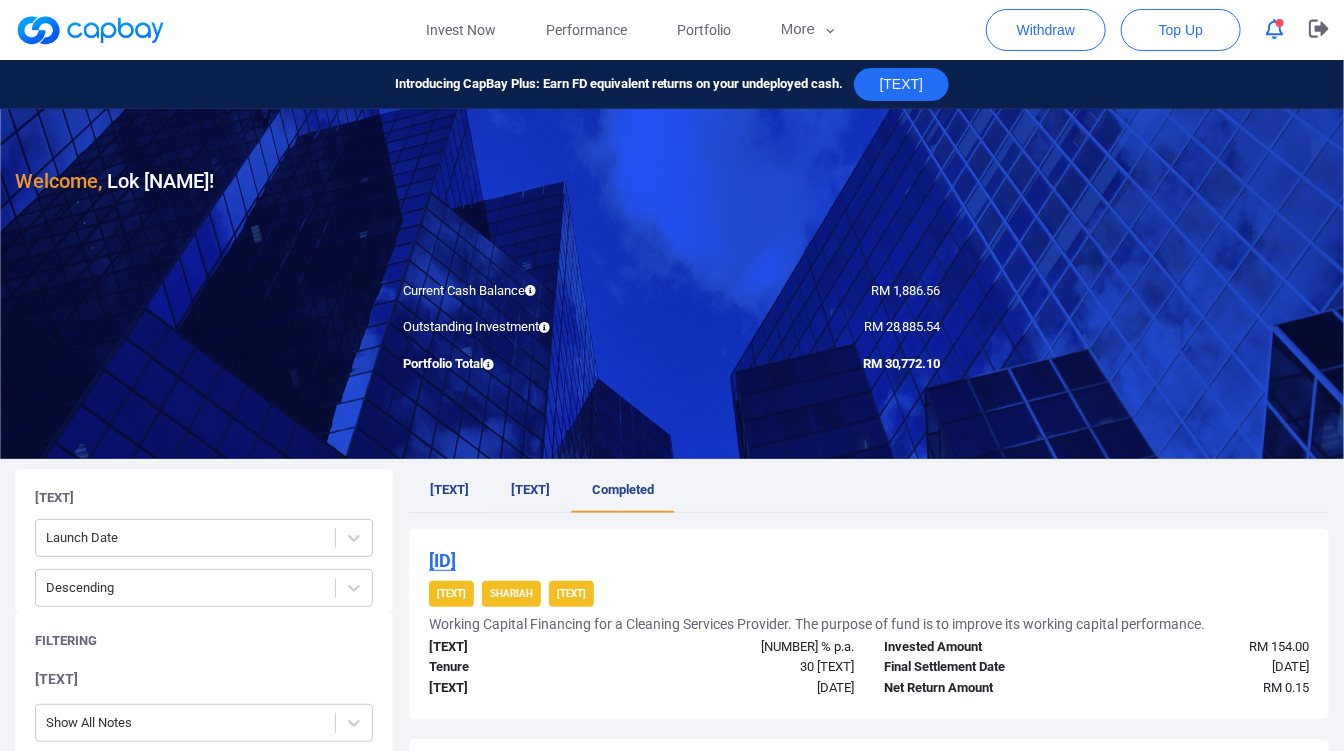 click on "Current" at bounding box center [449, 489] 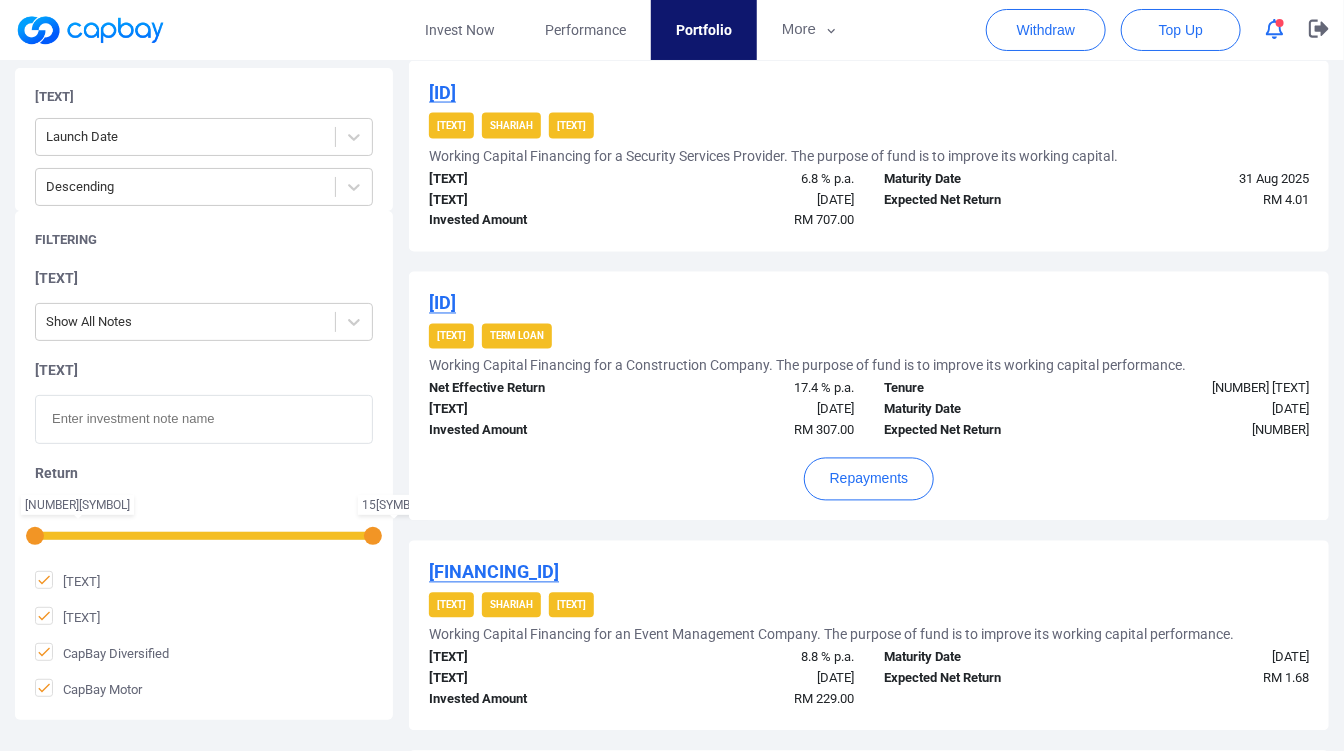 scroll, scrollTop: 1333, scrollLeft: 0, axis: vertical 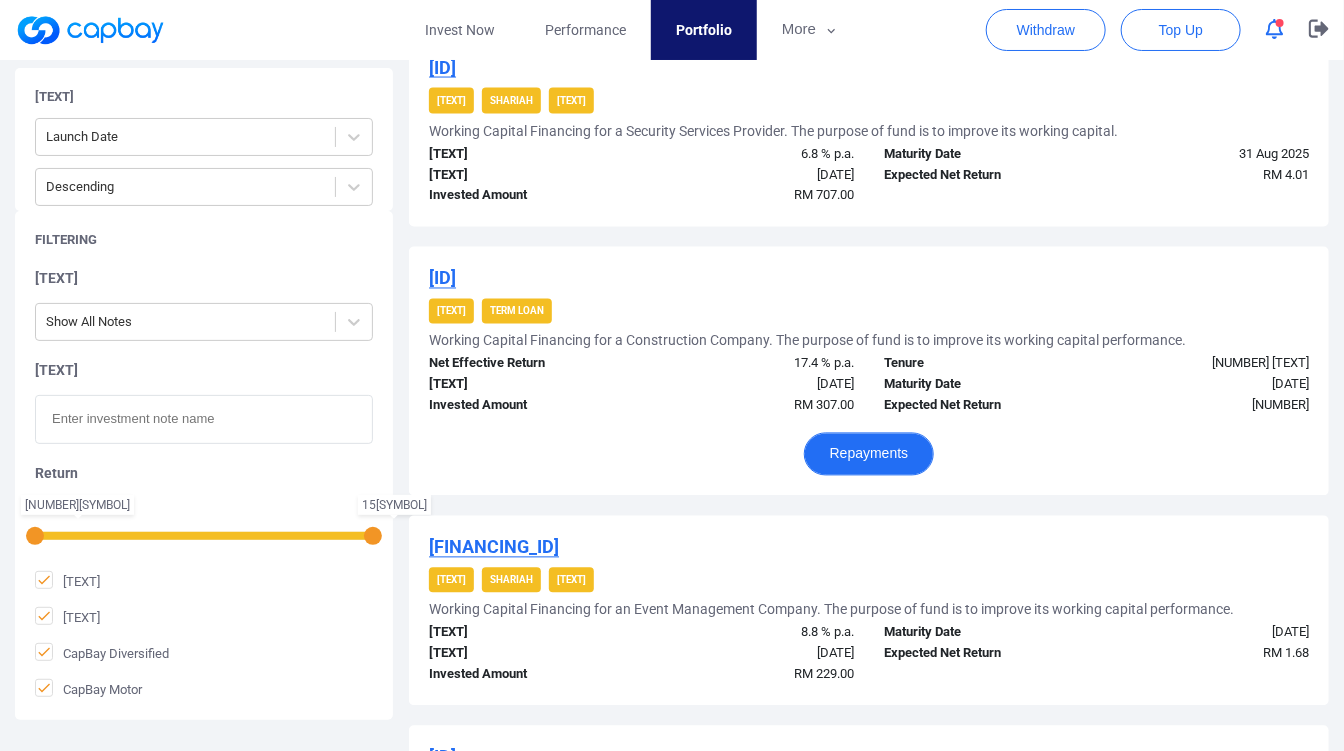 click on "Repayments" at bounding box center [869, 454] 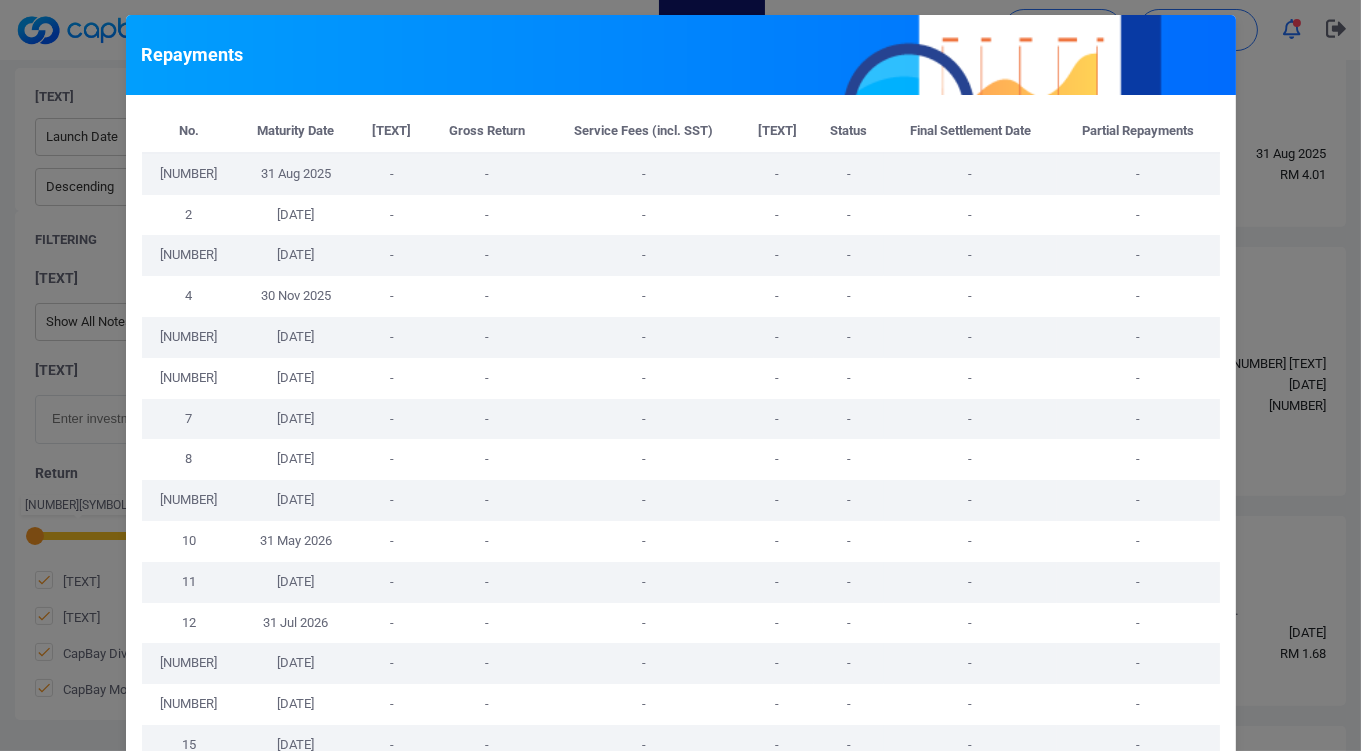 click on "Repayments No. Maturity Date Principal Gross Return Service Fees (incl. SST) Net Return Status Final Settlement Date Partial Repayments 1 31 Aug 2025 - - - - - - - 2 30 Sep 2025 - - - - - - - 3 31 Oct 2025 - - - - - - - 4 30 Nov 2025 - - - - - - - 5 31 Dec 2025 - - - - - - - 6 31 Jan 2026 - - - - - - - 7 28 Feb 2026 - - - - - - - 8 31 Mar 2026 - - - - - - - 9 30 Apr 2026 - - - - - - - 10 31 May 2026 - - - - - - - 11 30 Jun 2026 - - - - - - - 12 31 Jul 2026 - - - - - - - 13 31 Aug 2026 - - - - - - - 14 30 Sep 2026 - - - - - - - 15 31 Oct 2026 - - - - - - - 16 30 Nov 2026 - - - - - - - 17 31 Dec 2026 - - - - - - - 18 31 Jan 2027 - - - - - - - 19 28 Feb 2027 - - - - - - - 20 31 Mar 2027 - - - - - - - 21 30 Apr 2027 - - - - - - - 22 31 May 2027 - - - - - - - 23 30 Jun 2027 - - - - - - - 24 31 Jul 2027 - - - - - - - Close" at bounding box center (680, 375) 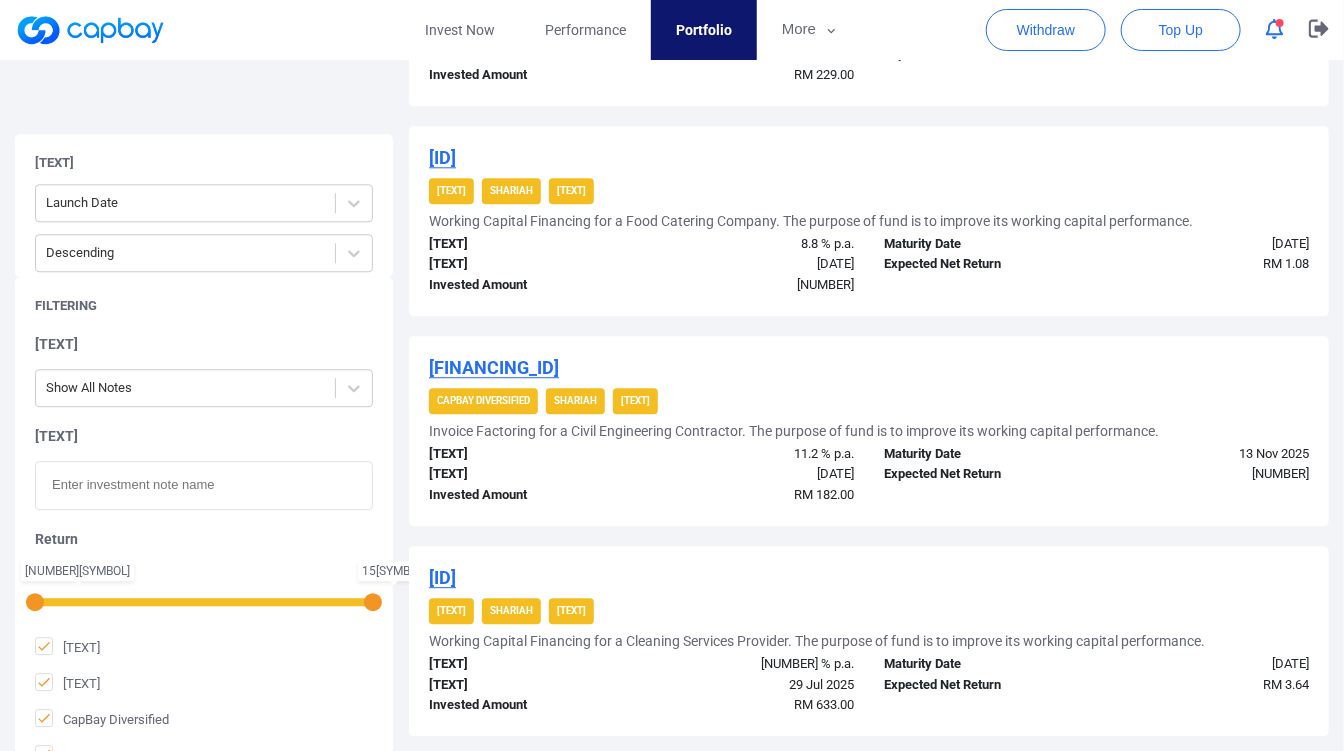 scroll, scrollTop: 2099, scrollLeft: 0, axis: vertical 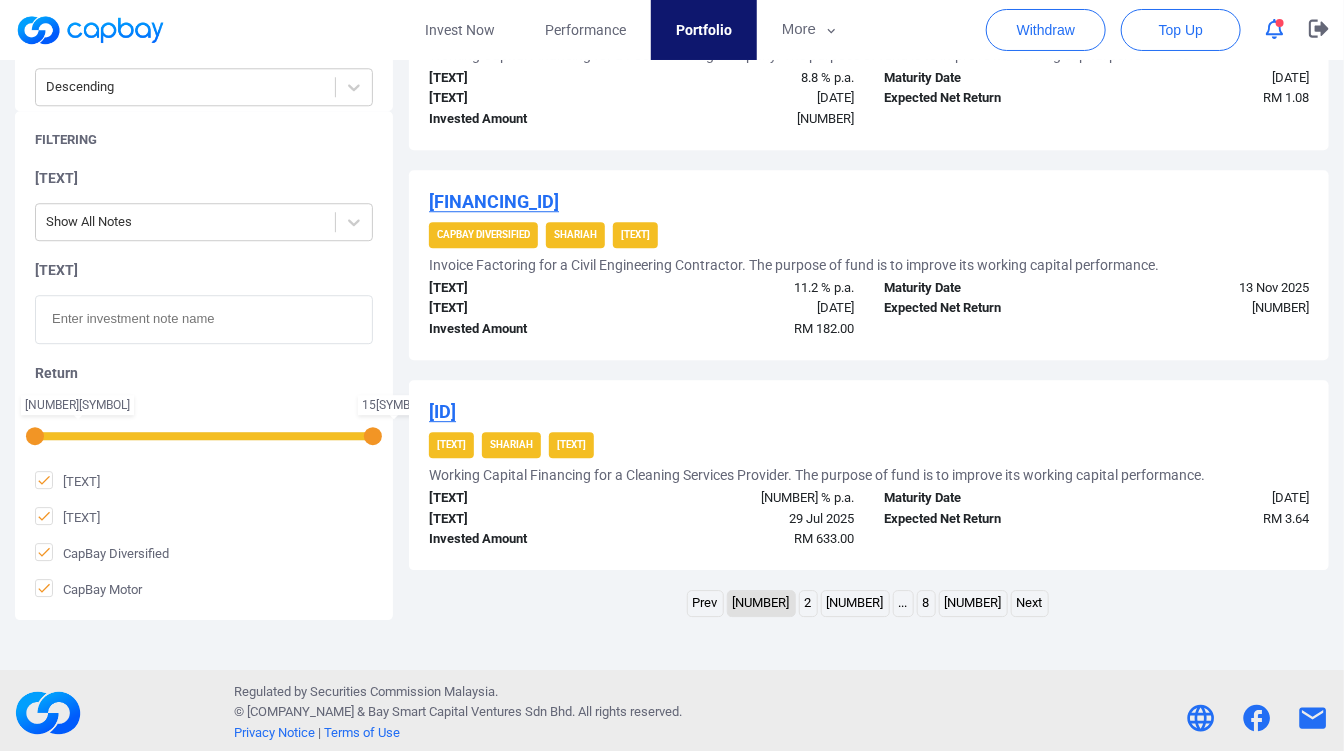 click on "3" at bounding box center [855, 603] 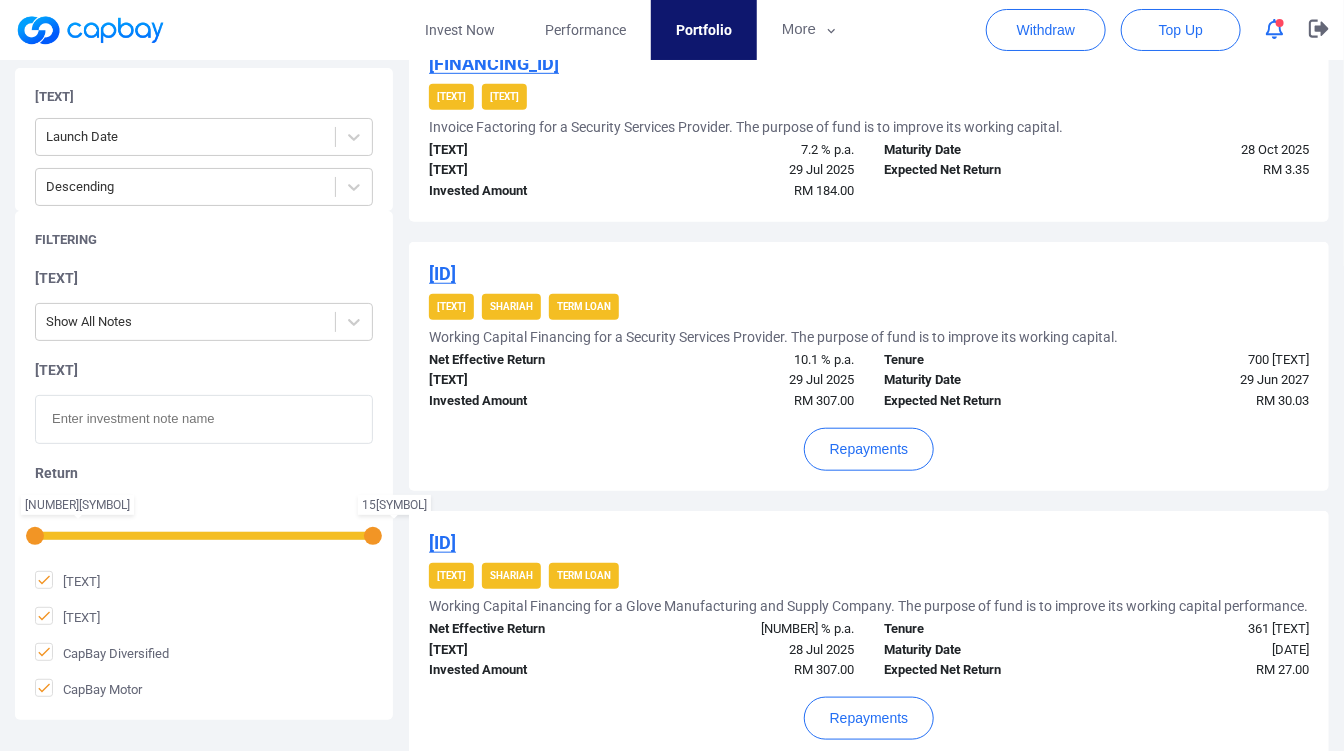 scroll, scrollTop: 501, scrollLeft: 0, axis: vertical 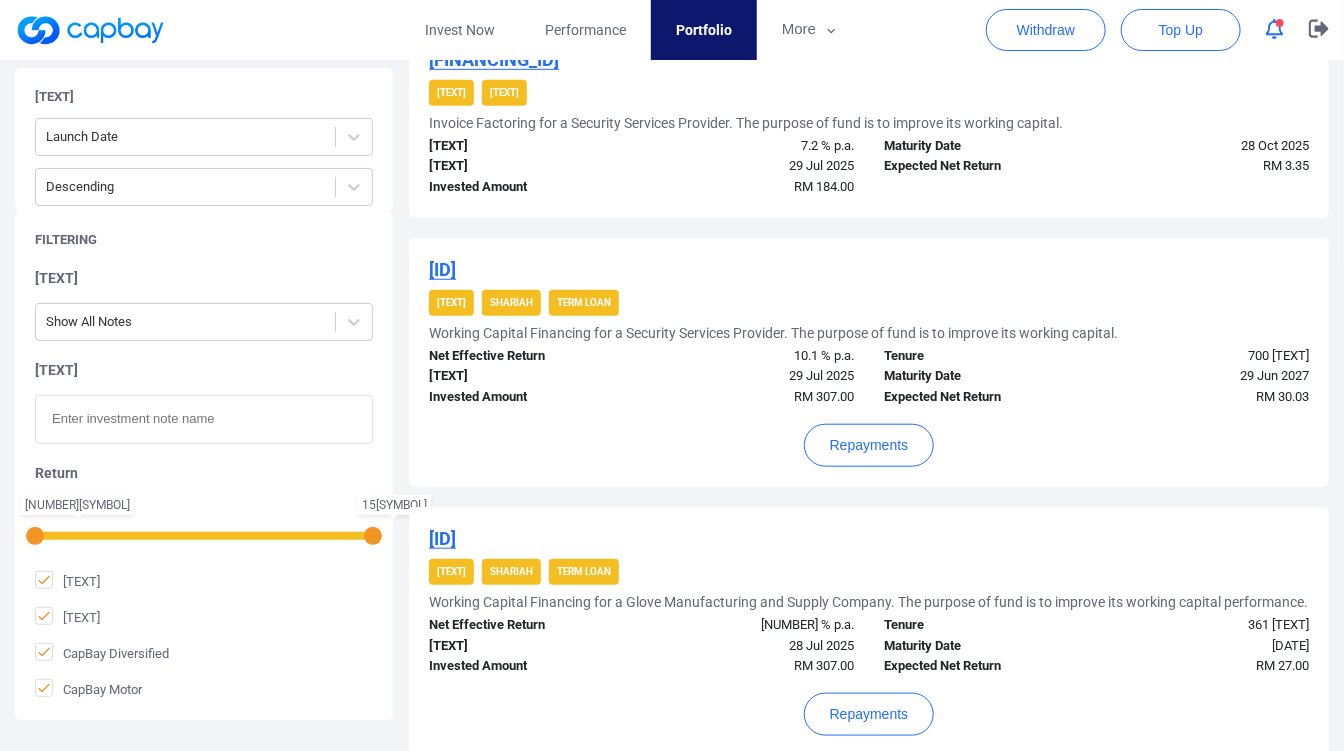 click on "Filter by notes Show All Notes Filter by name Return 0 % 15 % CapBay Assure CapBay Select CapBay Diversified CapBay Motor" at bounding box center (204, 484) 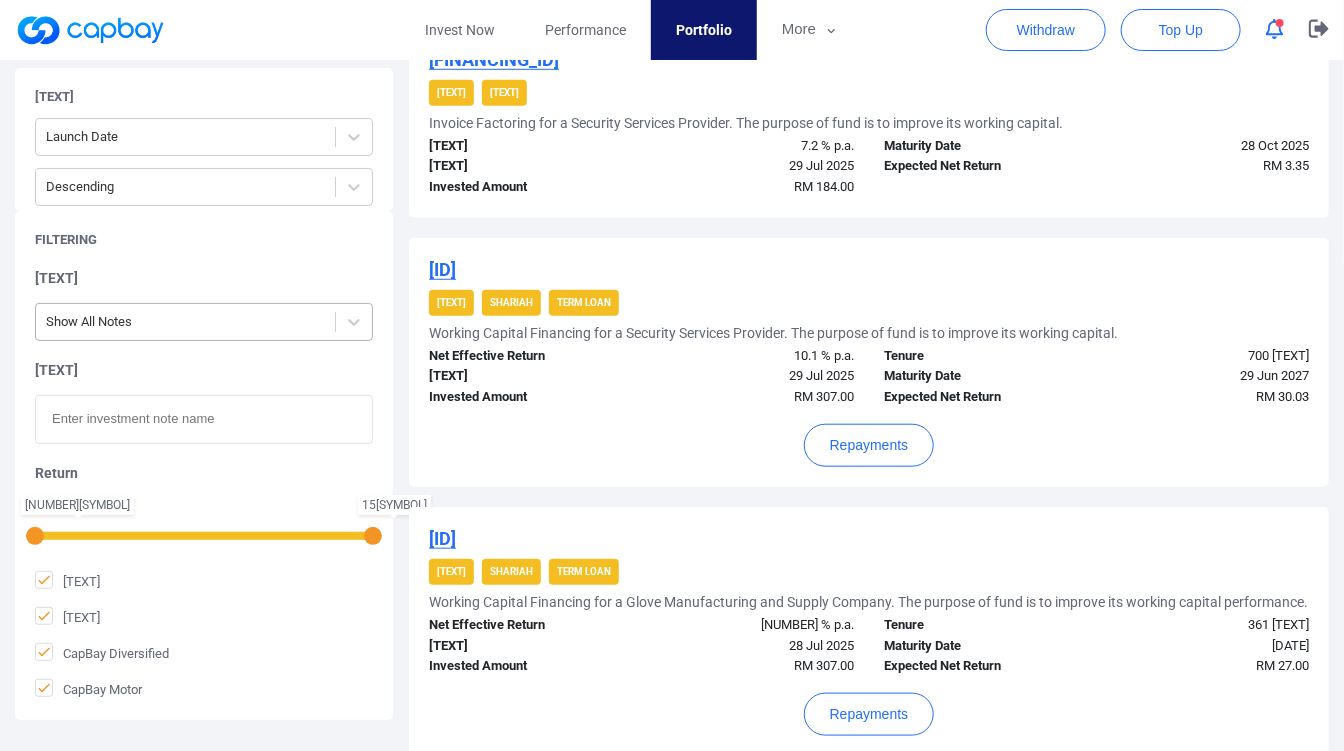 click on "Show All Notes" at bounding box center (185, 322) 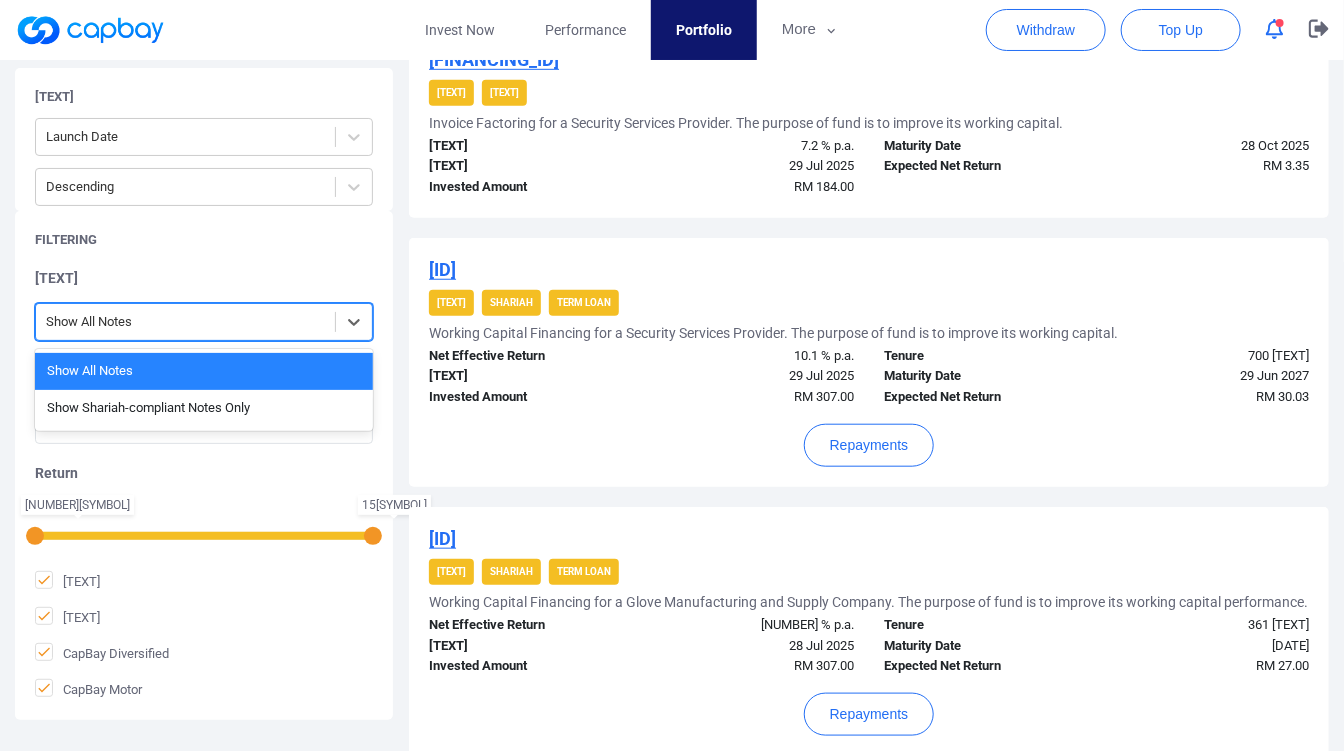 click on "Show All Notes" at bounding box center [185, 322] 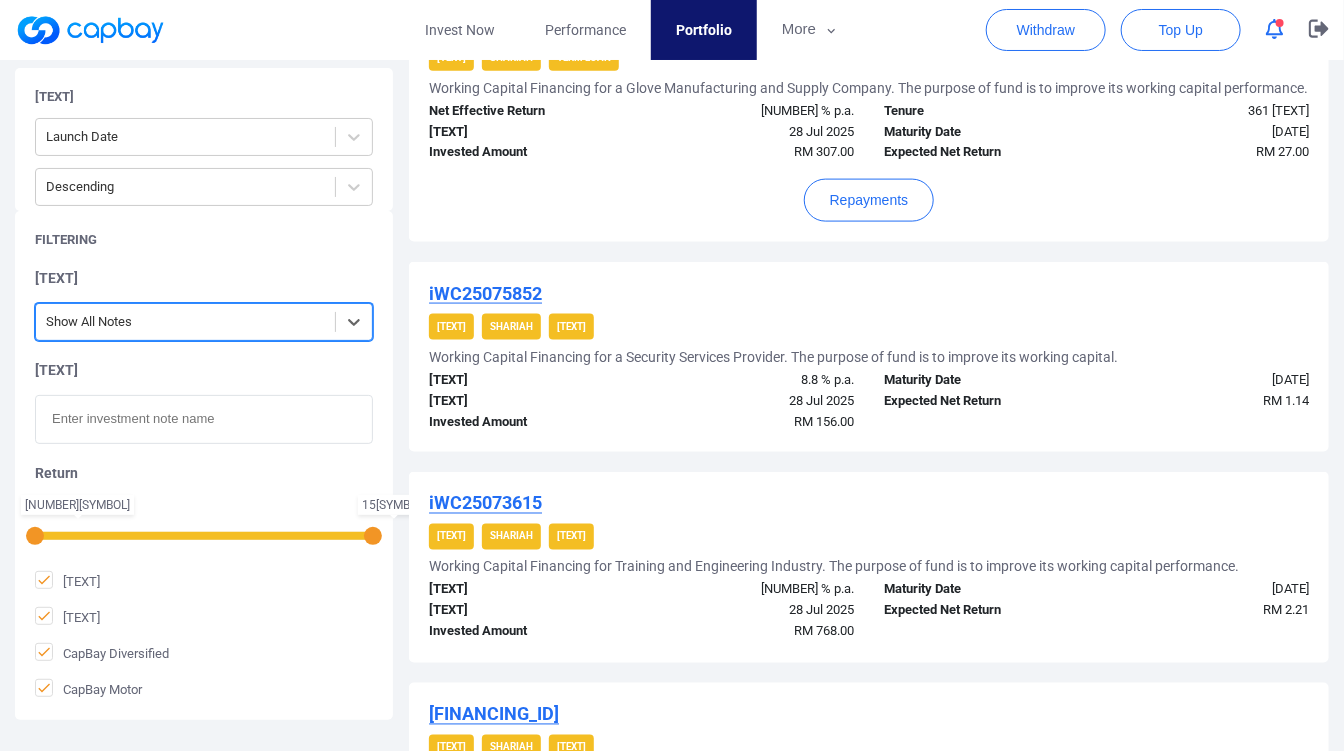 scroll, scrollTop: 946, scrollLeft: 0, axis: vertical 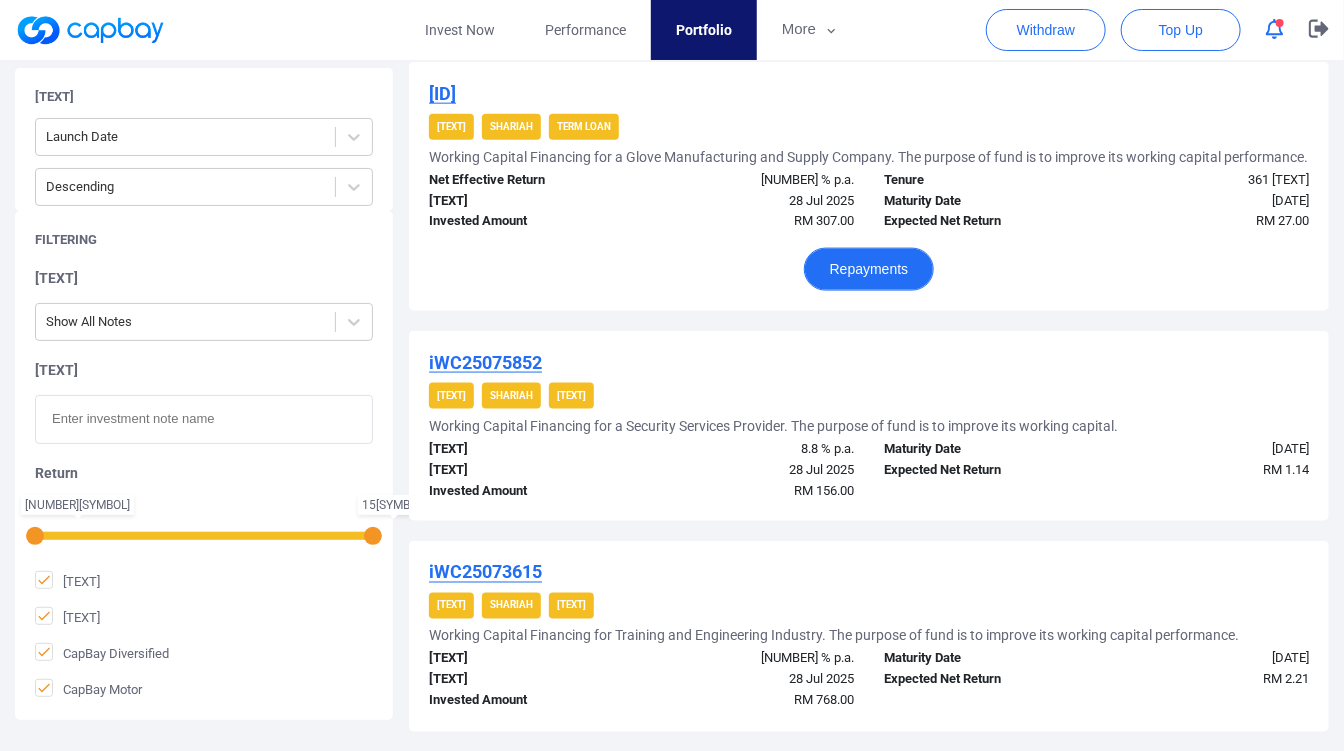 click on "Repayments" at bounding box center (869, 269) 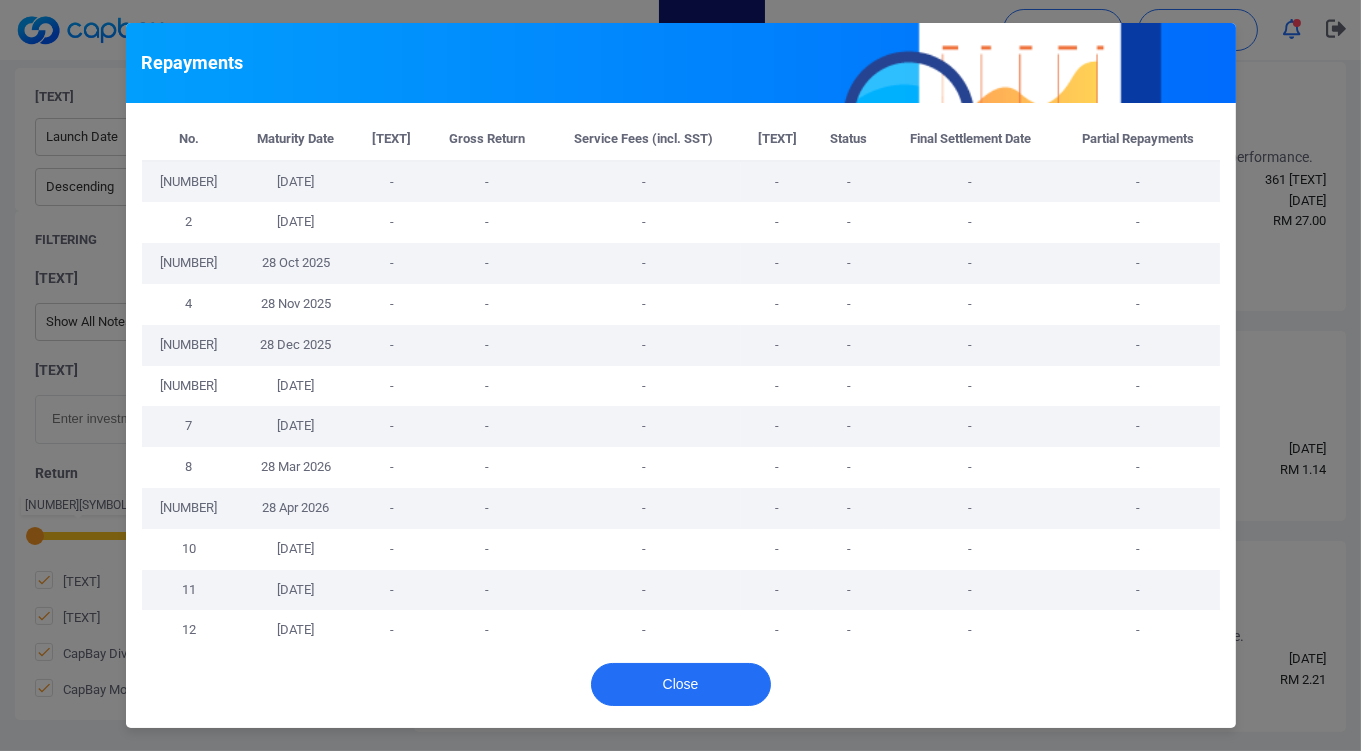 drag, startPoint x: 1297, startPoint y: 335, endPoint x: 1283, endPoint y: 328, distance: 15.652476 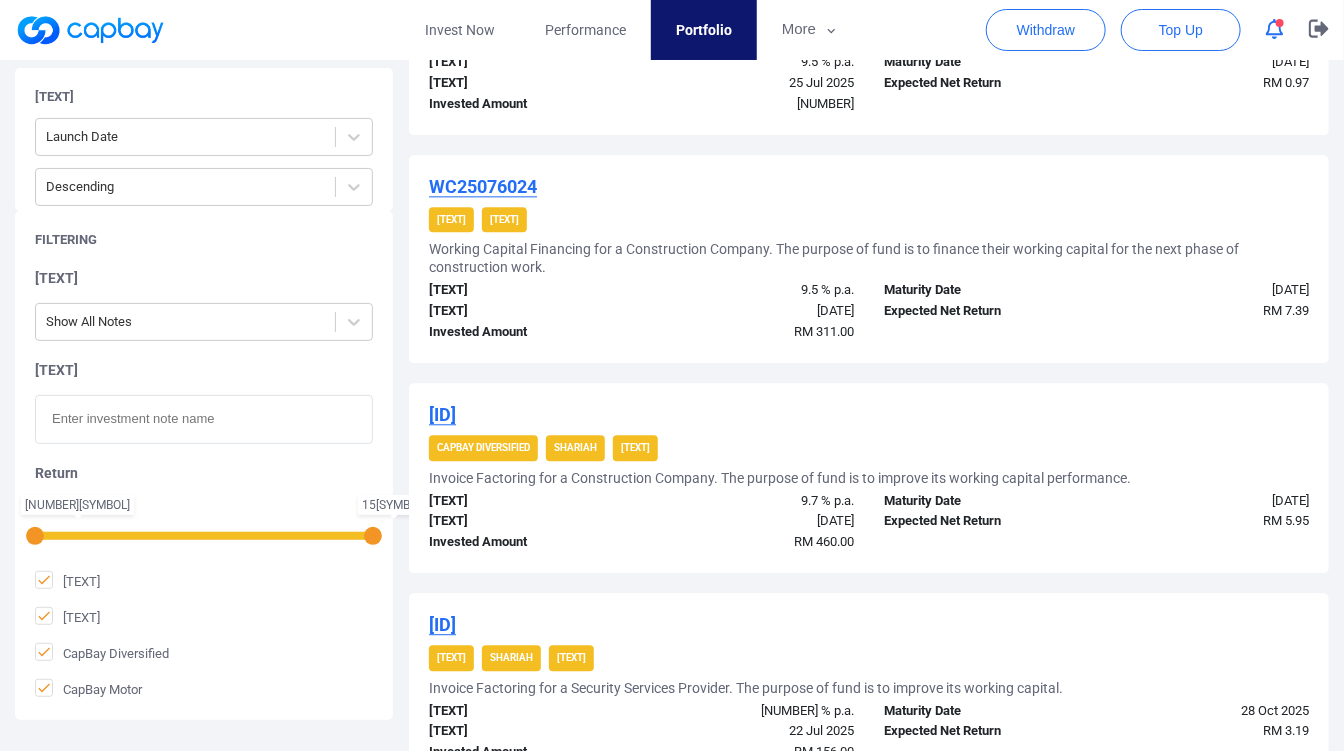 scroll, scrollTop: 2168, scrollLeft: 0, axis: vertical 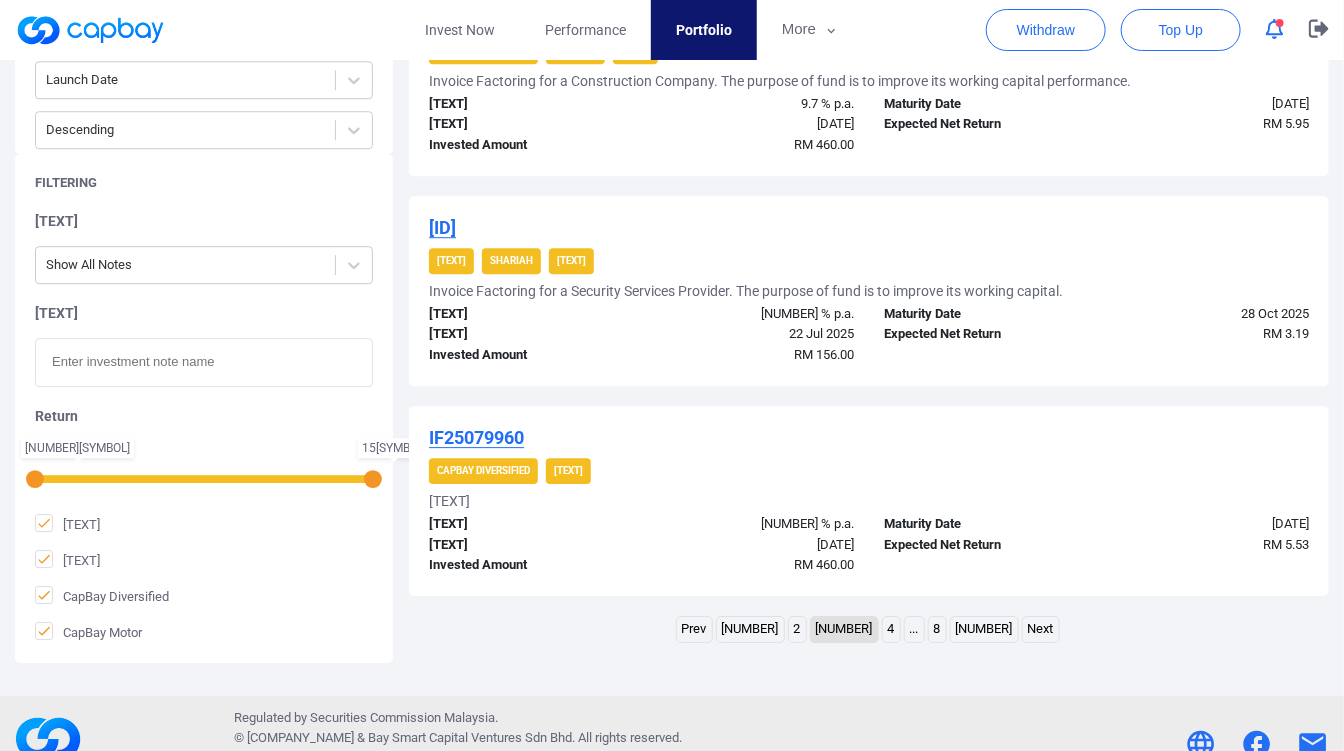 click on "4" at bounding box center [891, 629] 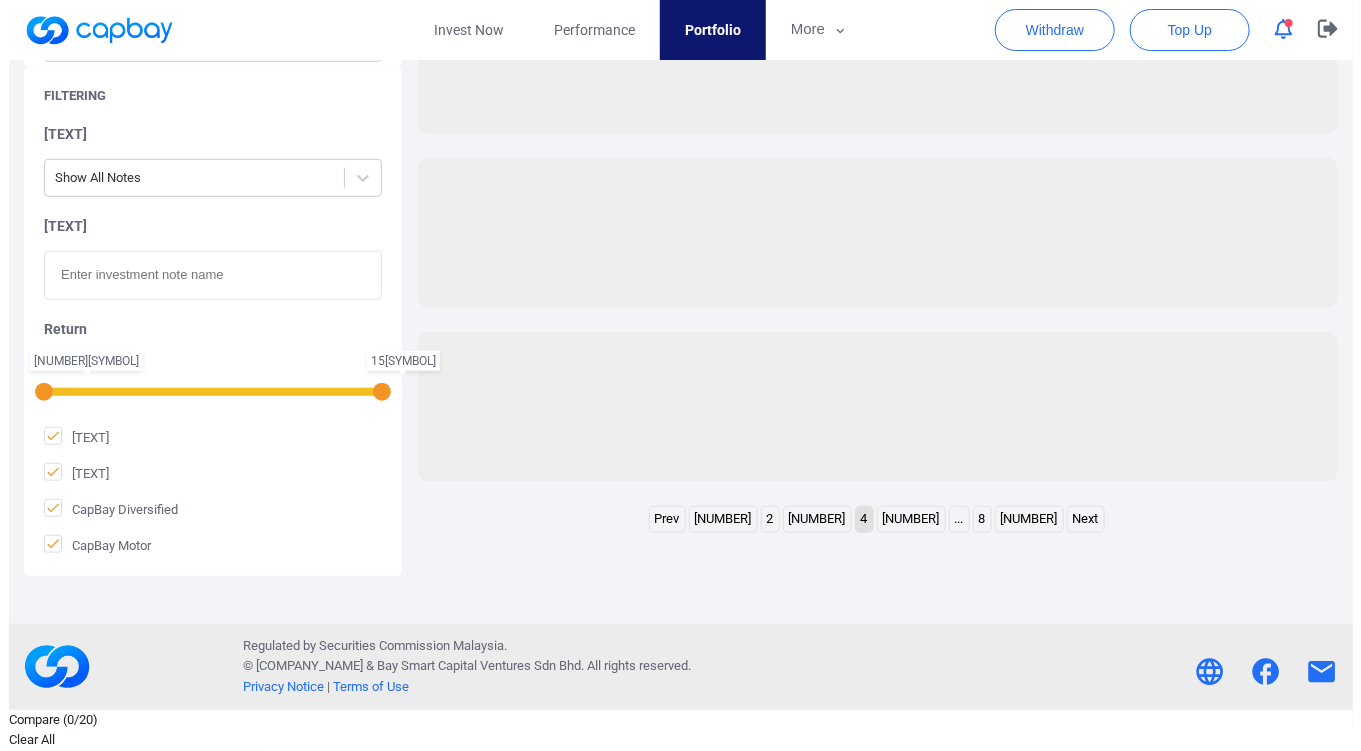 scroll, scrollTop: 501, scrollLeft: 0, axis: vertical 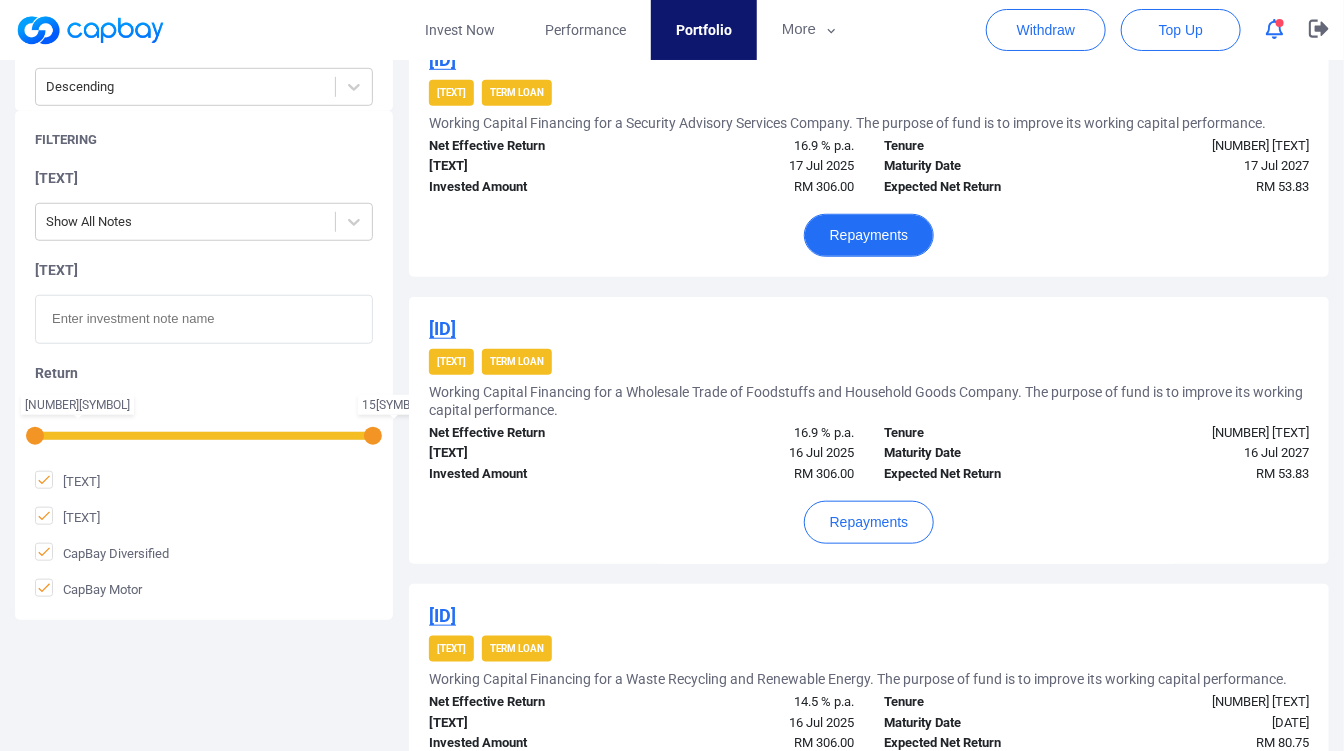 click on "Repayments" at bounding box center (869, 235) 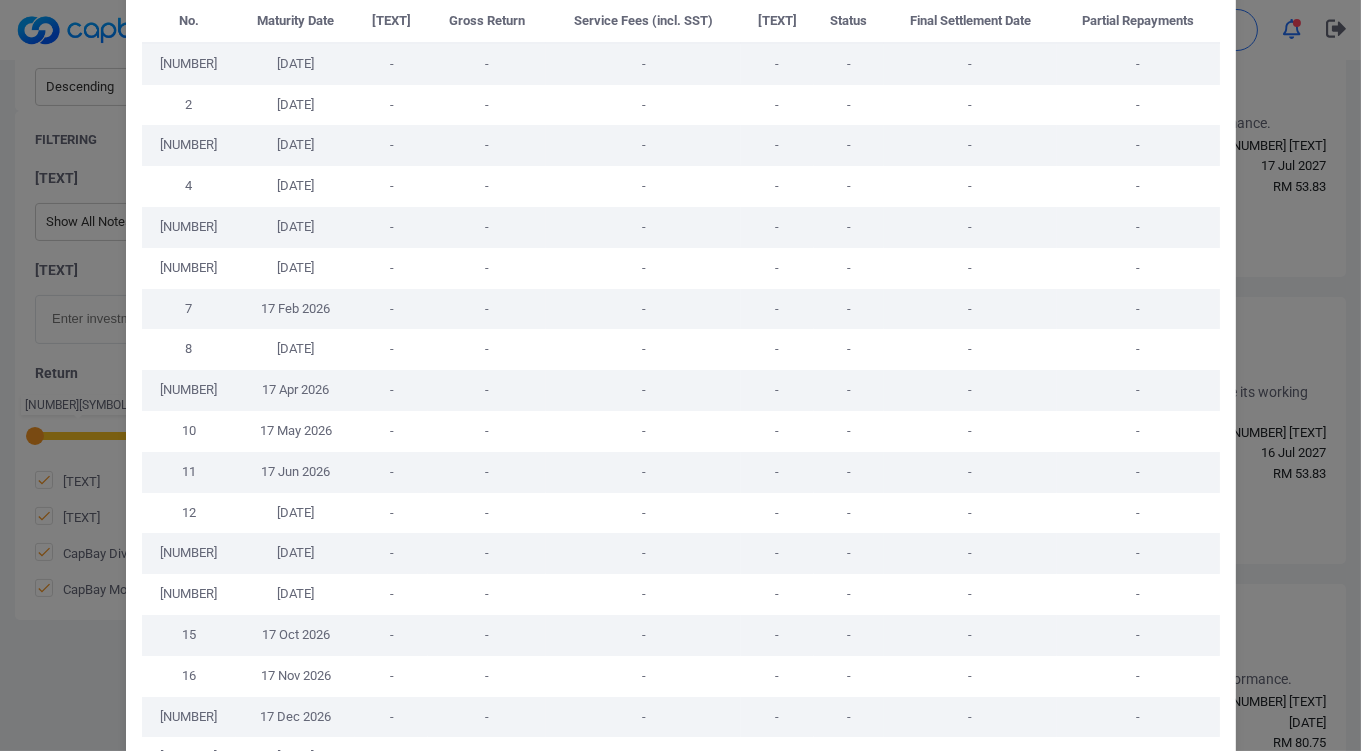 scroll, scrollTop: 0, scrollLeft: 0, axis: both 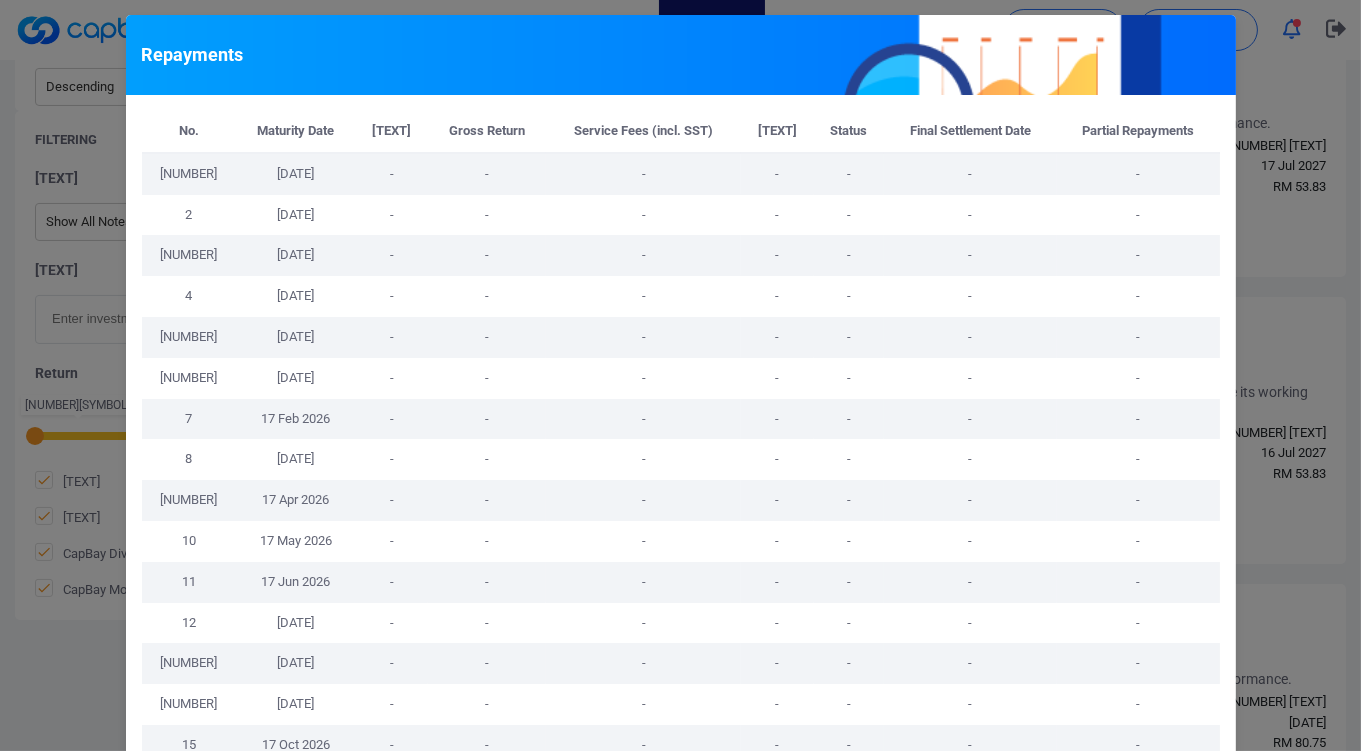 click on "Repayments No. Maturity Date Principal Gross Return Service Fees (incl. SST) Net Return Status Final Settlement Date Partial Repayments 1 17 Aug 2025 - - - - - - - 2 17 Sep 2025 - - - - - - - 3 17 Oct 2025 - - - - - - - 4 17 Nov 2025 - - - - - - - 5 17 Dec 2025 - - - - - - - 6 17 Jan 2026 - - - - - - - 7 17 Feb 2026 - - - - - - - 8 17 Mar 2026 - - - - - - - 9 17 Apr 2026 - - - - - - - 10 17 May 2026 - - - - - - - 11 17 Jun 2026 - - - - - - - 12 17 Jul 2026 - - - - - - - 13 17 Aug 2026 - - - - - - - 14 17 Sep 2026 - - - - - - - 15 17 Oct 2026 - - - - - - - 16 17 Nov 2026 - - - - - - - 17 17 Dec 2026 - - - - - - - 18 17 Jan 2027 - - - - - - - 19 17 Feb 2027 - - - - - - - 20 17 Mar 2027 - - - - - - - 21 17 Apr 2027 - - - - - - - 22 17 May 2027 - - - - - - - 23 17 Jun 2027 - - - - - - - 24 17 Jul 2027 - - - - - - - Close" at bounding box center [680, 375] 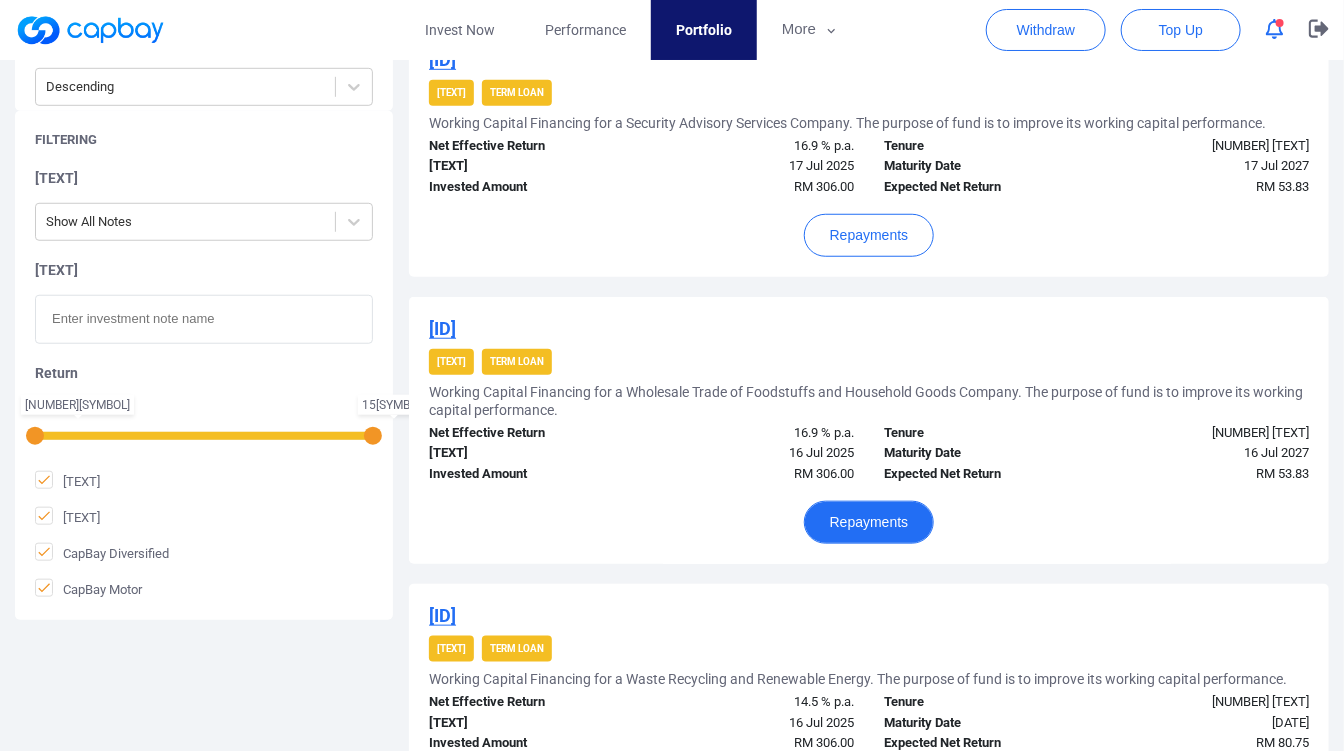 click on "Repayments" at bounding box center [869, 522] 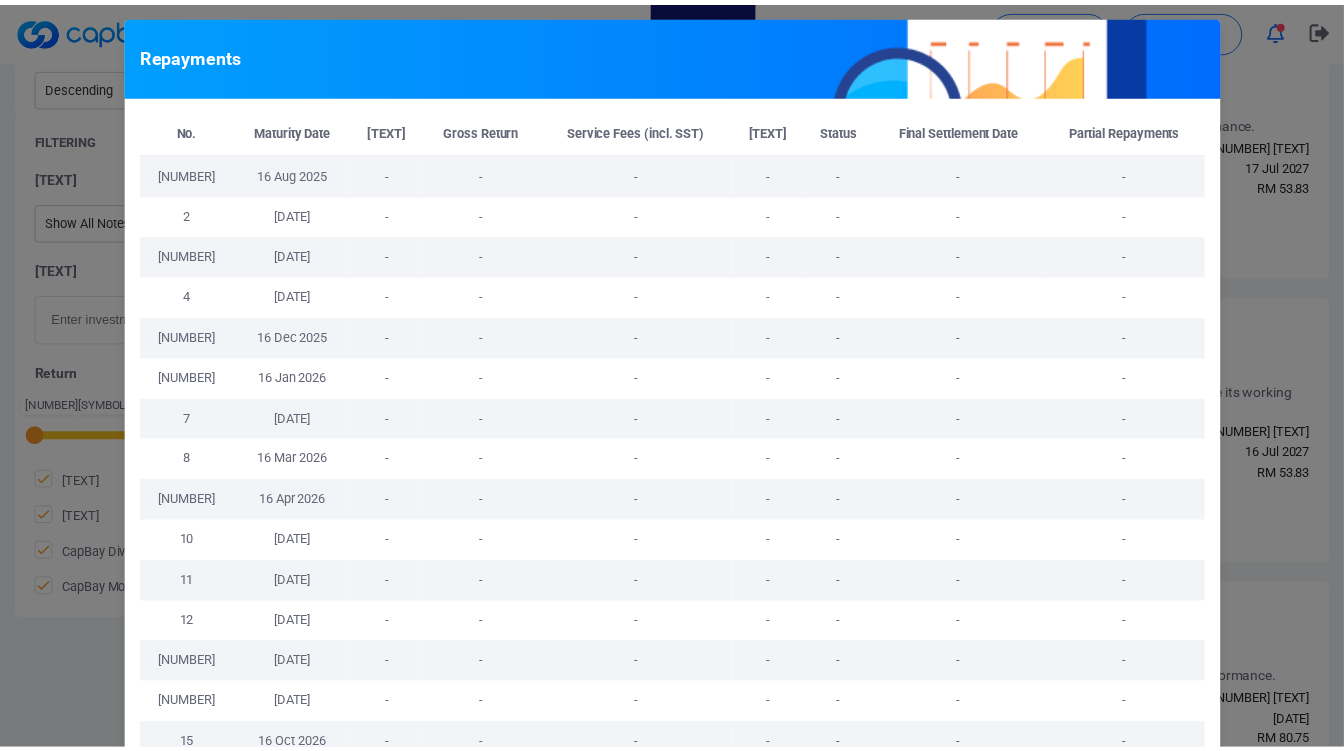 scroll, scrollTop: 2, scrollLeft: 0, axis: vertical 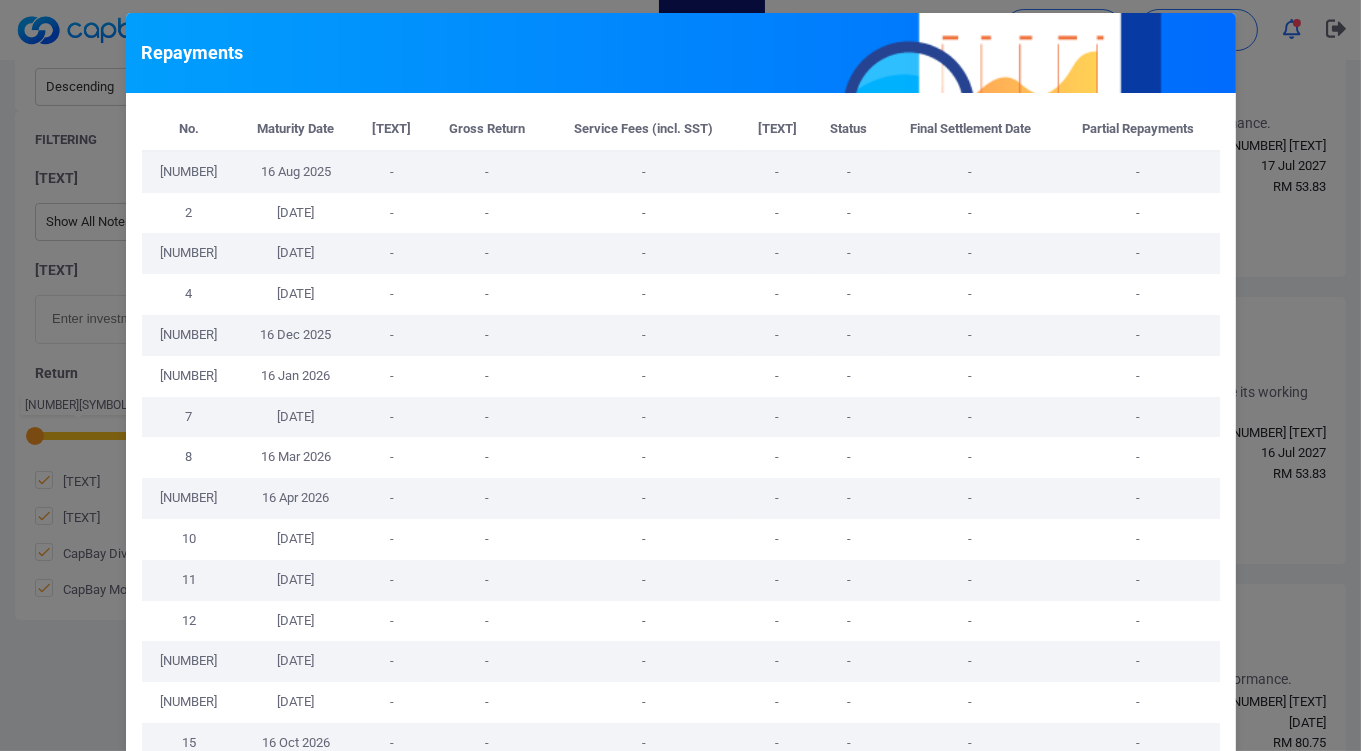 click on "Repayments No. Maturity Date Principal Gross Return Service Fees (incl. SST) Net Return Status Final Settlement Date Partial Repayments 1 16 Aug 2025 - - - - - - - 2 16 Sep 2025 - - - - - - - 3 16 Oct 2025 - - - - - - - 4 16 Nov 2025 - - - - - - - 5 16 Dec 2025 - - - - - - - 6 16 Jan 2026 - - - - - - - 7 16 Feb 2026 - - - - - - - 8 16 Mar 2026 - - - - - - - 9 16 Apr 2026 - - - - - - - 10 16 May 2026 - - - - - - - 11 16 Jun 2026 - - - - - - - 12 16 Jul 2026 - - - - - - - 13 16 Aug 2026 - - - - - - - 14 16 Sep 2026 - - - - - - - 15 16 Oct 2026 - - - - - - - 16 16 Nov 2026 - - - - - - - 17 16 Dec 2026 - - - - - - - 18 16 Jan 2027 - - - - - - - 19 16 Feb 2027 - - - - - - - 20 16 Mar 2027 - - - - - - - 21 16 Apr 2027 - - - - - - - 22 16 May 2027 - - - - - - - 23 16 Jun 2027 - - - - - - - 24 16 Jul 2027 - - - - - - - Close" at bounding box center (680, 375) 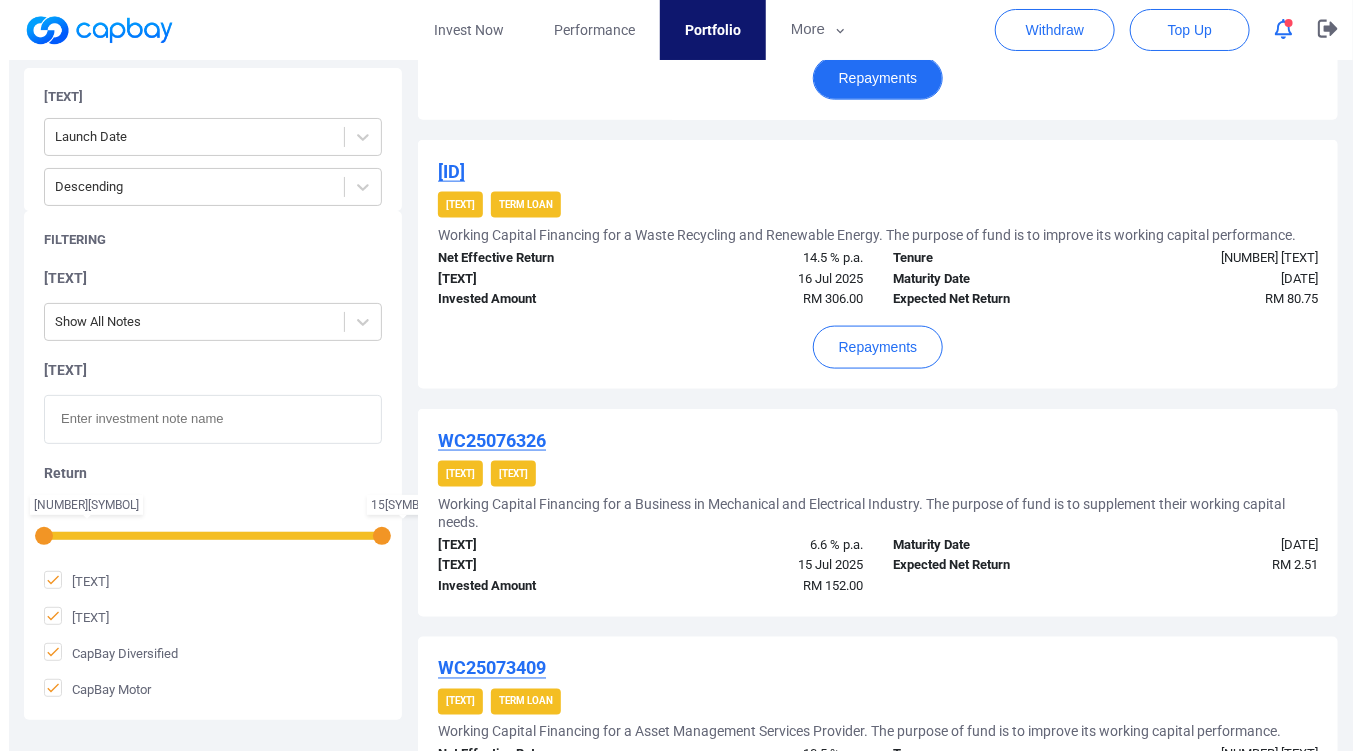scroll, scrollTop: 946, scrollLeft: 0, axis: vertical 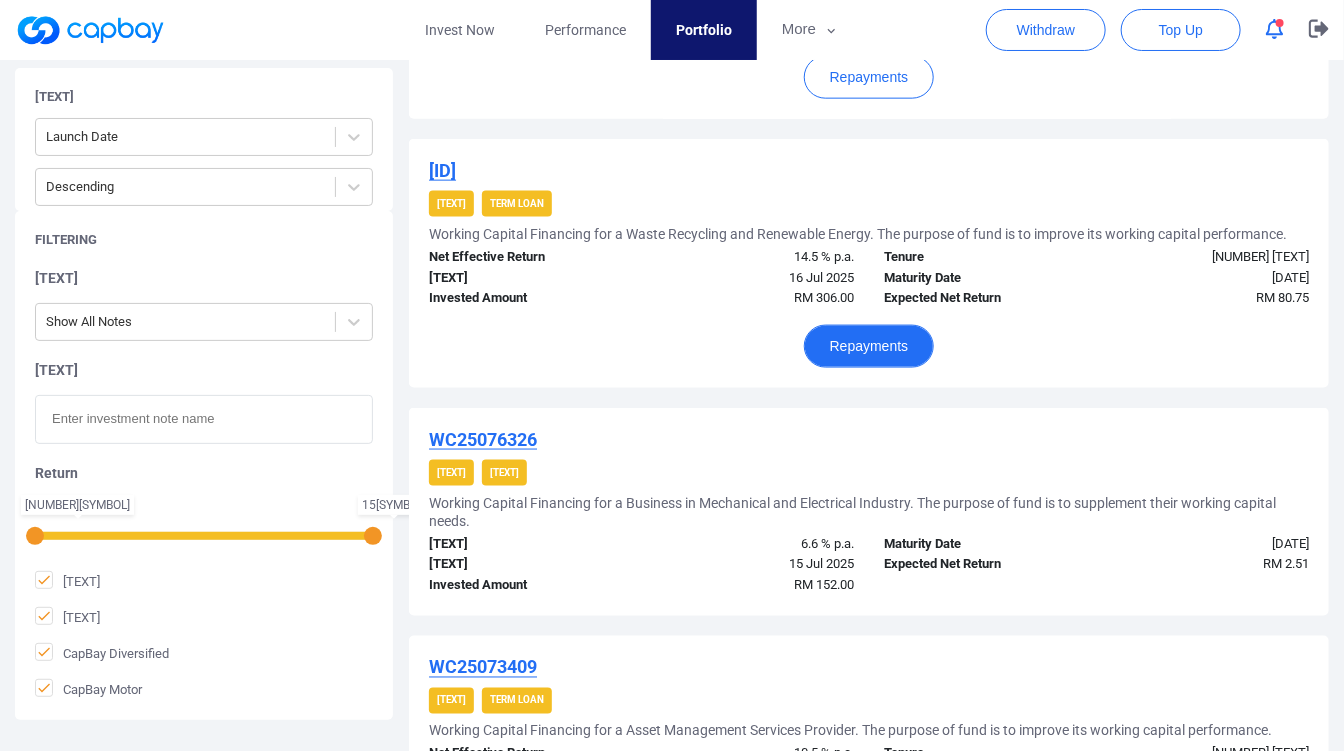 click on "Repayments" at bounding box center (869, 346) 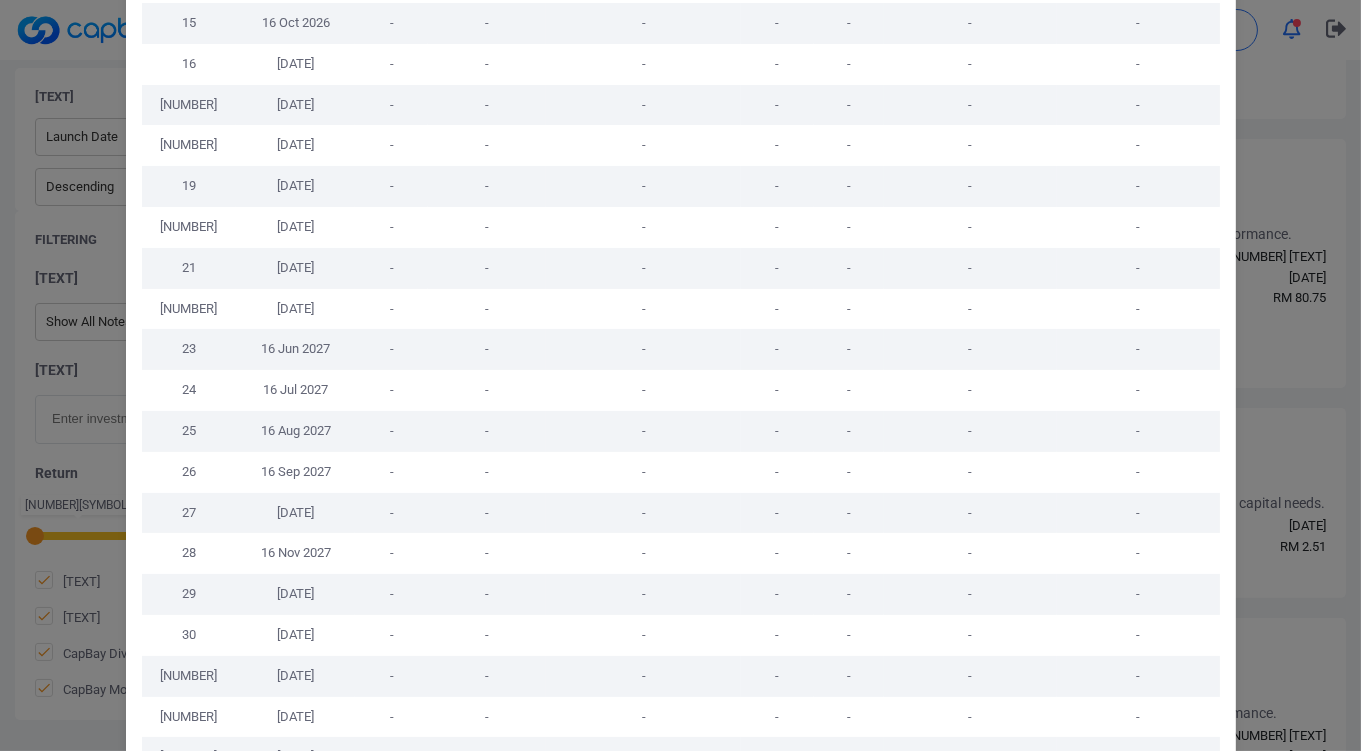 scroll, scrollTop: 962, scrollLeft: 0, axis: vertical 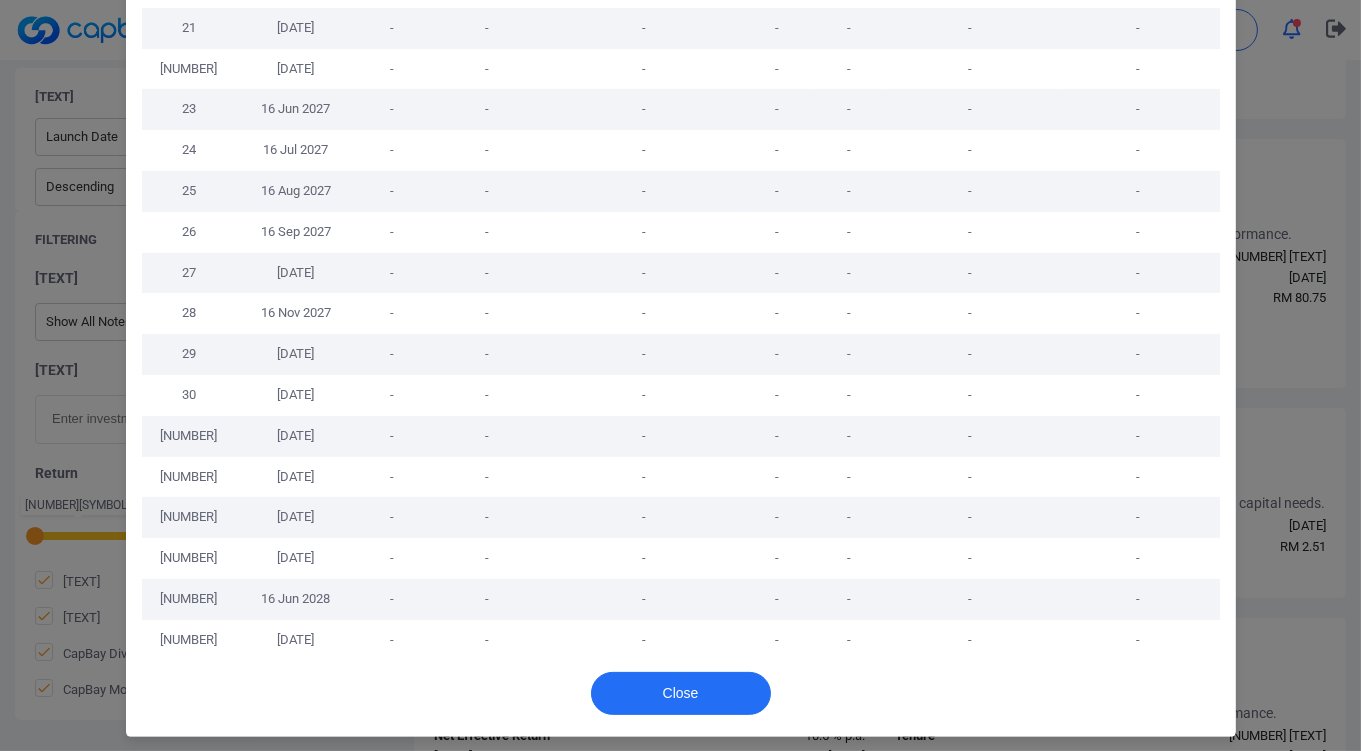 click on "Repayments No. Maturity Date Principal Gross Return Service Fees (incl. SST) Net Return Status Final Settlement Date Partial Repayments 1 16 Aug 2025 - - - - - - - 2 16 Sep 2025 - - - - - - - 3 16 Oct 2025 - - - - - - - 4 16 Nov 2025 - - - - - - - 5 16 Dec 2025 - - - - - - - 6 16 Jan 2026 - - - - - - - 7 16 Feb 2026 - - - - - - - 8 16 Mar 2026 - - - - - - - 9 16 Apr 2026 - - - - - - - 10 16 May 2026 - - - - - - - 11 16 Jun 2026 - - - - - - - 12 16 Jul 2026 - - - - - - - 13 16 Aug 2026 - - - - - - - 14 16 Sep 2026 - - - - - - - 15 16 Oct 2026 - - - - - - - 16 16 Nov 2026 - - - - - - - 17 16 Dec 2026 - - - - - - - 18 16 Jan 2027 - - - - - - - 19 16 Feb 2027 - - - - - - - 20 16 Mar 2027 - - - - - - - 21 16 Apr 2027 - - - - - - - 22 16 May 2027 - - - - - - - 23 16 Jun 2027 - - - - - - - 24 16 Jul 2027 - - - - - - - 25 16 Aug 2027 - - - - - - - 26 16 Sep 2027 - - - - - - - 27 16 Oct 2027 - - - - - - - 28 16 Nov 2027 - - - - - - - 29 16 Dec 2027 - - - - - - - 30 16 Jan 2028 - - - - - - - 31 16 Feb 2028 - - - - - -" at bounding box center [680, 375] 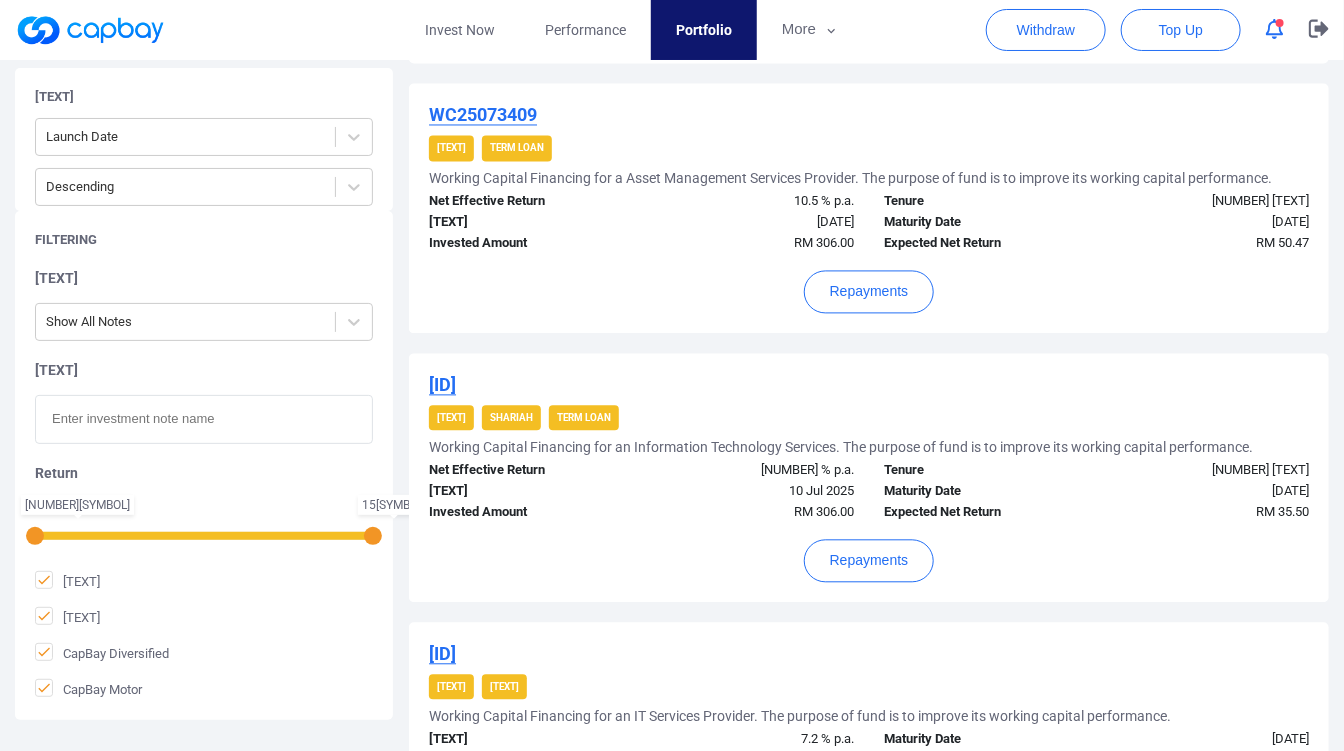 scroll, scrollTop: 1501, scrollLeft: 0, axis: vertical 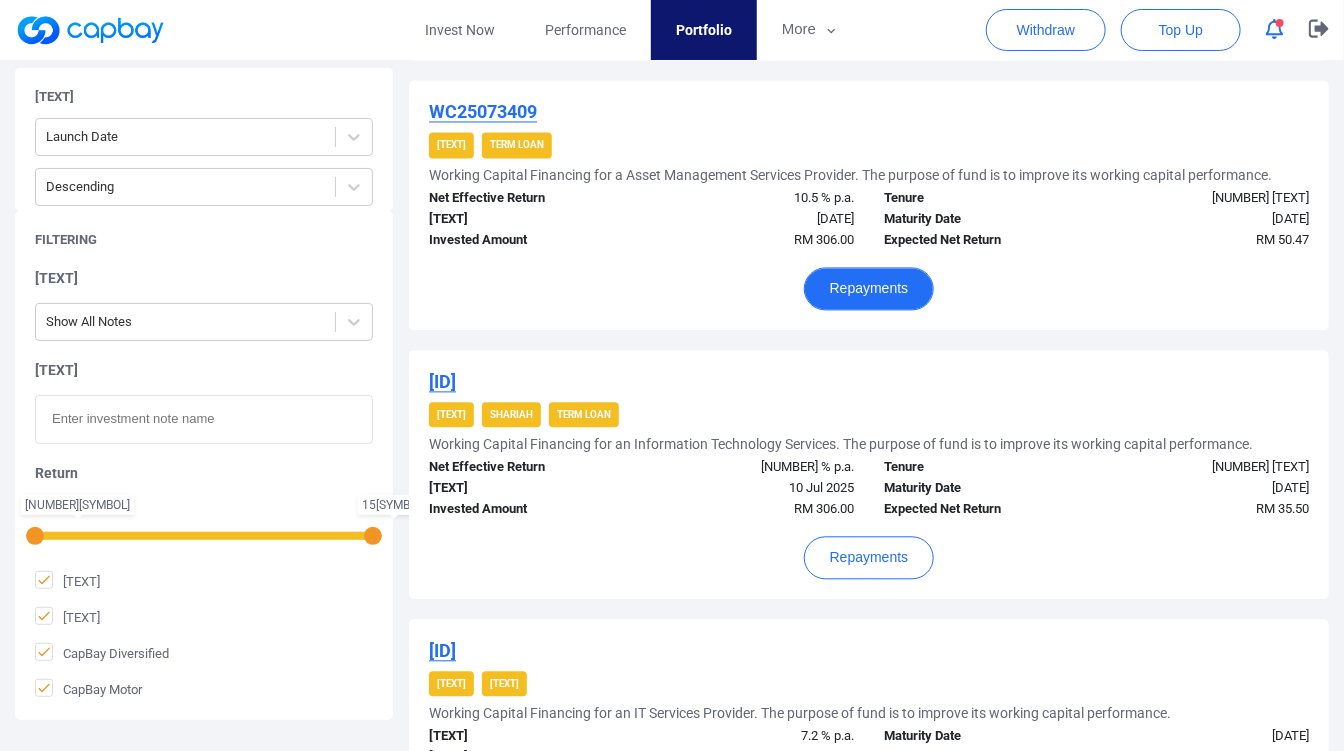 click on "Repayments" at bounding box center [869, 289] 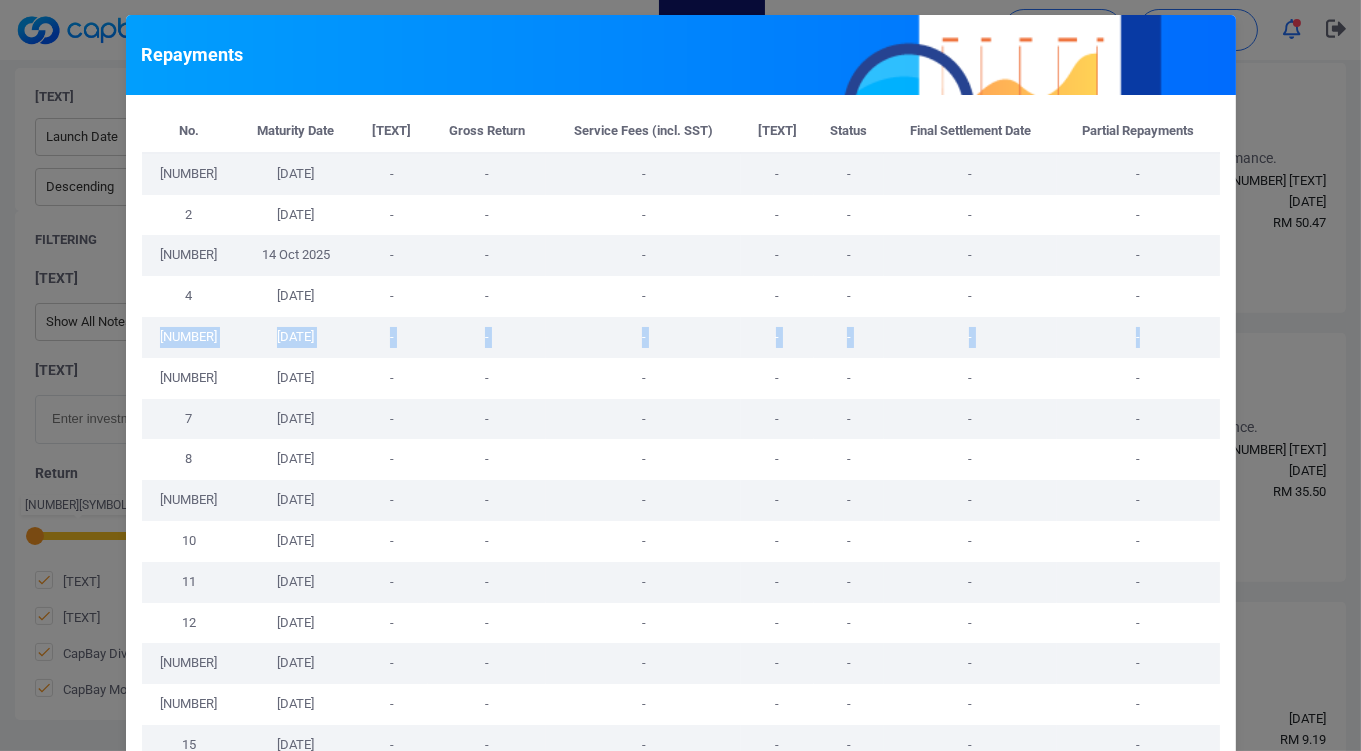 click on "No. Maturity Date Principal Gross Return Service Fees (incl. SST) Net Return Status Final Settlement Date Partial Repayments 1 14 Aug 2025 - - - - - - - 2 14 Sep 2025 - - - - - - - 3 14 Oct 2025 - - - - - - - 4 14 Nov 2025 - - - - - - - 5 14 Dec 2025 - - - - - - - 6 14 Jan 2026 - - - - - - - 7 14 Feb 2026 - - - - - - - 8 14 Mar 2026 - - - - - - - 9 14 Apr 2026 - - - - - - - 10 14 May 2026 - - - - - - - 11 14 Jun 2026 - - - - - - - 12 14 Jul 2026 - - - - - - - 13 14 Aug 2026 - - - - - - - 14 14 Sep 2026 - - - - - - - 15 14 Oct 2026 - - - - - - - 16 14 Nov 2026 - - - - - - - 17 14 Dec 2026 - - - - - - - 18 14 Jan 2027 - - - - - - - 19 14 Feb 2027 - - - - - - - 20 14 Mar 2027 - - - - - - - 21 14 Apr 2027 - - - - - - - 22 14 May 2027 - - - - - - - 23 14 Jun 2027 - - - - - - - 24 14 Jul 2027 - - - - - - - 25 14 Aug 2027 - - - - - - - 26 14 Sep 2027 - - - - - - - 27 14 Oct 2027 - - - - - - - 28 14 Nov 2027 - - - - - - - 29 14 Dec 2027 - - - - - - - 30 14 Jan 2028 - - - - - - - 31 14 Feb 2028 - - - - - - - 32 - - -" at bounding box center [681, 858] 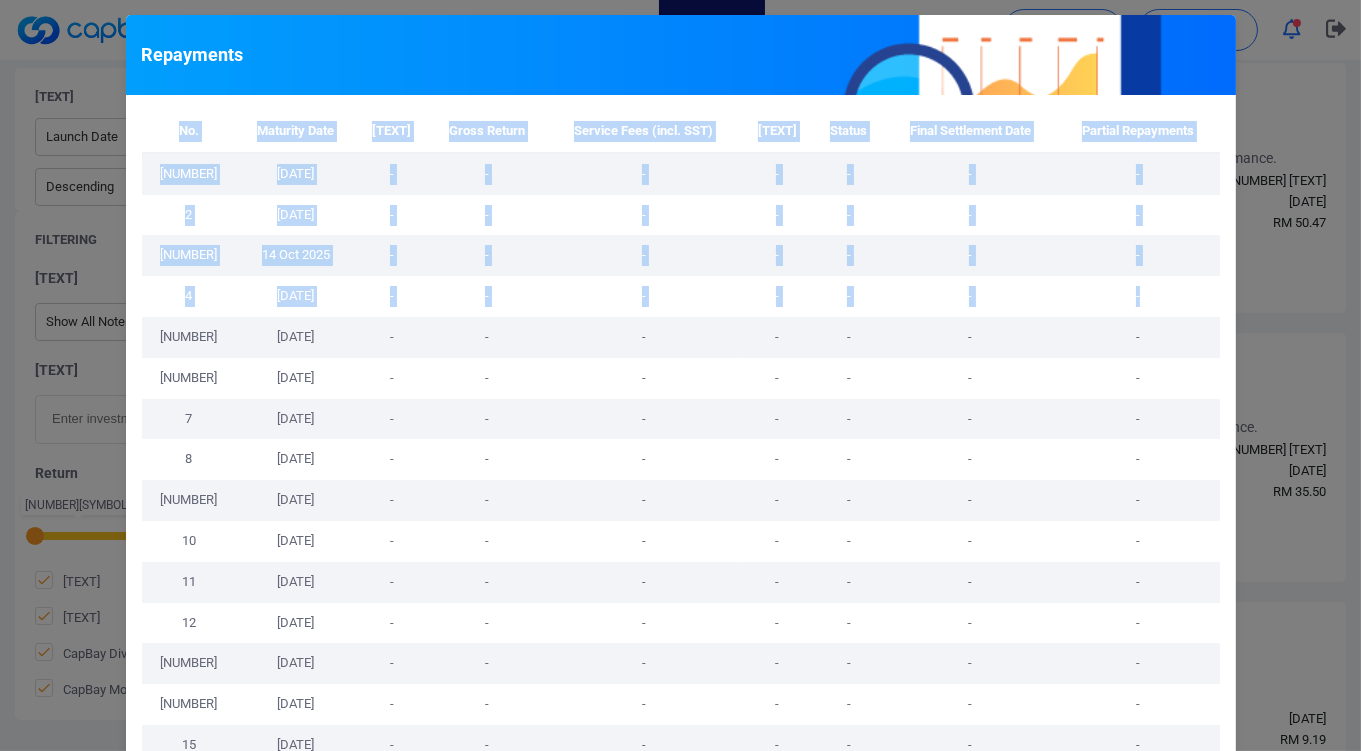 drag, startPoint x: 1212, startPoint y: 320, endPoint x: 1272, endPoint y: 321, distance: 60.00833 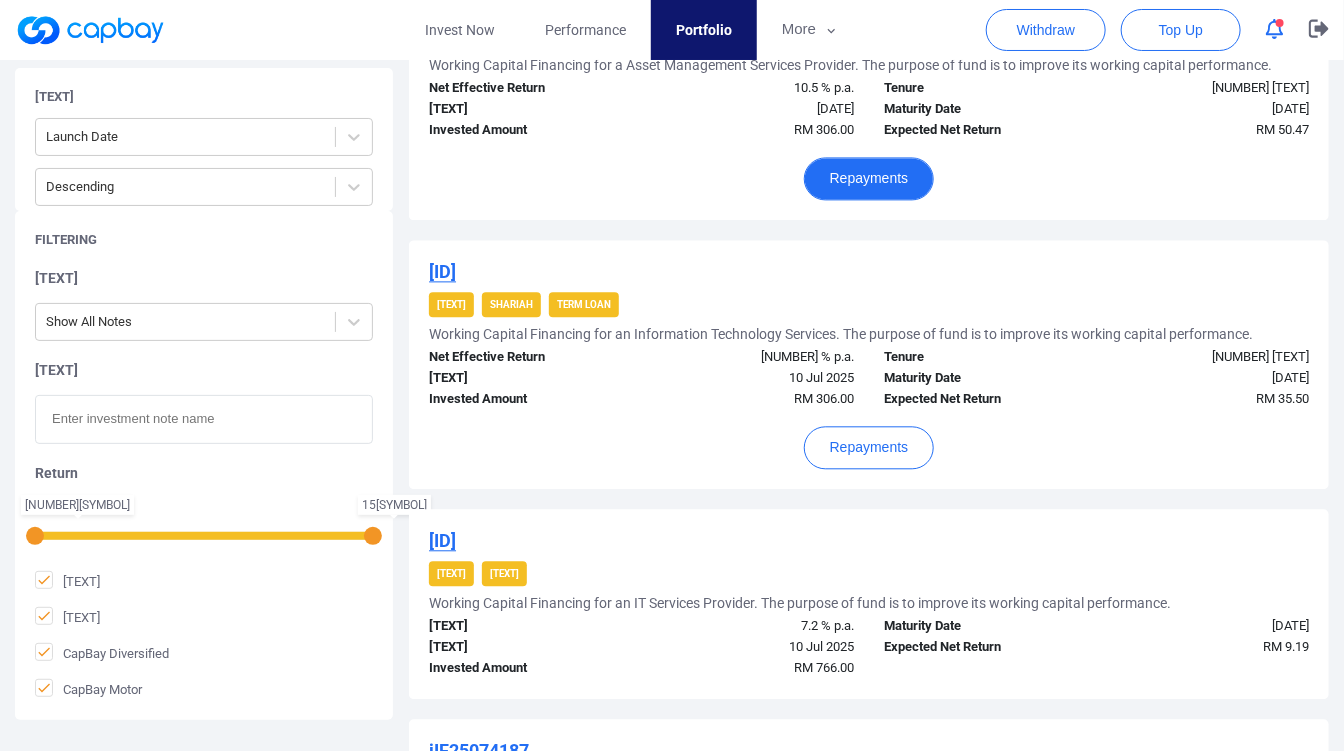 scroll, scrollTop: 1612, scrollLeft: 0, axis: vertical 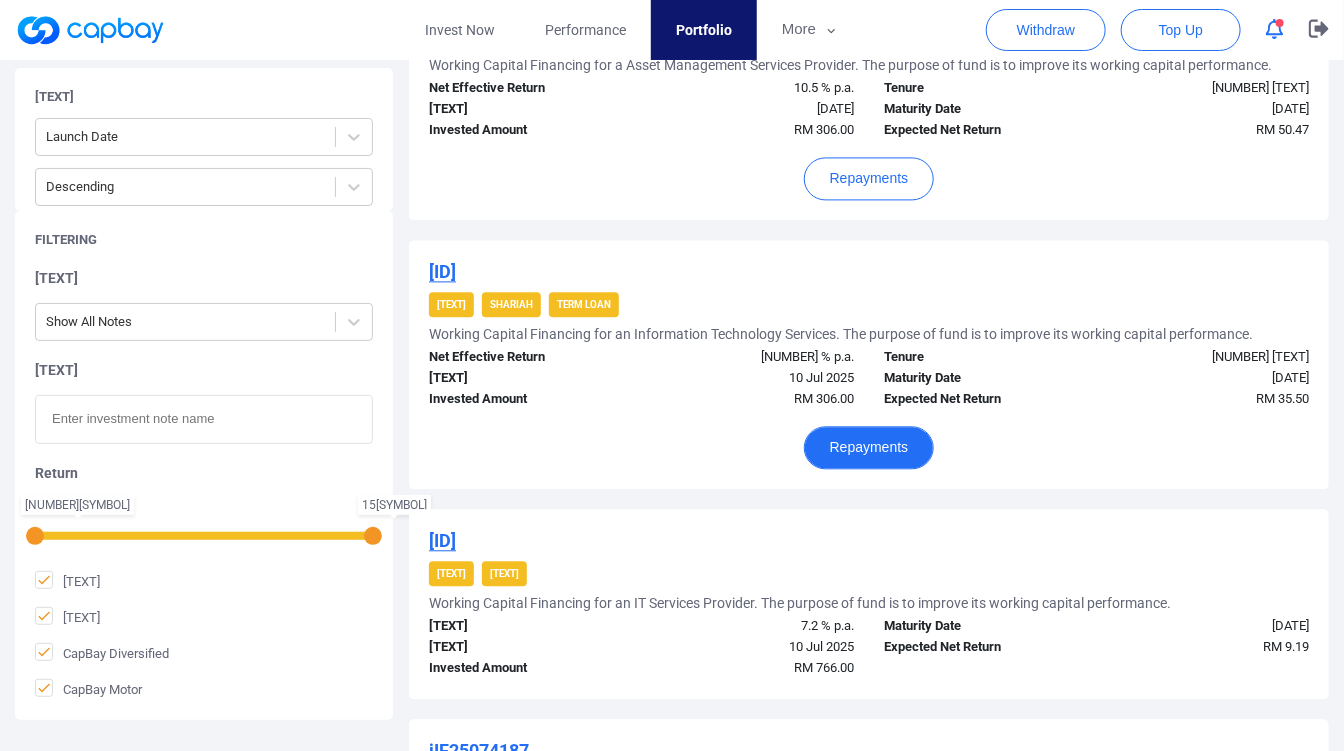 click on "Repayments" at bounding box center (869, 447) 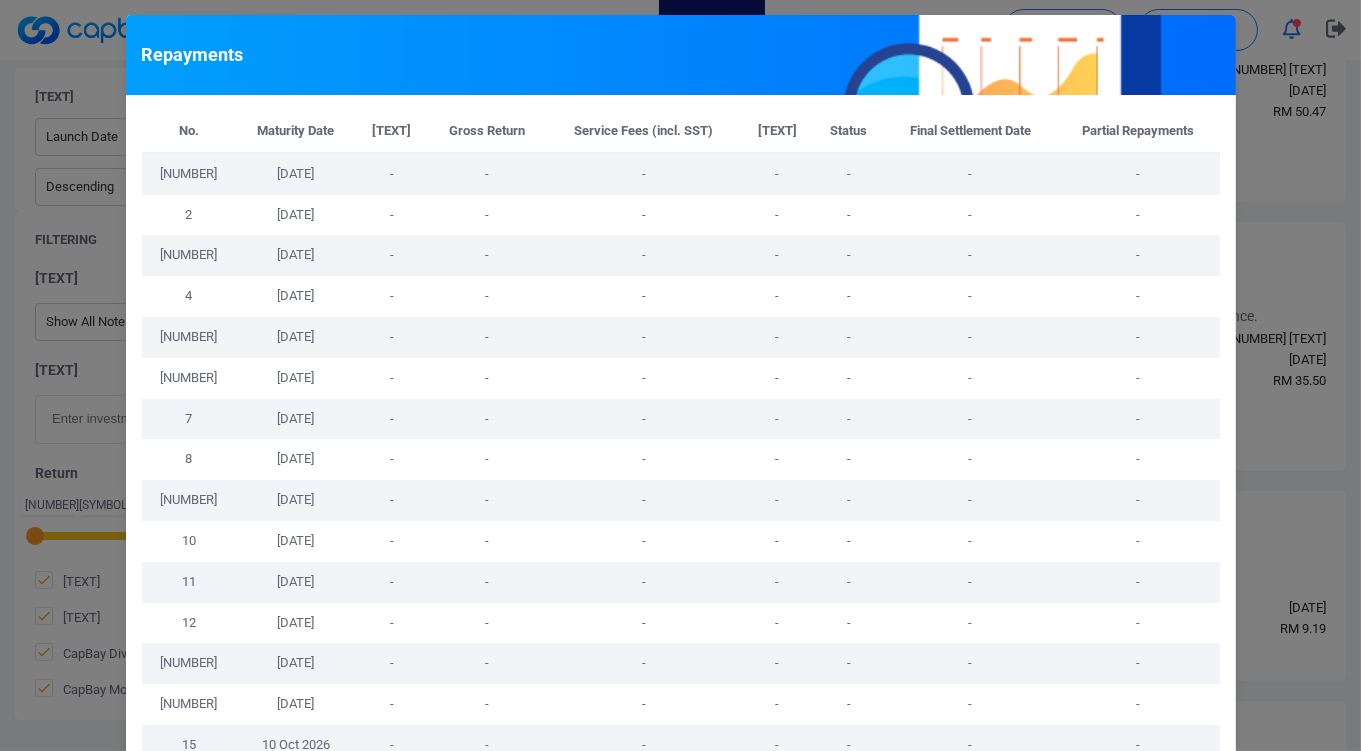 click on "Repayments No. Maturity Date Principal Gross Return Service Fees (incl. SST) Net Return Status Final Settlement Date Partial Repayments 1 10 Aug 2025 - - - - - - - 2 10 Sep 2025 - - - - - - - 3 10 Oct 2025 - - - - - - - 4 10 Nov 2025 - - - - - - - 5 10 Dec 2025 - - - - - - - 6 10 Jan 2026 - - - - - - - 7 10 Feb 2026 - - - - - - - 8 10 Mar 2026 - - - - - - - 9 10 Apr 2026 - - - - - - - 10 10 May 2026 - - - - - - - 11 10 Jun 2026 - - - - - - - 12 10 Jul 2026 - - - - - - - 13 10 Aug 2026 - - - - - - - 14 10 Sep 2026 - - - - - - - 15 10 Oct 2026 - - - - - - - 16 10 Nov 2026 - - - - - - - 17 10 Dec 2026 - - - - - - - 18 10 Jan 2027 - - - - - - - 19 10 Feb 2027 - - - - - - - 20 10 Mar 2027 - - - - - - - 21 10 Apr 2027 - - - - - - - 22 10 May 2027 - - - - - - - 23 10 Jun 2027 - - - - - - - 24 10 Jul 2027 - - - - - - - 25 10 Aug 2027 - - - - - - - 26 10 Sep 2027 - - - - - - - 27 10 Oct 2027 - - - - - - - 28 10 Nov 2027 - - - - - - - 29 10 Dec 2027 - - - - - - - 30 10 Jan 2028 - - - - - - - 31 10 Feb 2028 - - - - - -" at bounding box center [680, 375] 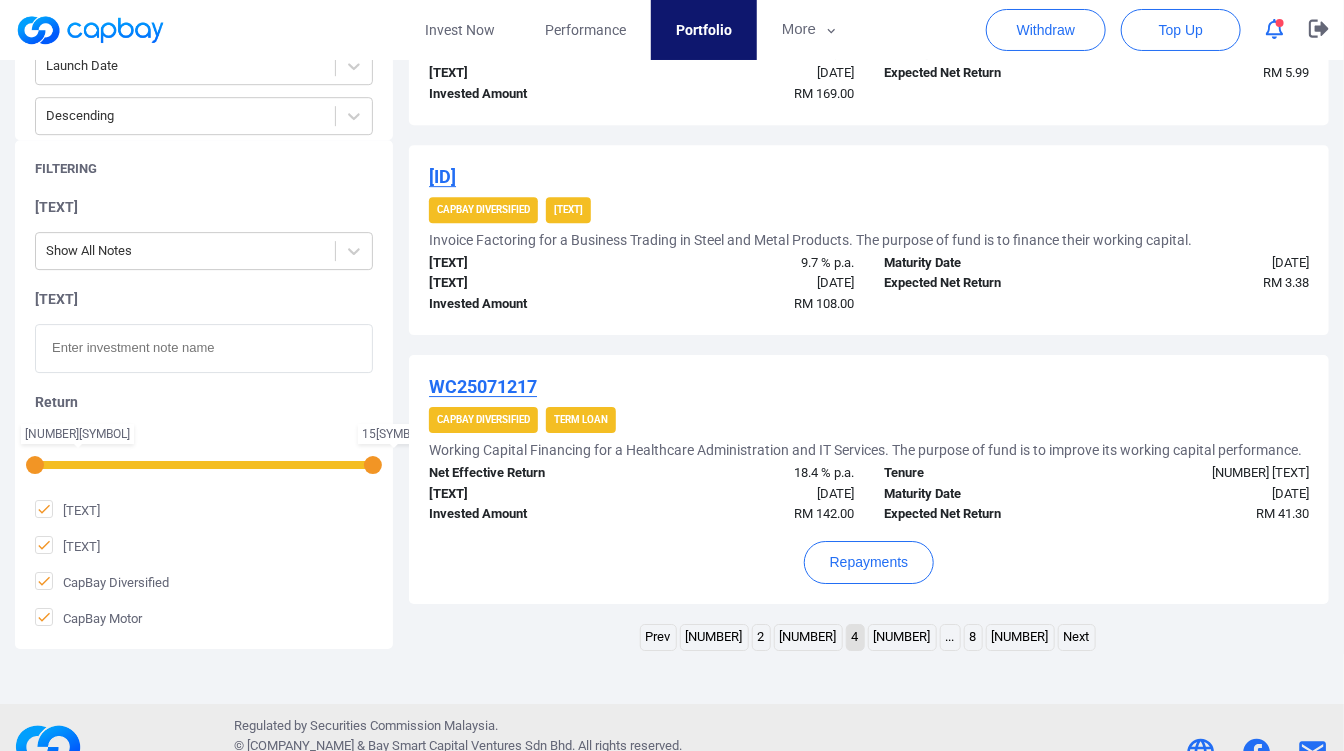 scroll, scrollTop: 2426, scrollLeft: 0, axis: vertical 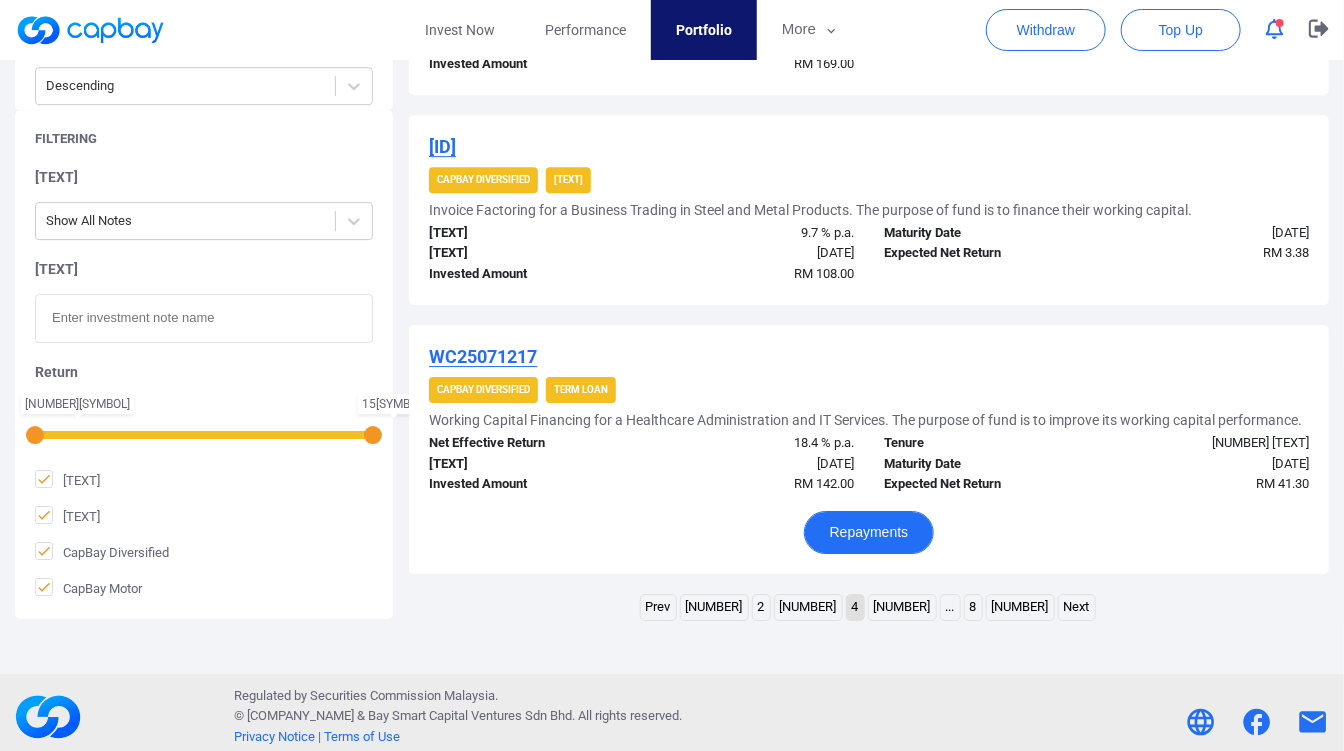click on "Repayments" at bounding box center [869, 532] 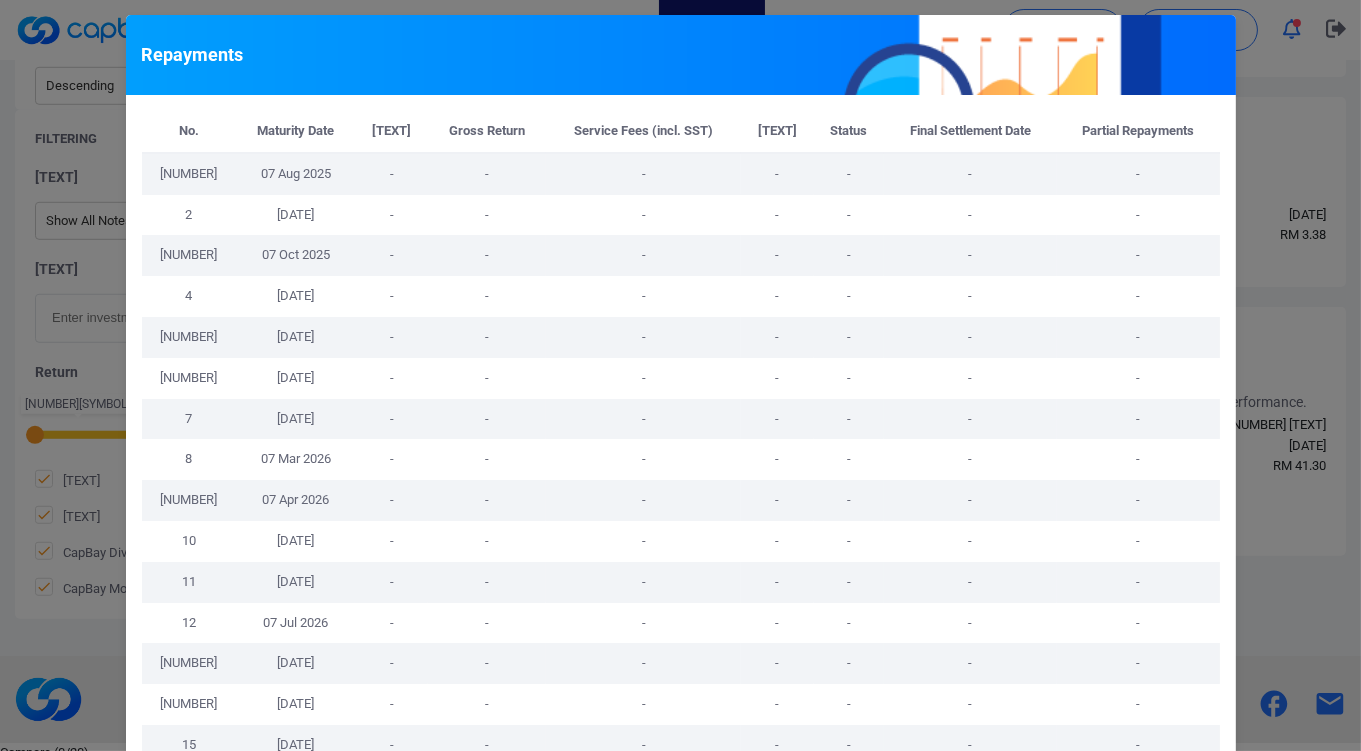 click on "-" at bounding box center (1138, 419) 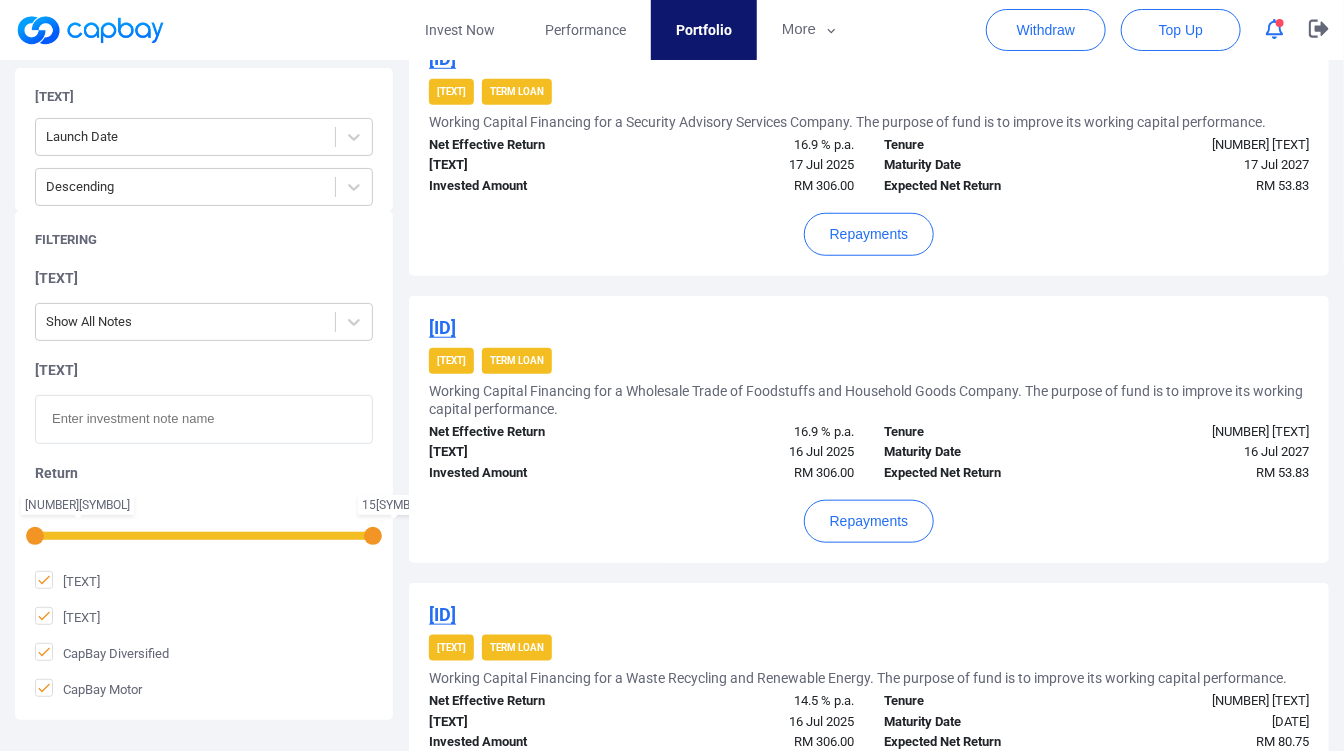 scroll, scrollTop: 0, scrollLeft: 0, axis: both 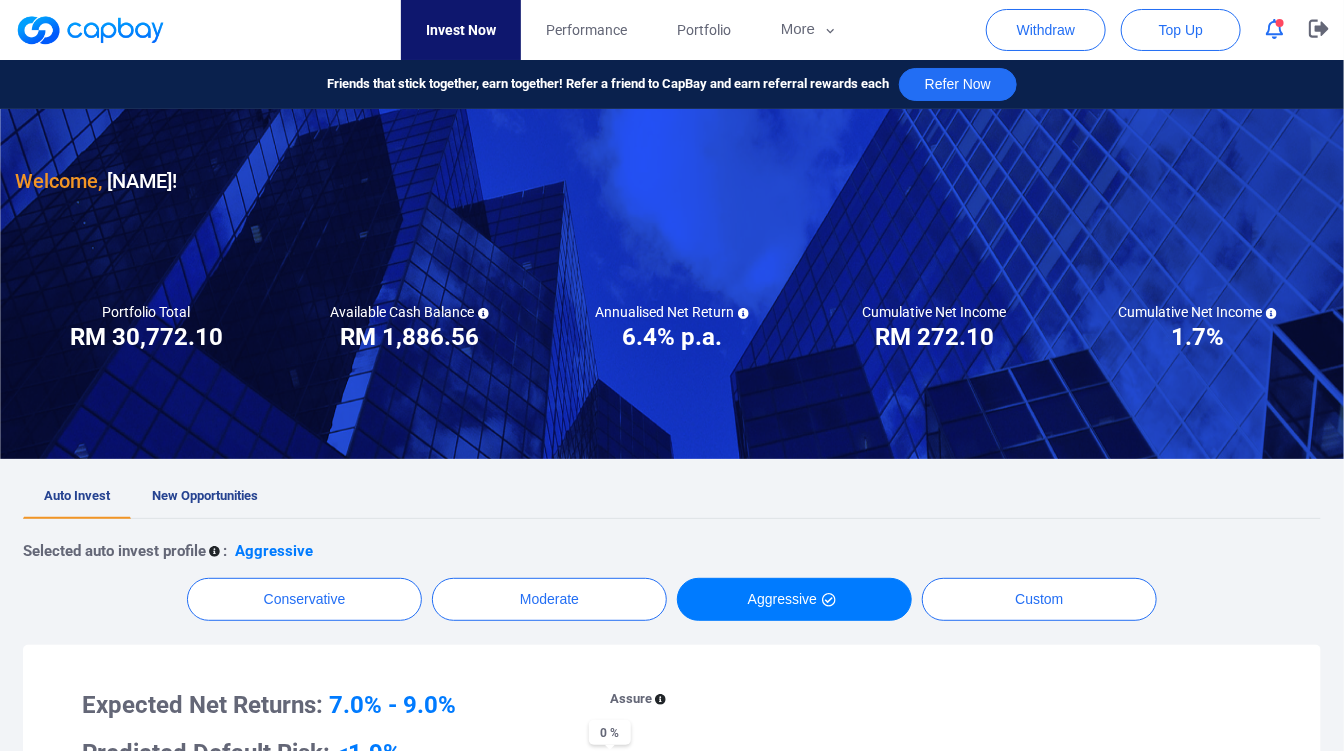 click on "Invest Now Performance Portfolio More Transaction My Statements My Profile FAQs / User Guide" at bounding box center [632, 30] 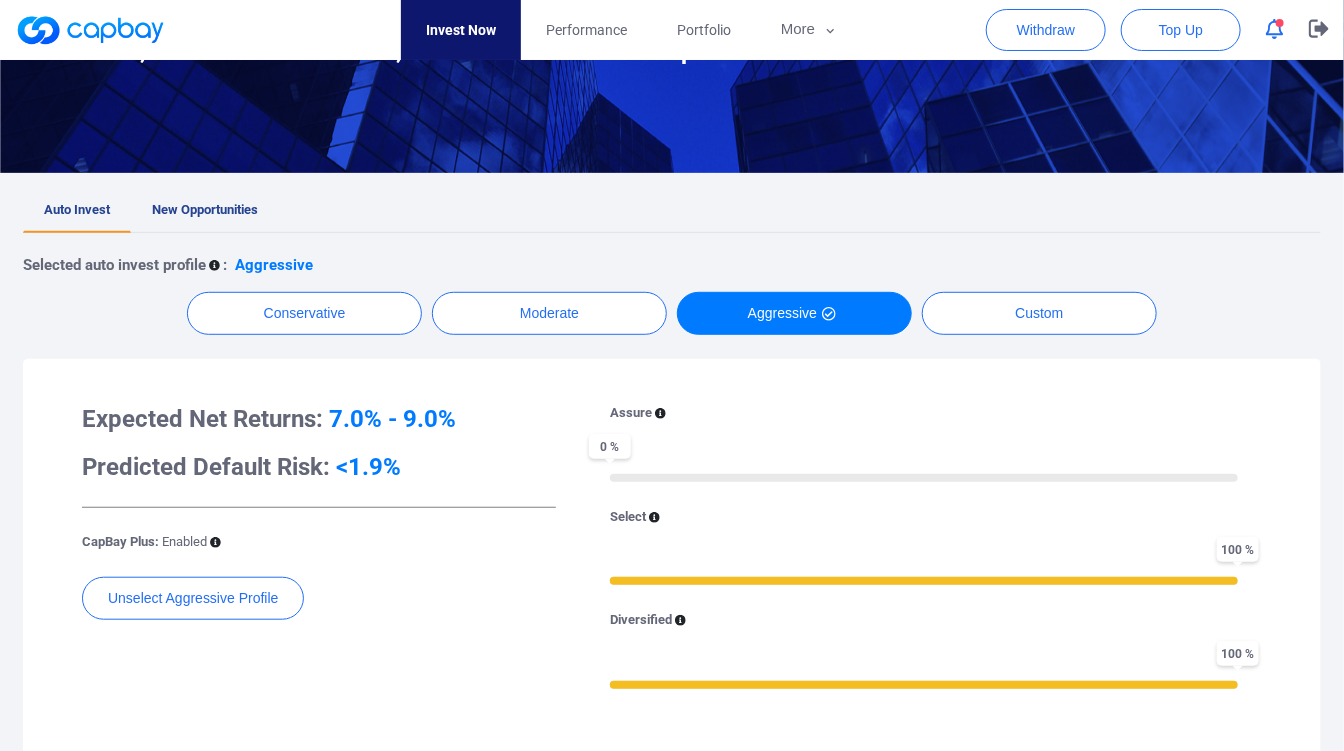 scroll, scrollTop: 333, scrollLeft: 0, axis: vertical 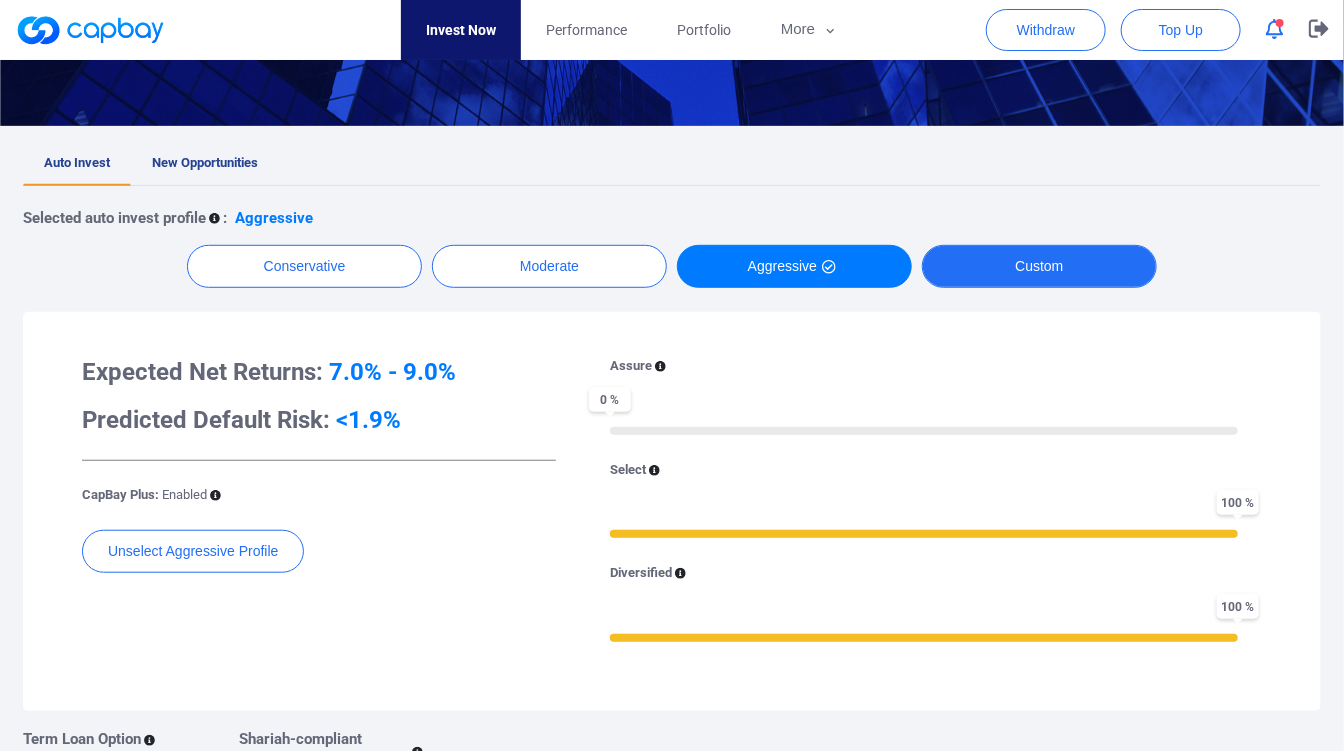 click on "Custom" at bounding box center [1039, 266] 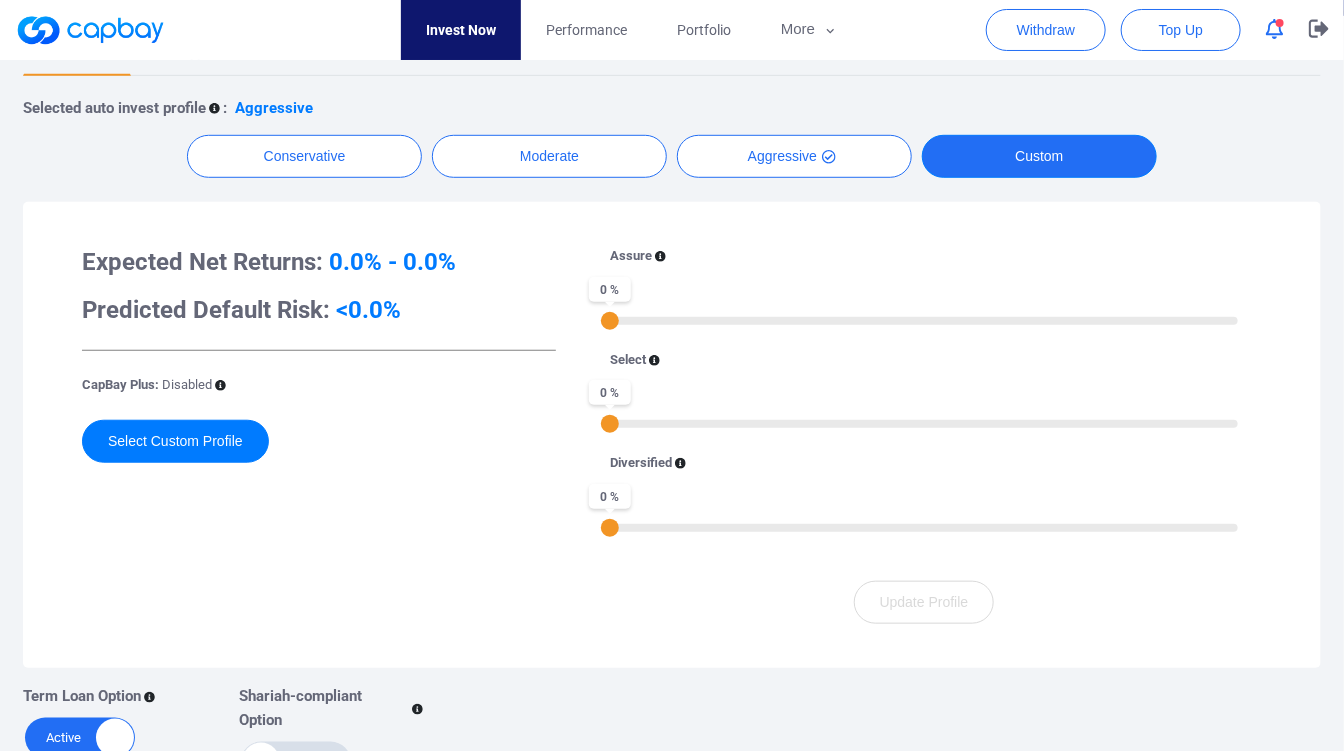 scroll, scrollTop: 444, scrollLeft: 0, axis: vertical 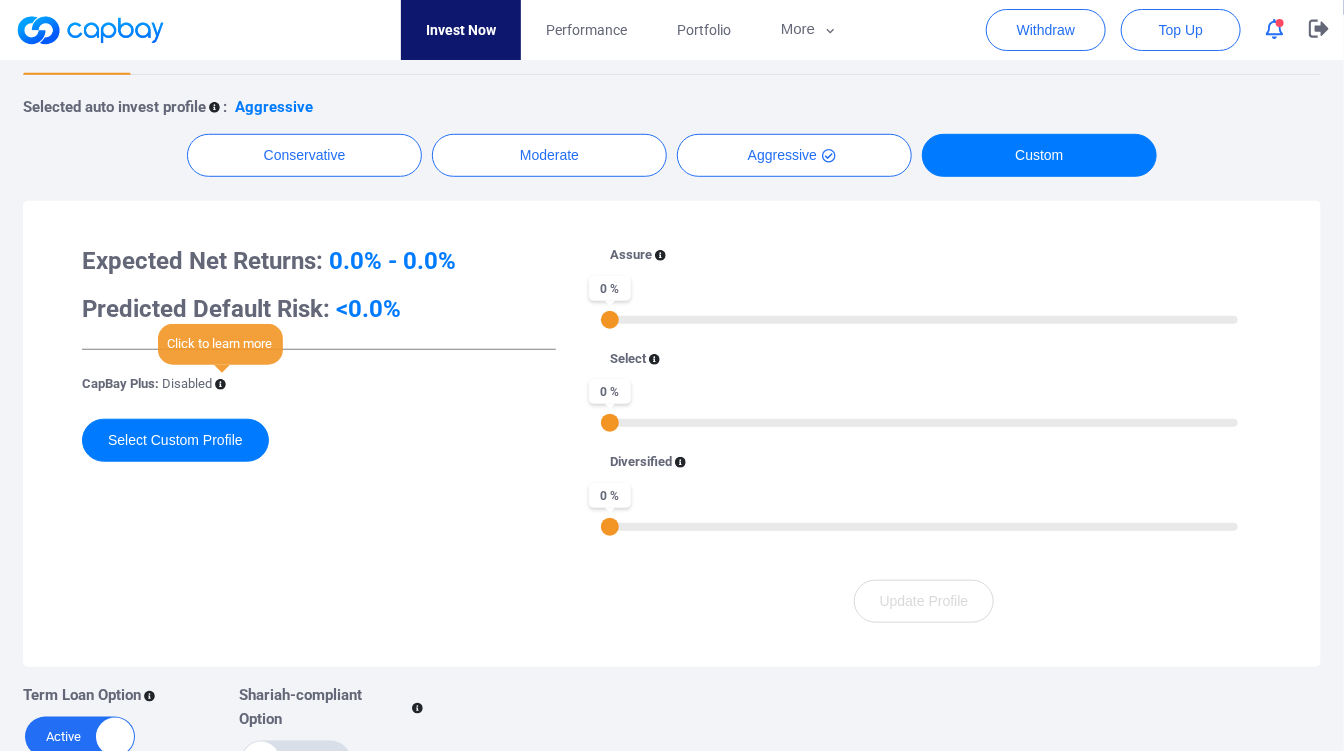 click 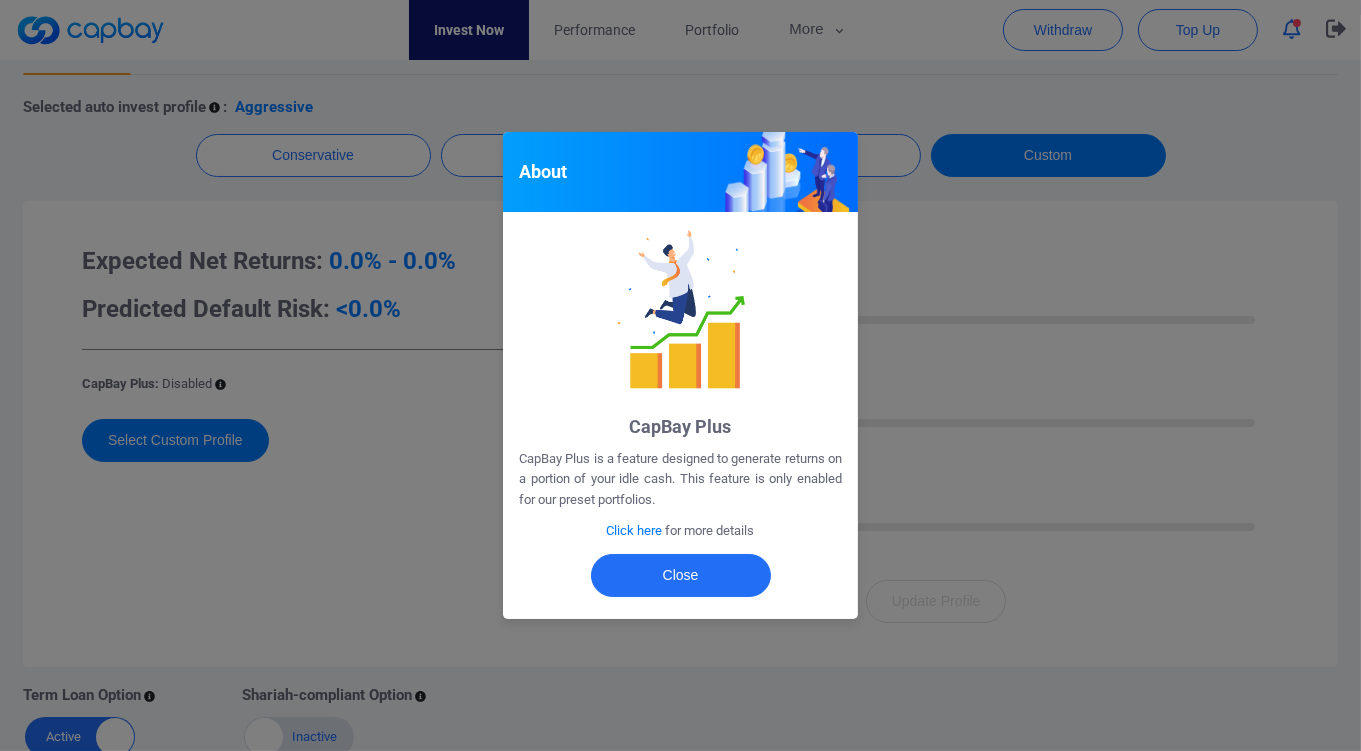 click on "CapBay Plus is a feature designed to generate returns on a portion of your idle cash. This feature is only enabled for our preset portfolios. Click here for more details Close" at bounding box center [680, 375] 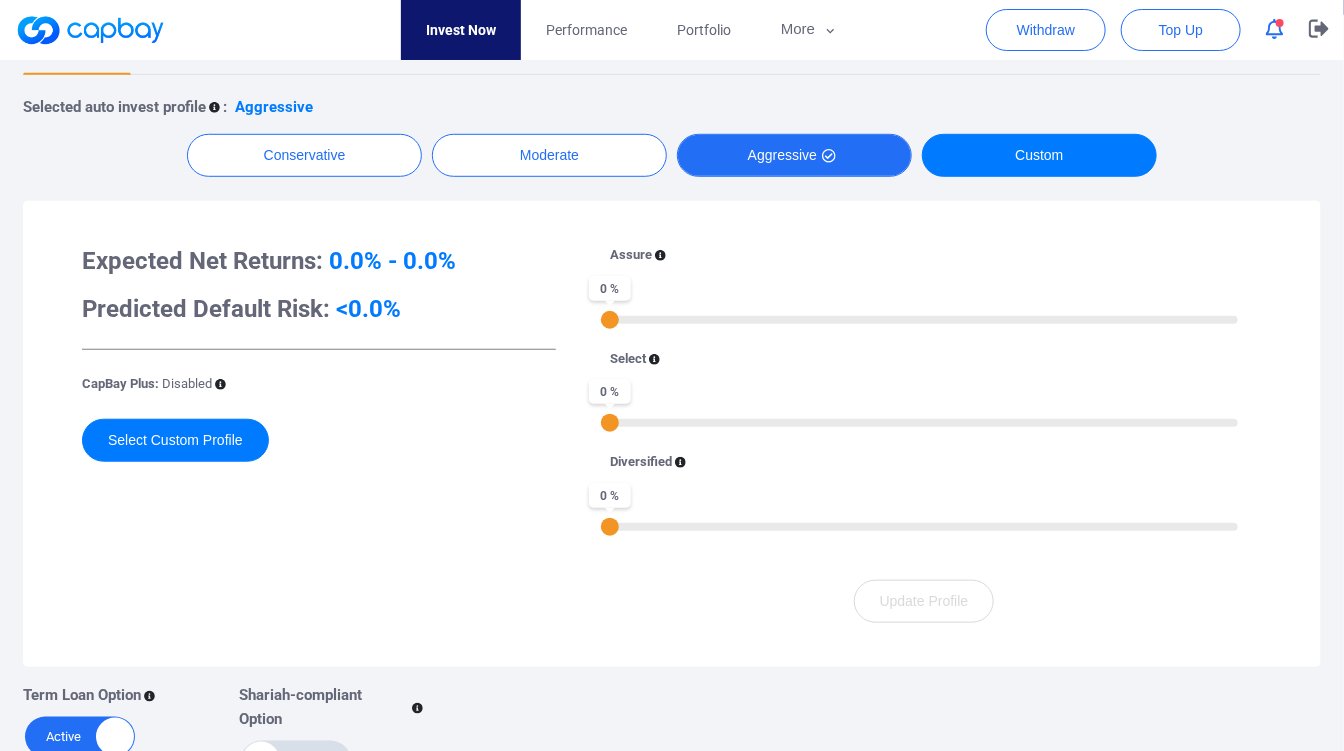 click 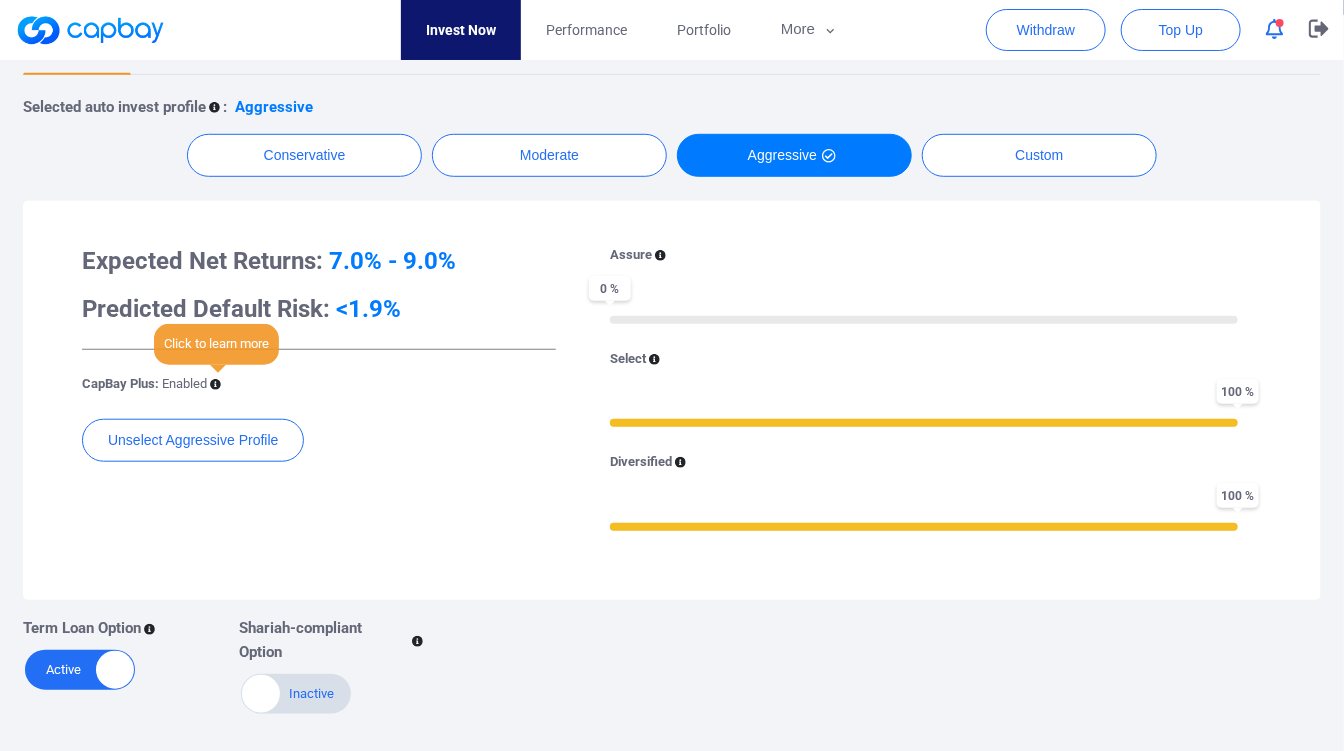 click 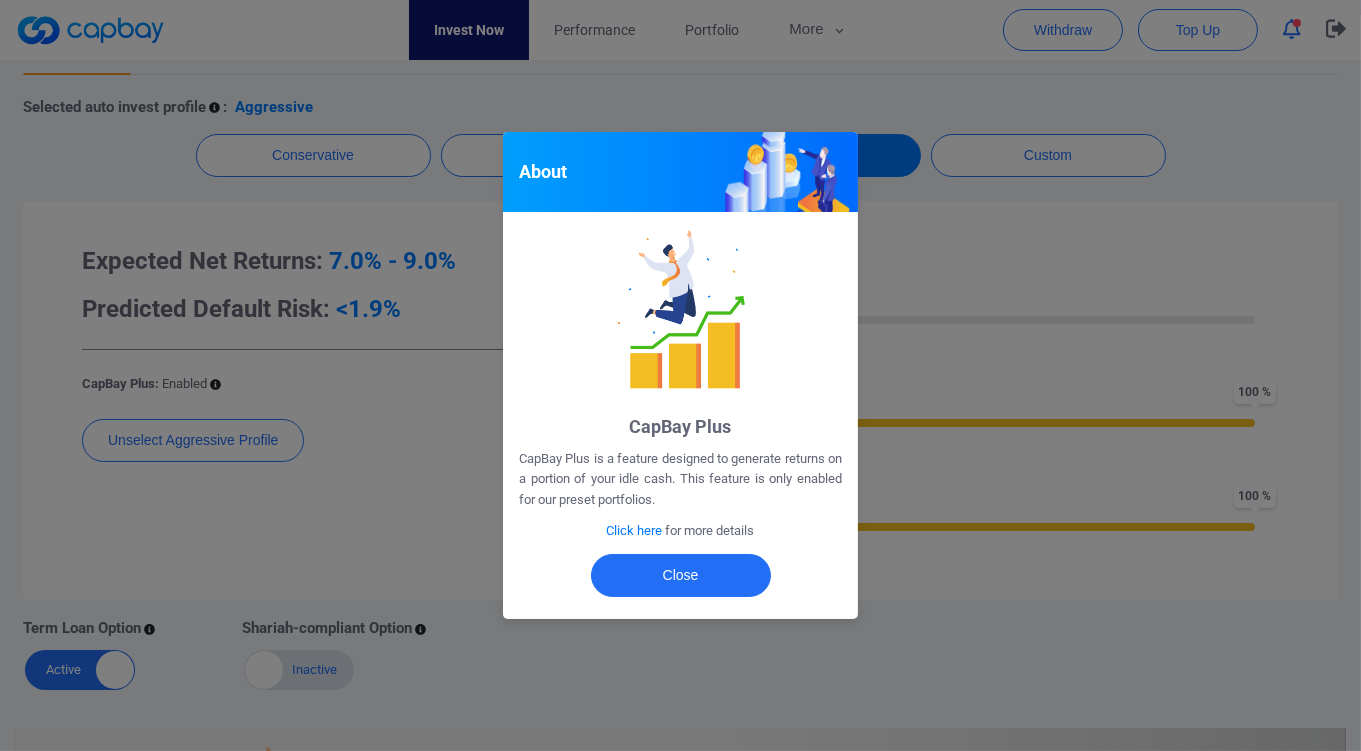 click on "CapBay Plus is a feature designed to generate returns on a portion of your idle cash. This feature is only enabled for our preset portfolios. Click here for more details Close" at bounding box center [680, 375] 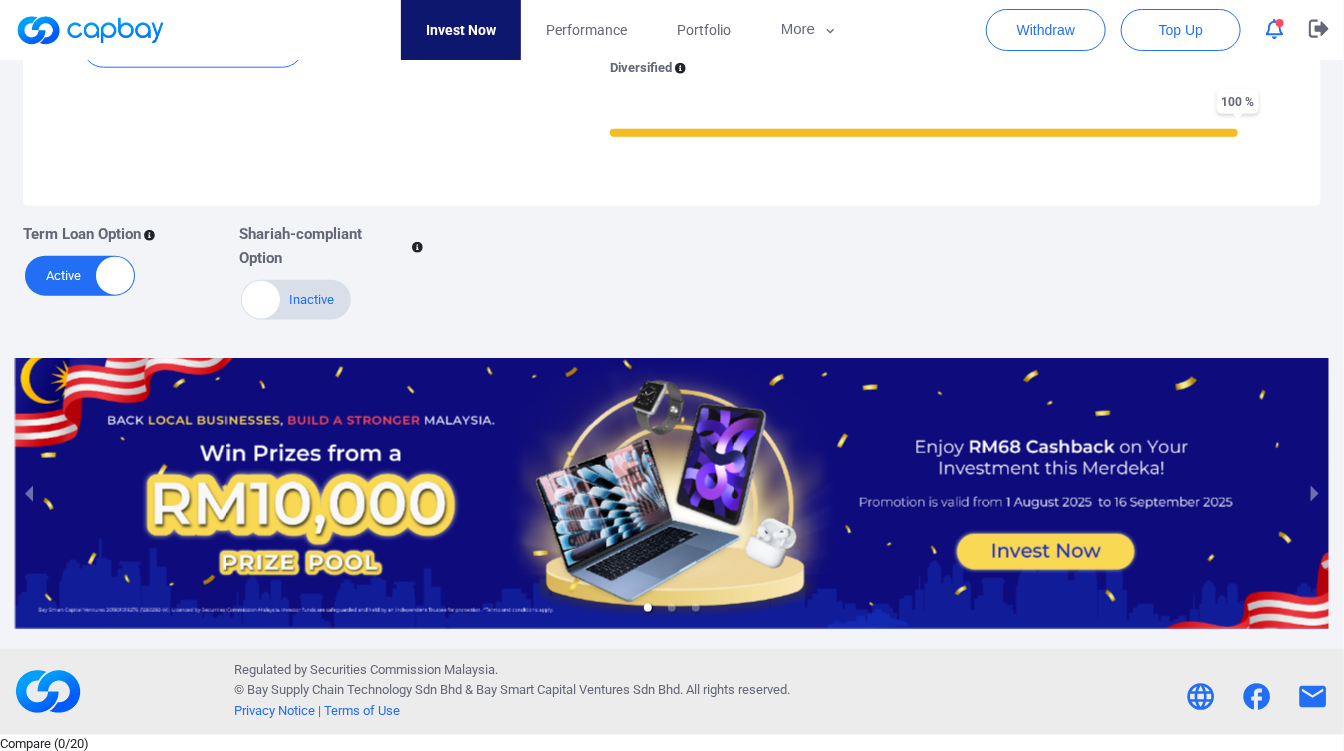 scroll, scrollTop: 839, scrollLeft: 0, axis: vertical 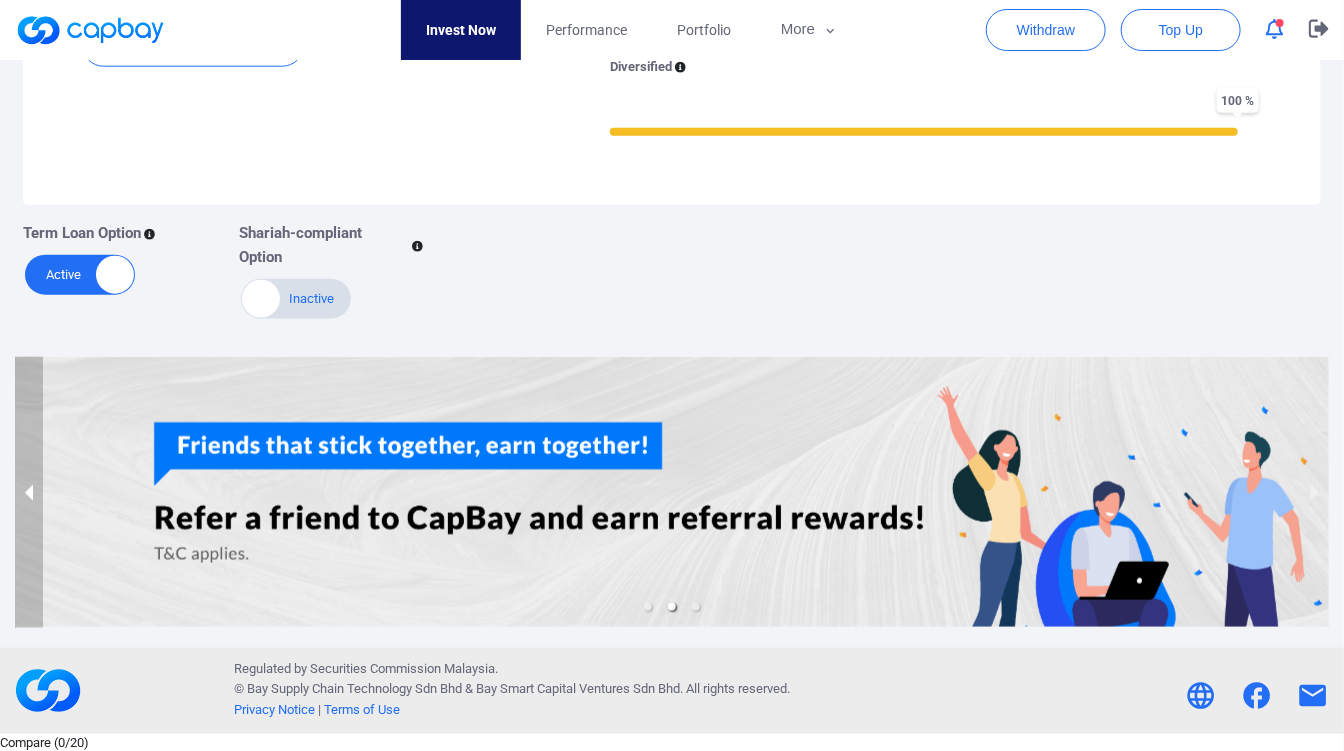 click at bounding box center (29, 492) 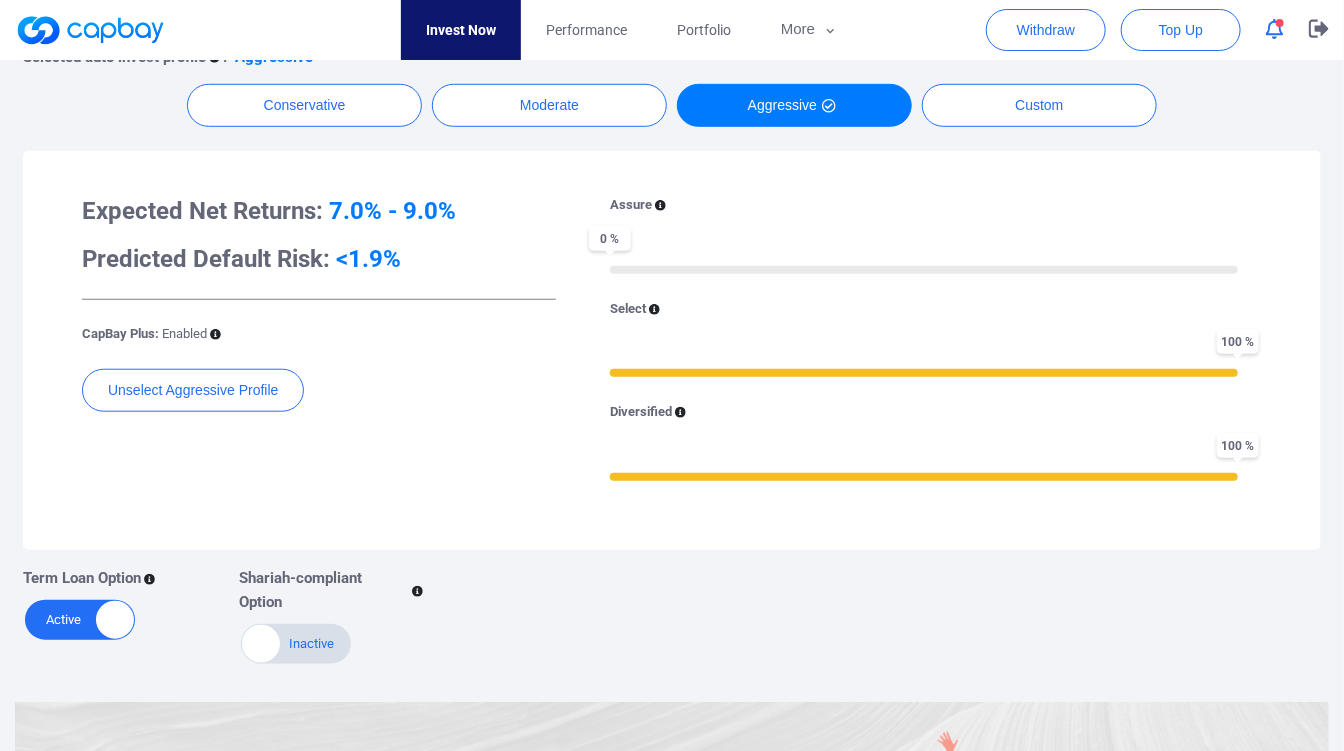 scroll, scrollTop: 555, scrollLeft: 0, axis: vertical 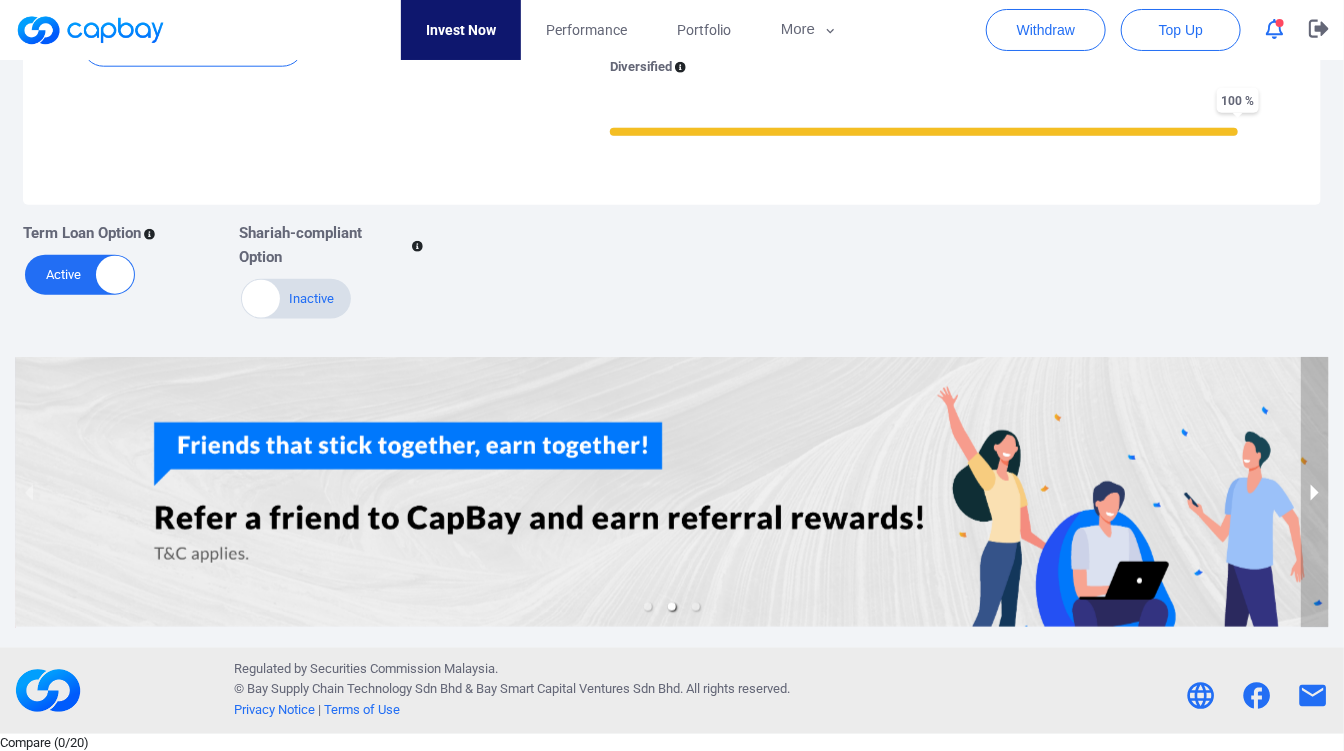 click at bounding box center (1315, 492) 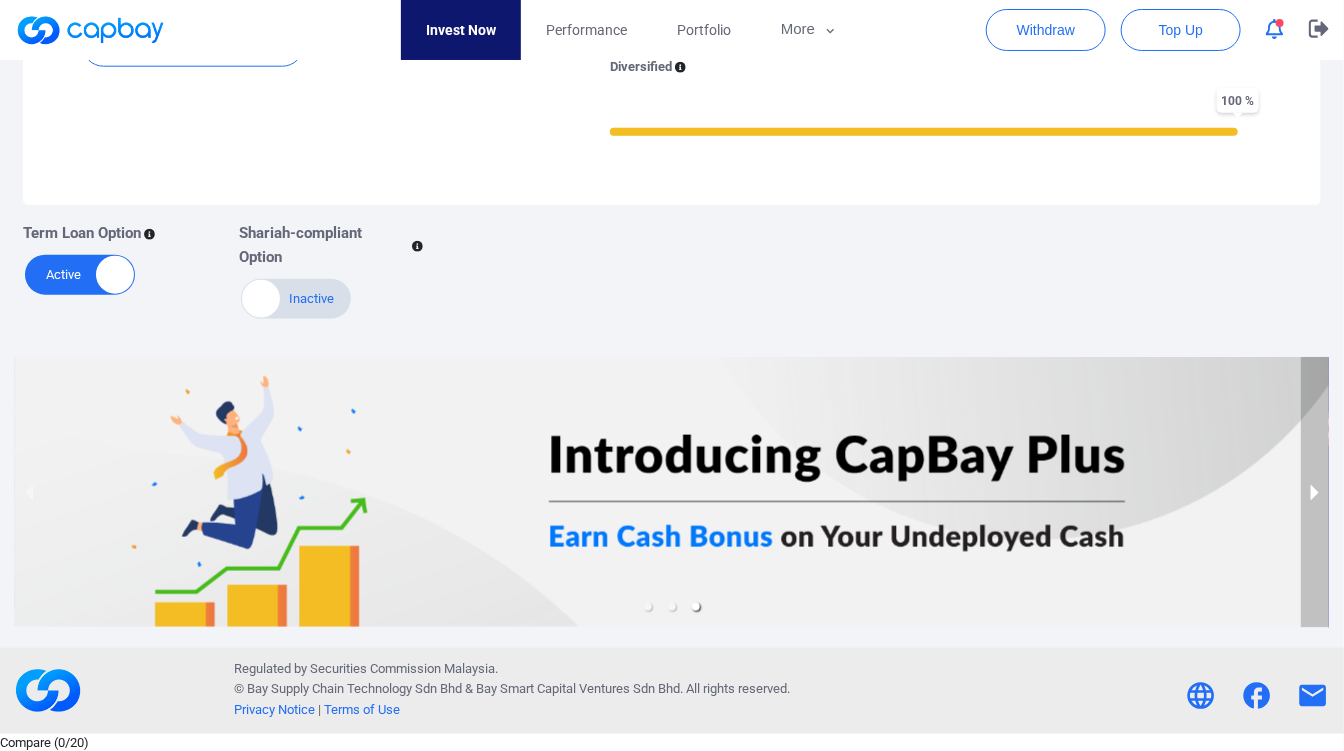 click at bounding box center [1315, 492] 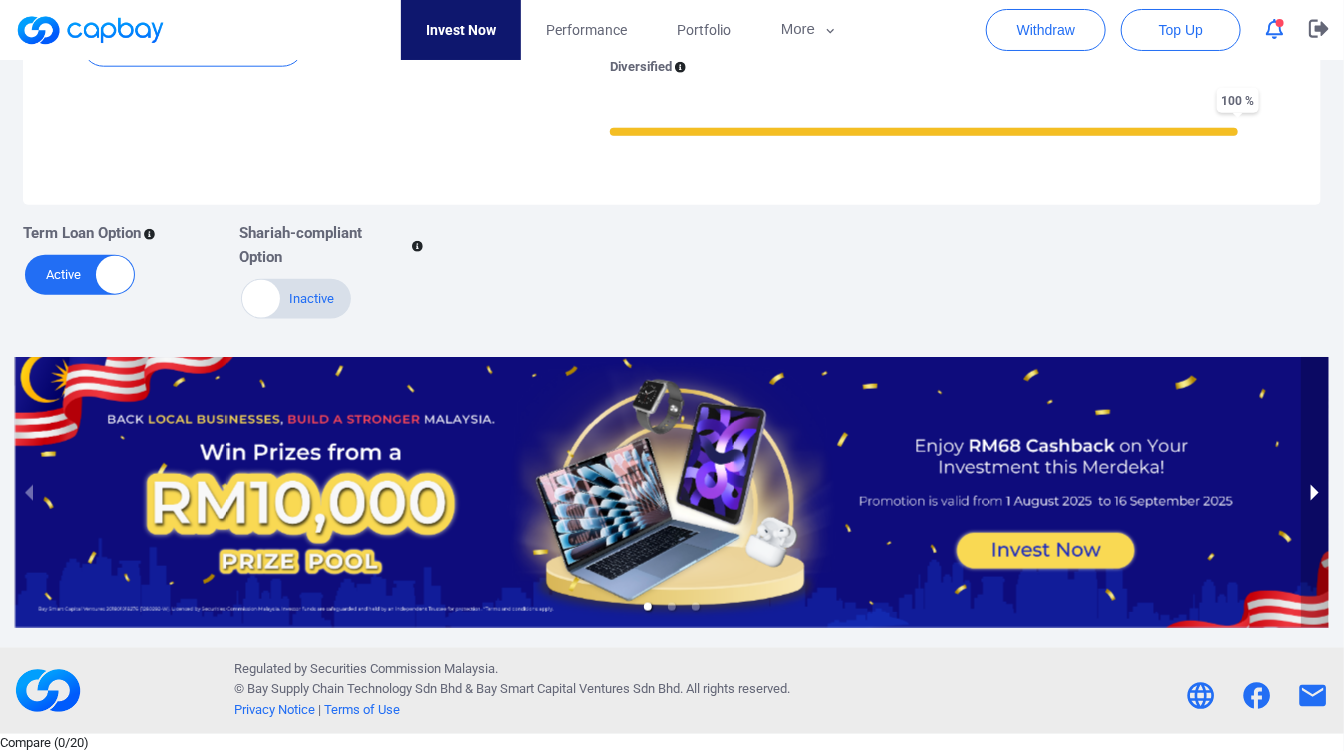 click at bounding box center (1315, 492) 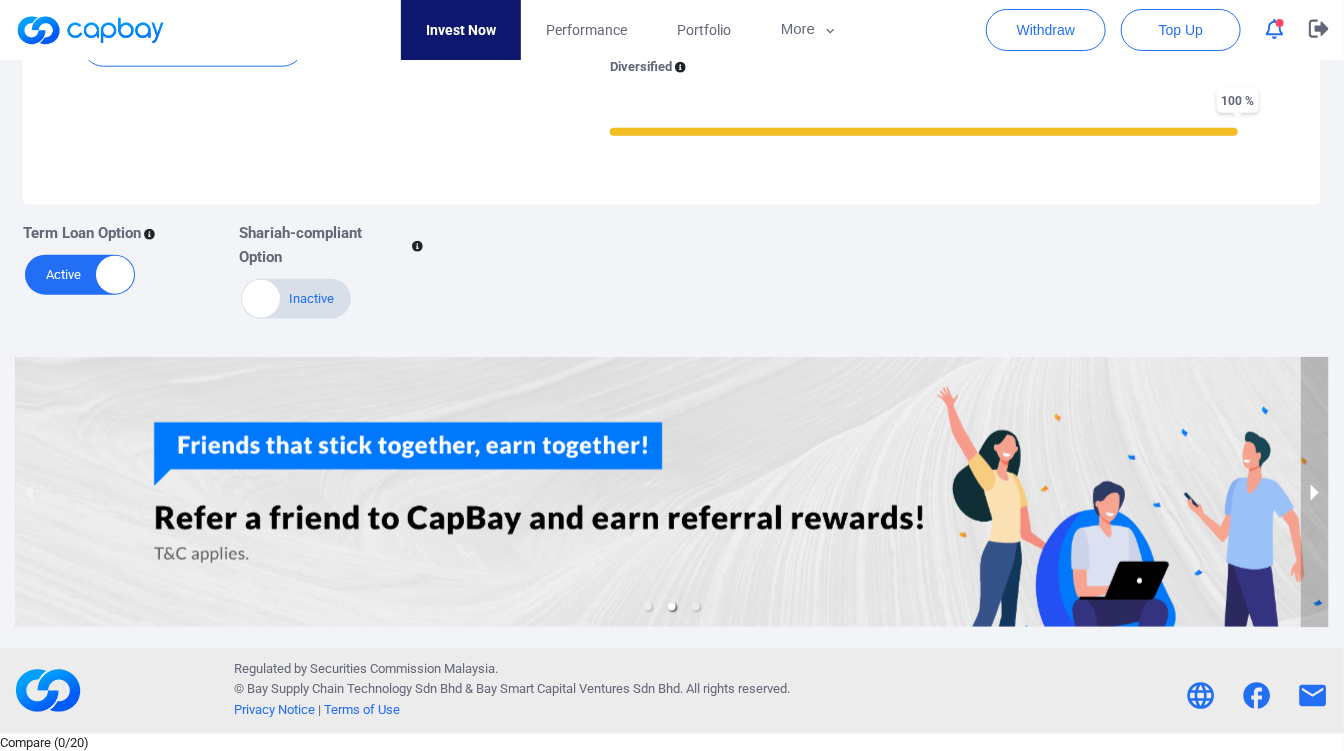 click at bounding box center [1315, 492] 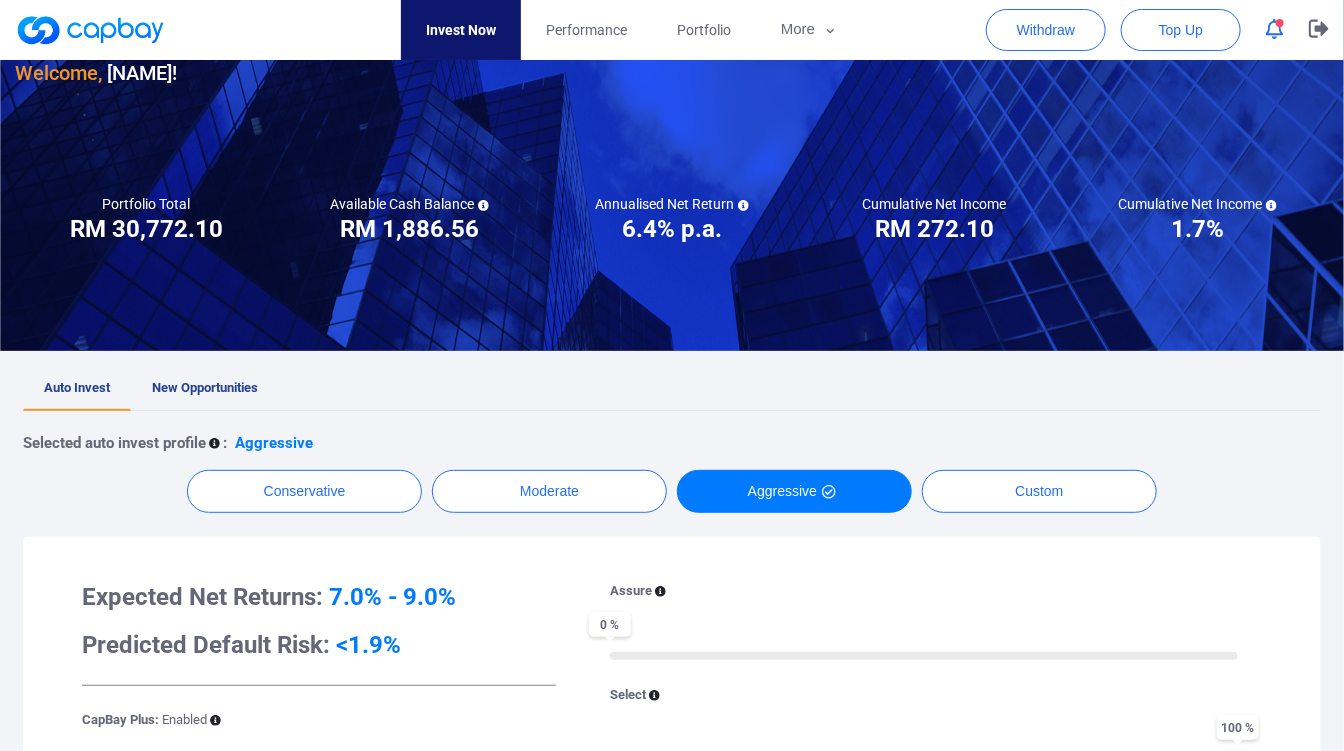 scroll, scrollTop: 61, scrollLeft: 0, axis: vertical 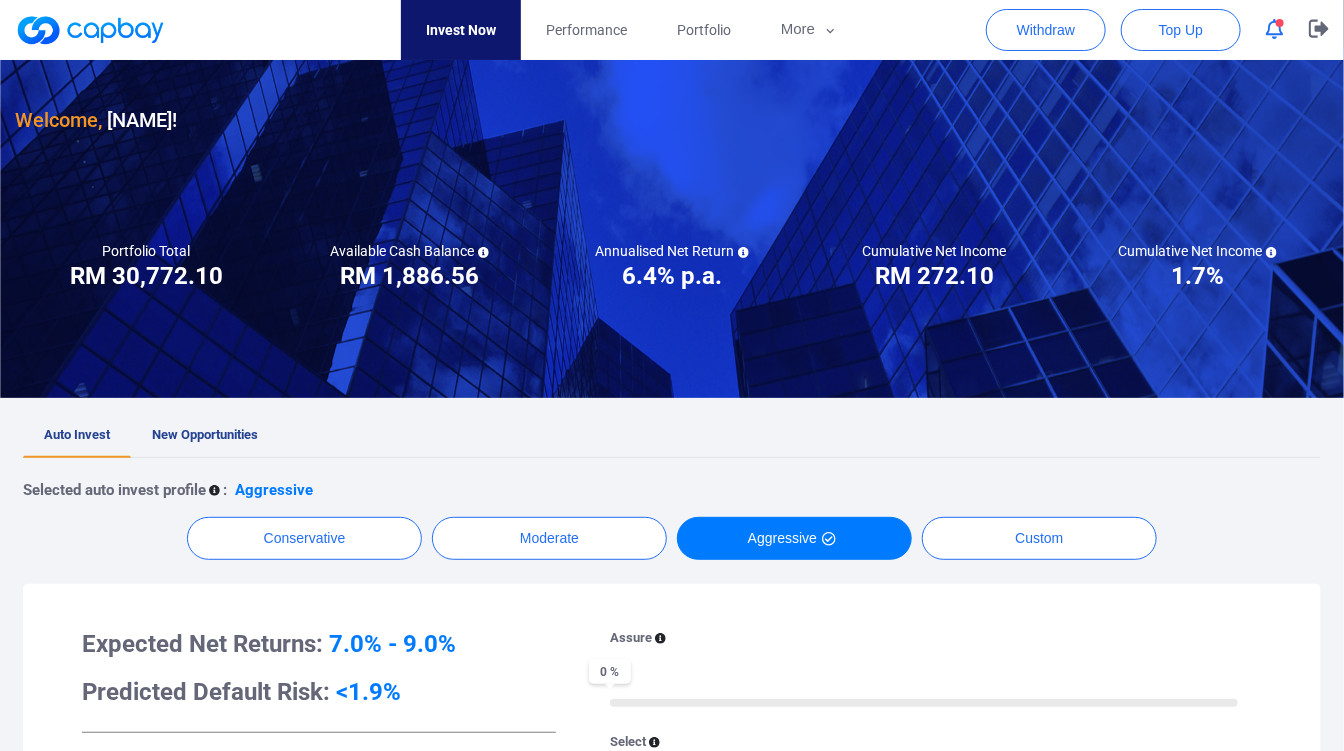 click 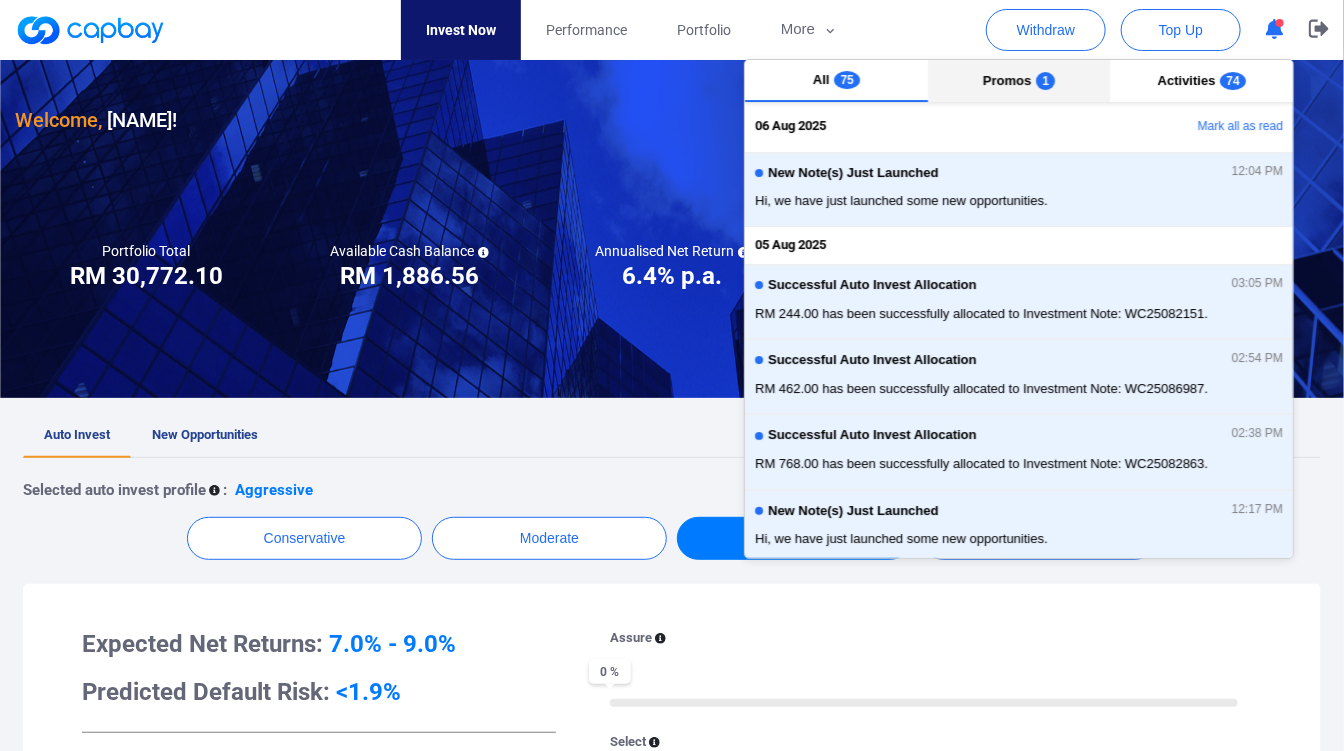 click on "Promos 1" at bounding box center (1019, 81) 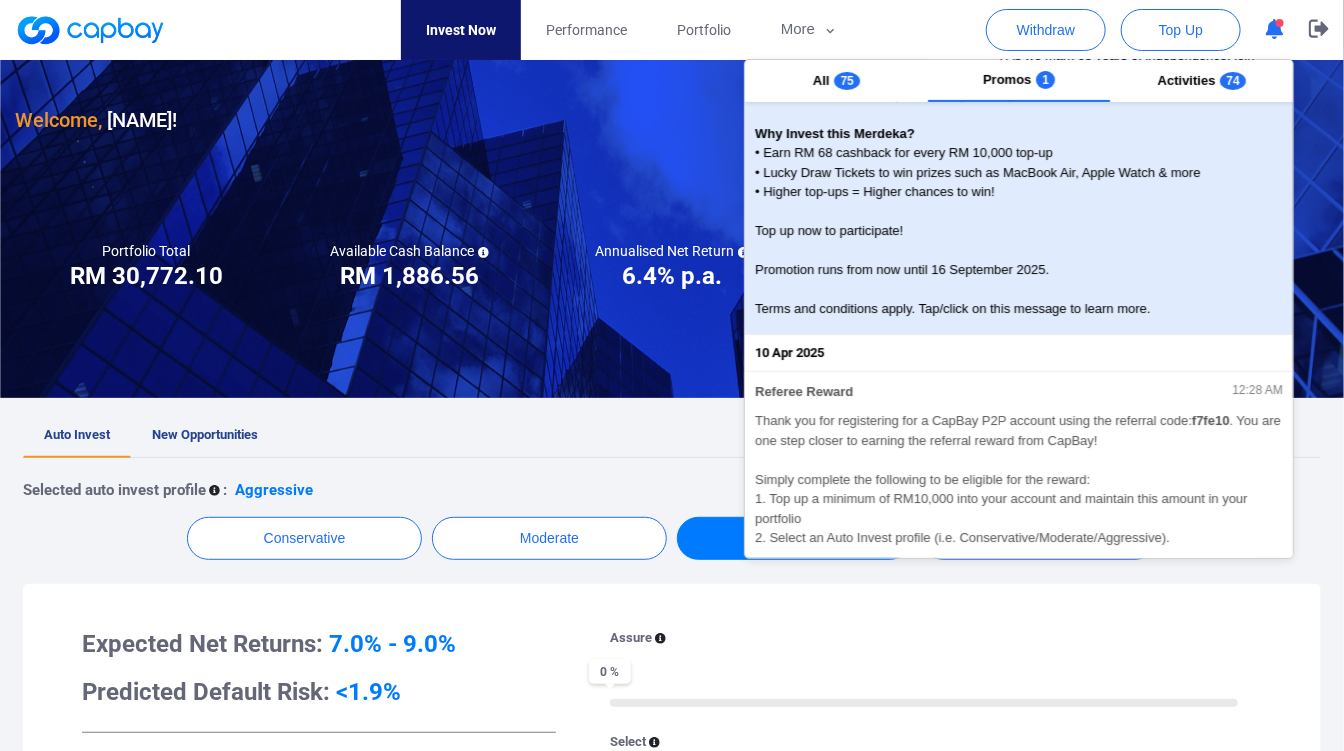 scroll, scrollTop: 317, scrollLeft: 0, axis: vertical 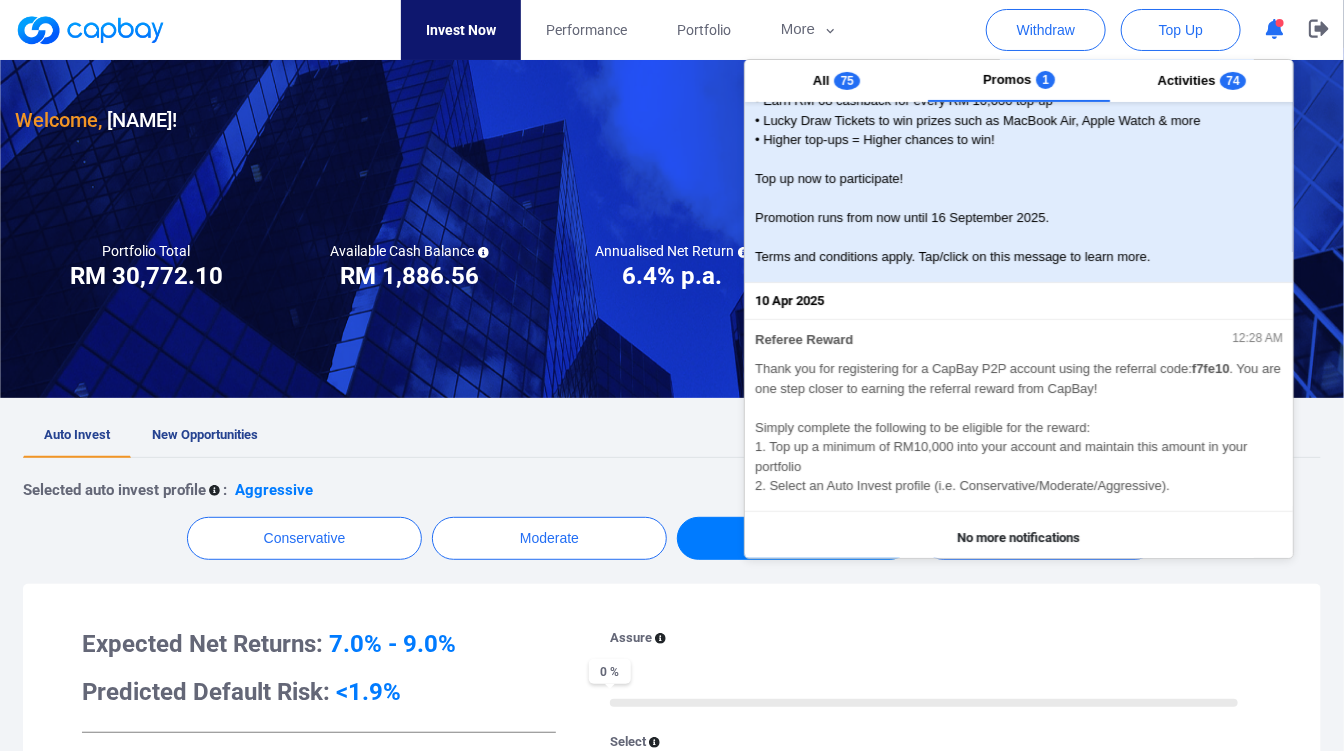 click on "This Merdeka, it's all about celebrating you . As we mark 68 years of independence, join a campaign that grows your investment, supports Malaysian businesses, and unlock exclusive cashback and prizes along the way! Why Invest this Merdeka? • Earn RM 68 cashback for every RM 10,000 top-up • Lucky Draw Tickets to win prizes such as MacBook Air, Apple Watch • Higher top-ups = Higher chances to win! Top up now to participate! Promotion runs from now until 16 September 2025. Terms and conditions apply. Tap/click on this message to learn more." at bounding box center [1019, 130] 